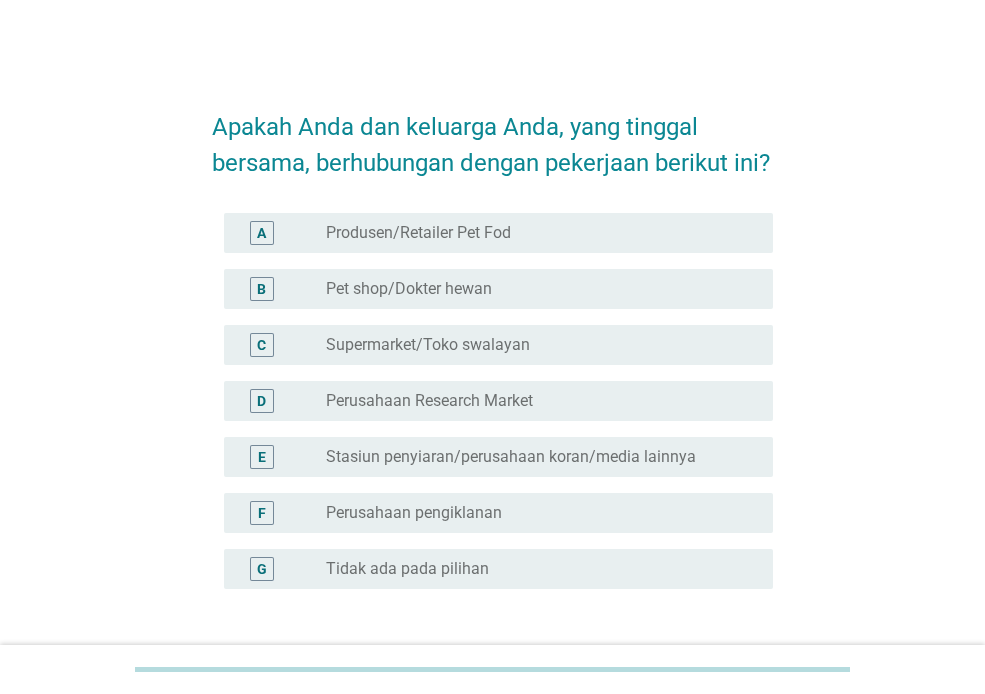 scroll, scrollTop: 0, scrollLeft: 0, axis: both 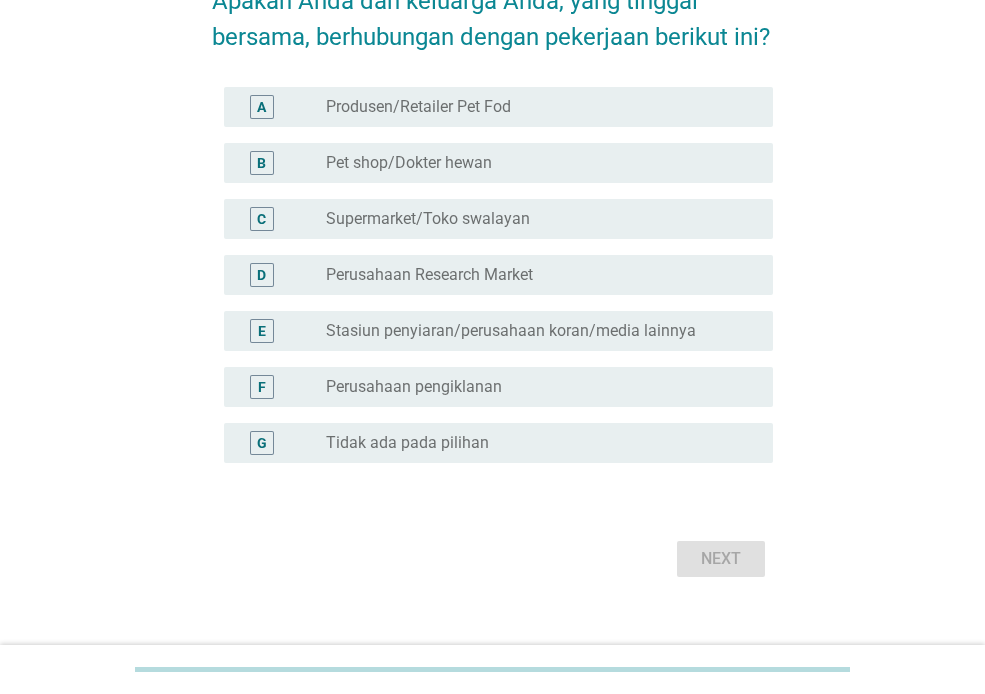 click on "Tidak ada pada pilihan" at bounding box center [407, 443] 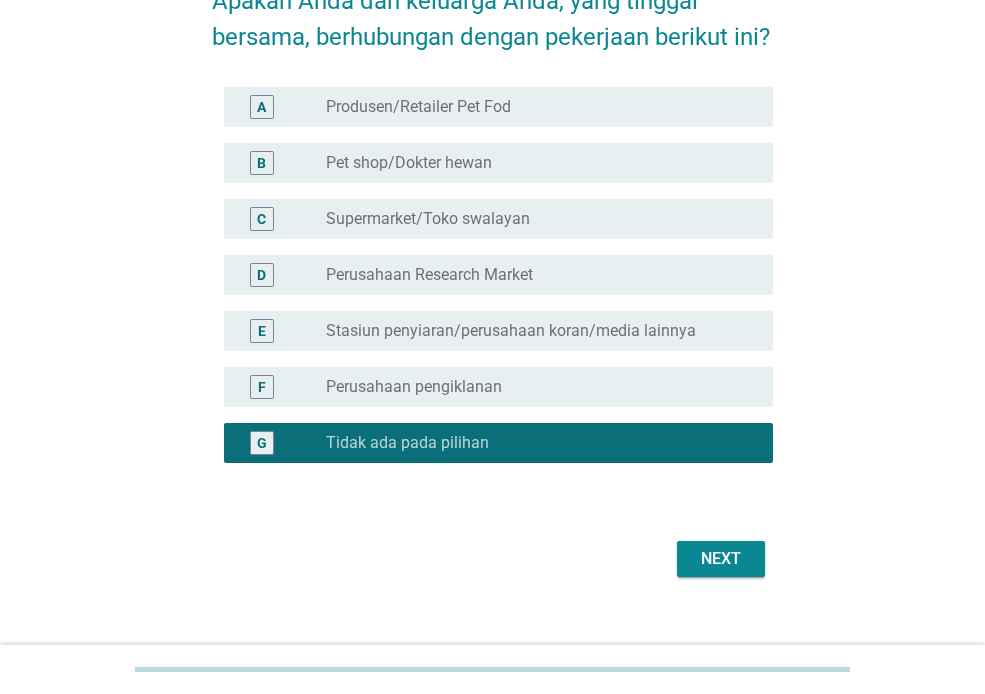 click on "Next" at bounding box center (721, 559) 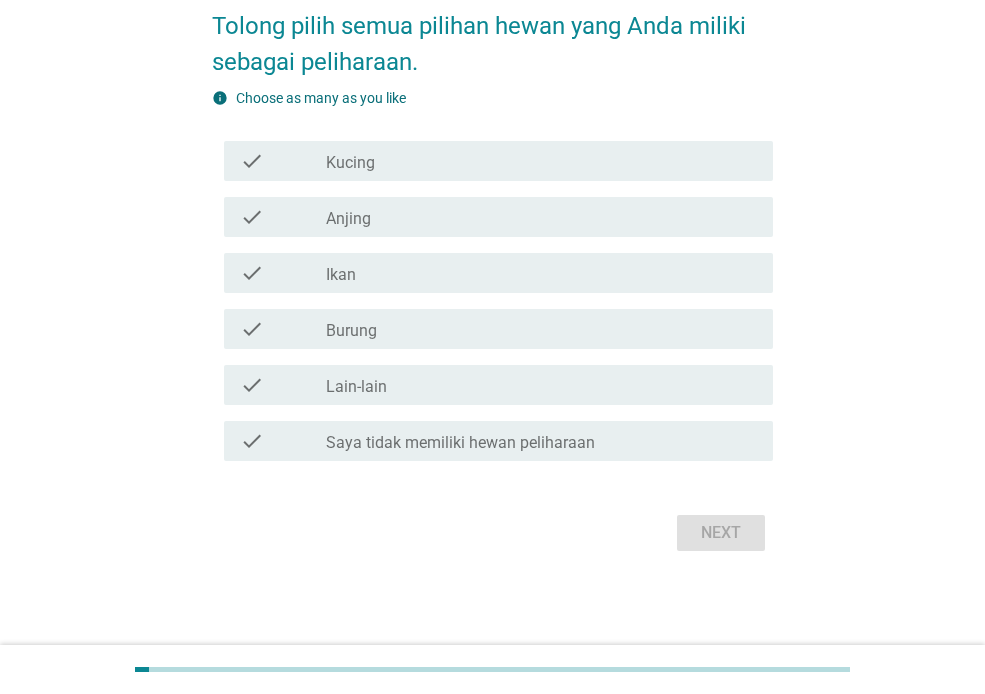 scroll, scrollTop: 0, scrollLeft: 0, axis: both 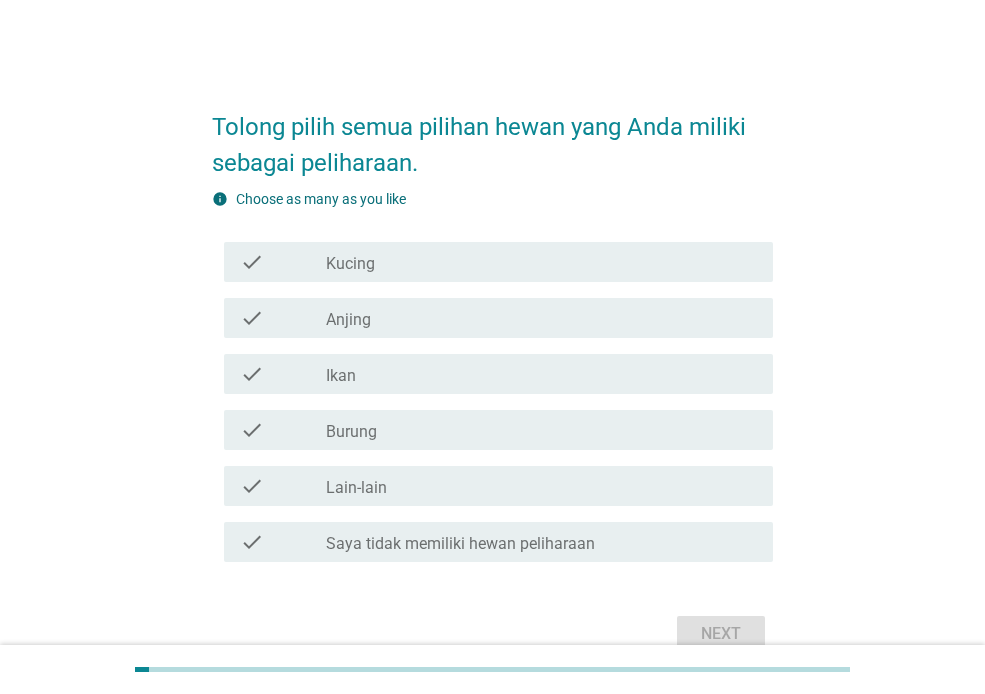 click on "check_box_outline_blank Kucing" at bounding box center (541, 262) 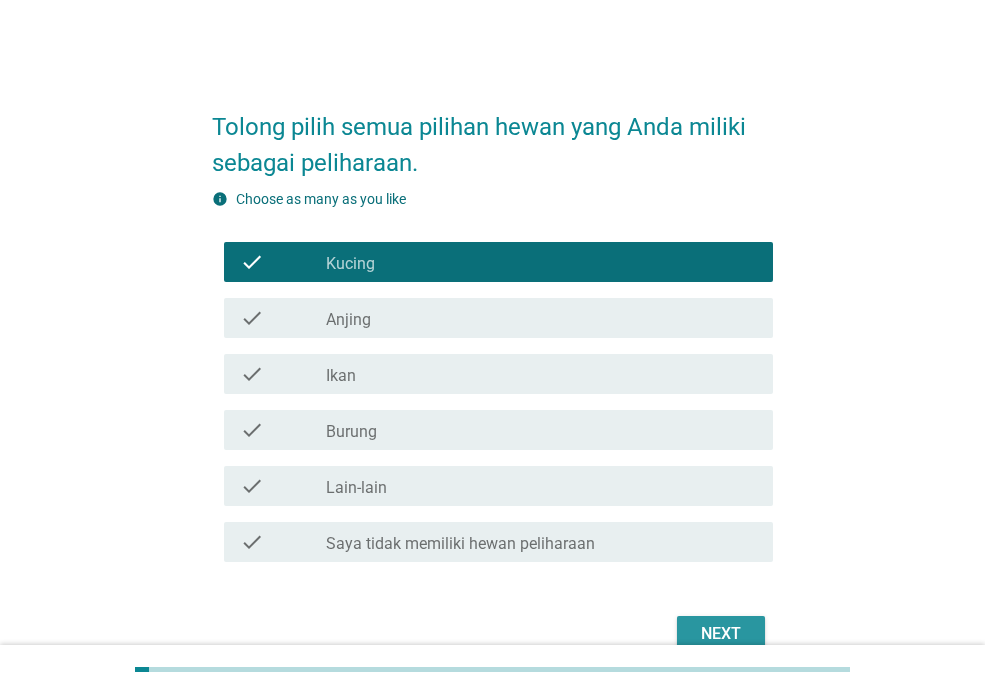 click on "Next" at bounding box center [721, 634] 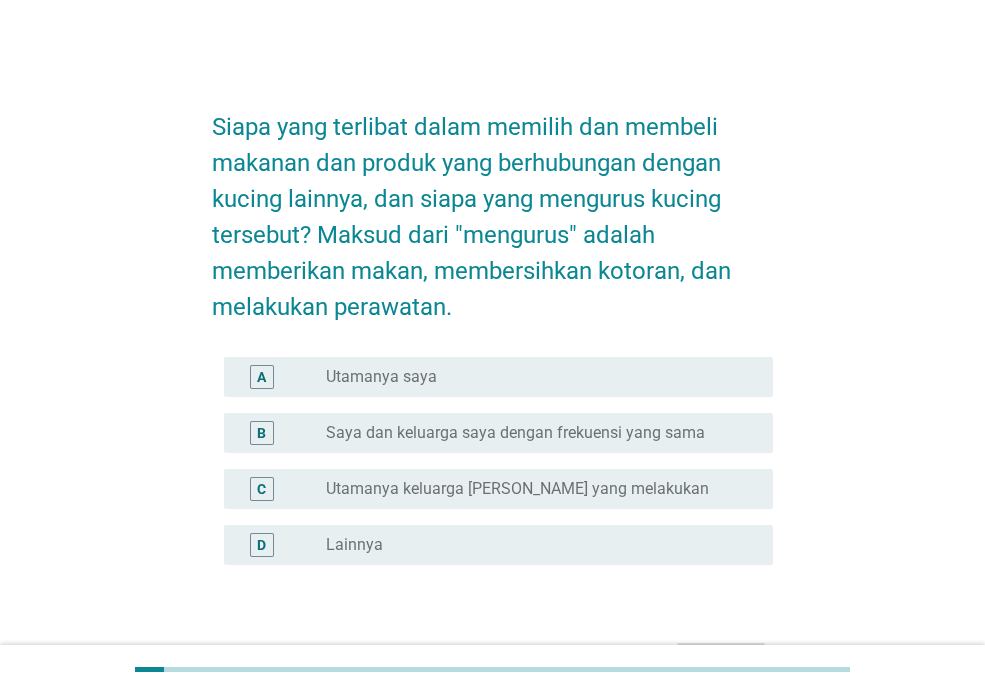 click on "radio_button_unchecked Utamanya saya" at bounding box center [533, 377] 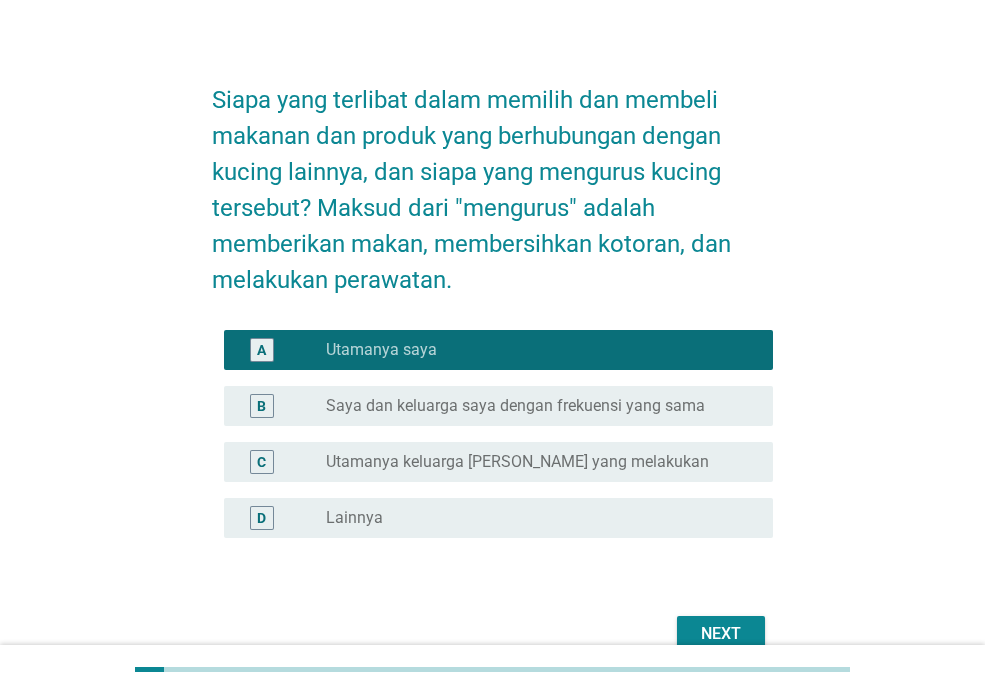 scroll, scrollTop: 57, scrollLeft: 0, axis: vertical 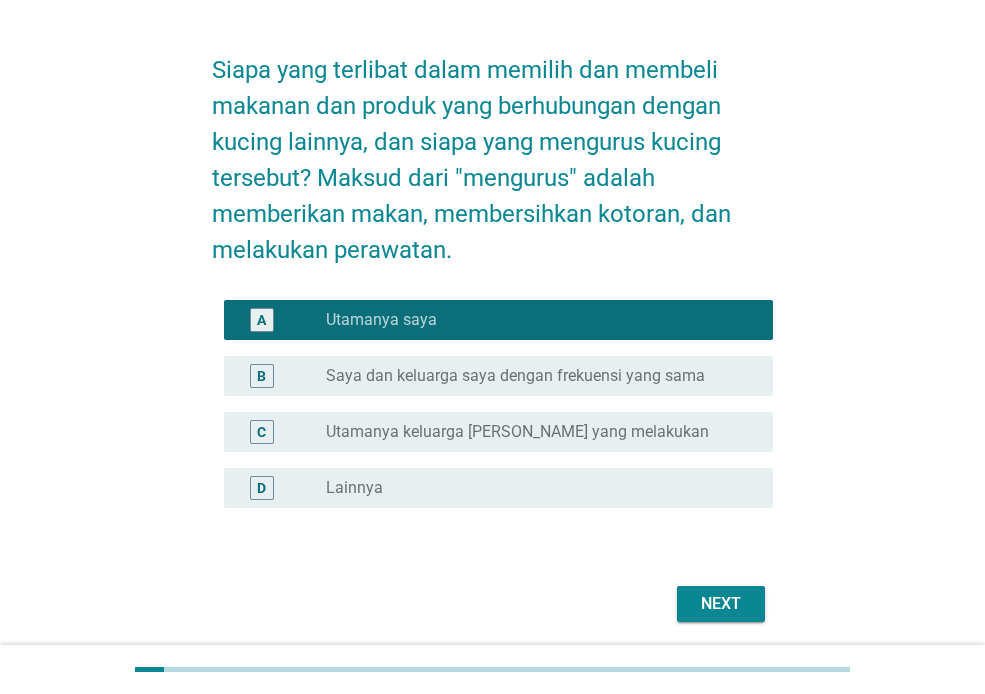 click on "Next" at bounding box center (721, 604) 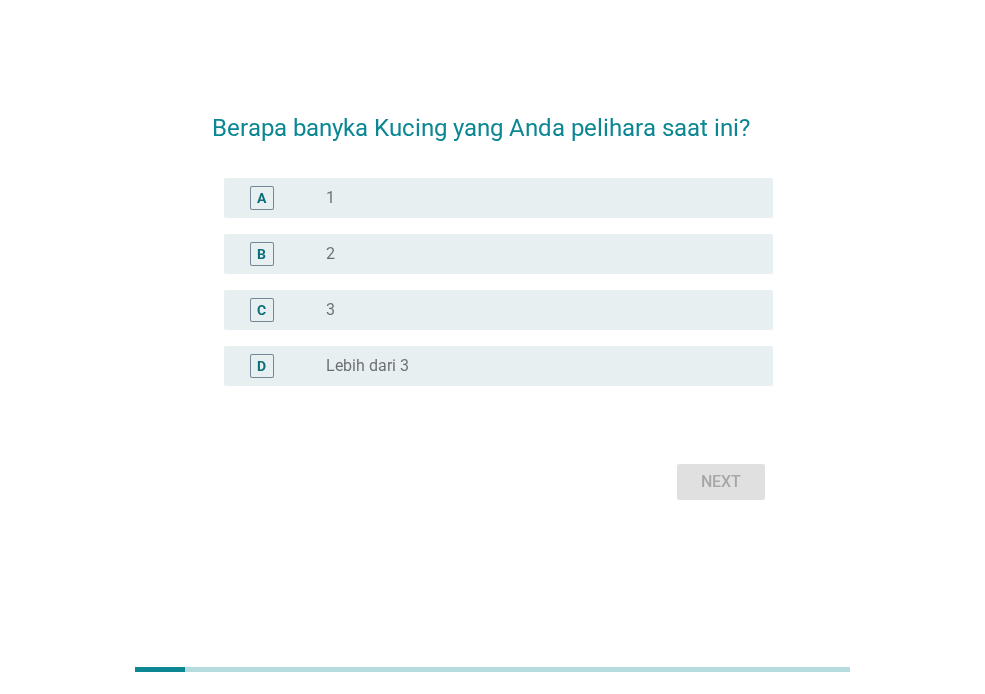 scroll, scrollTop: 0, scrollLeft: 0, axis: both 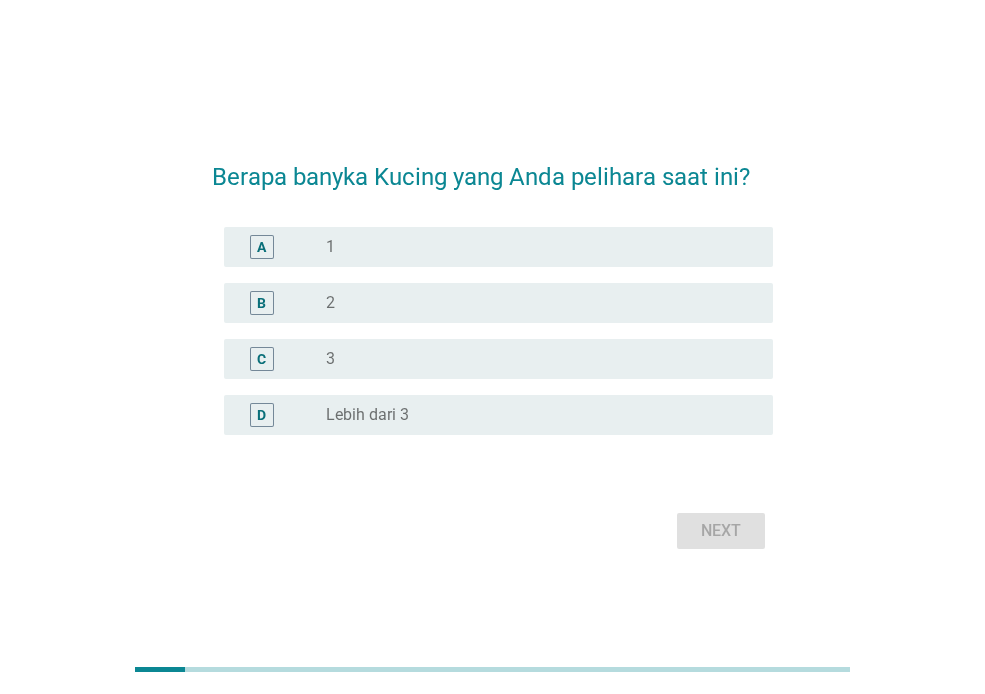 click on "radio_button_unchecked 2" at bounding box center (533, 303) 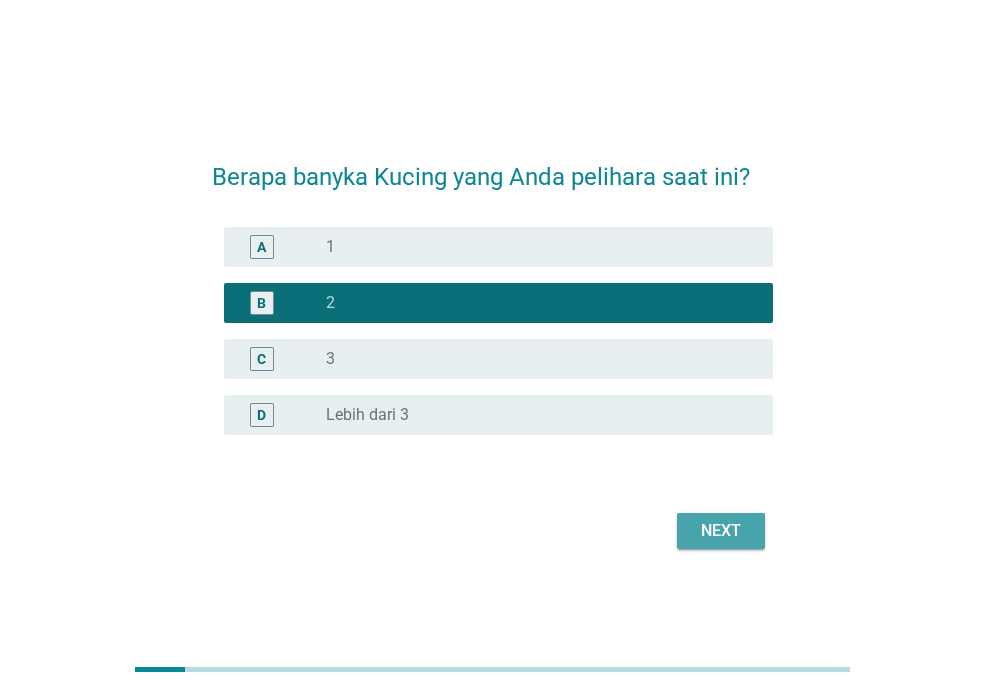 click on "Next" at bounding box center (721, 531) 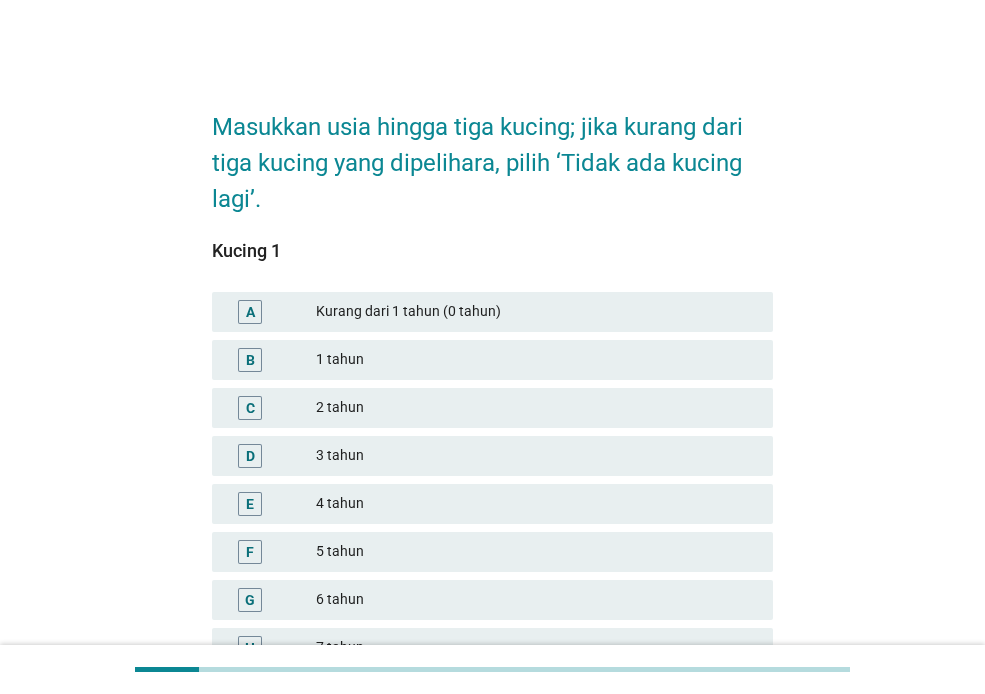 click on "Masukkan usia hingga tiga kucing; jika kurang dari tiga kucing yang dipelihara, pilih ‘Tidak ada kucing lagi’.
Kucing 1
A   Kurang dari 1 tahun (0 tahun) B   1 tahun C   2 tahun D   3 tahun E   4 tahun F   5 tahun G   6 tahun H   7 tahun I   8 tahun J   9 tahun K   Lebih dari 10 tahun L   Tidak ada kucing lagi
1 / 3
Prev   Next" at bounding box center (492, 514) 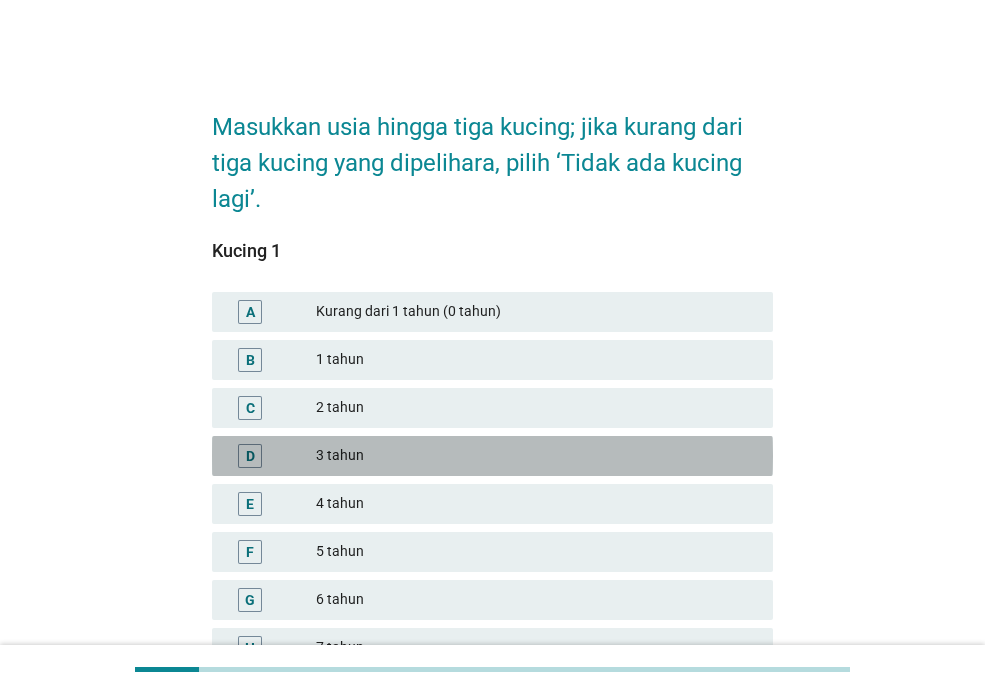 click on "3 tahun" at bounding box center (536, 456) 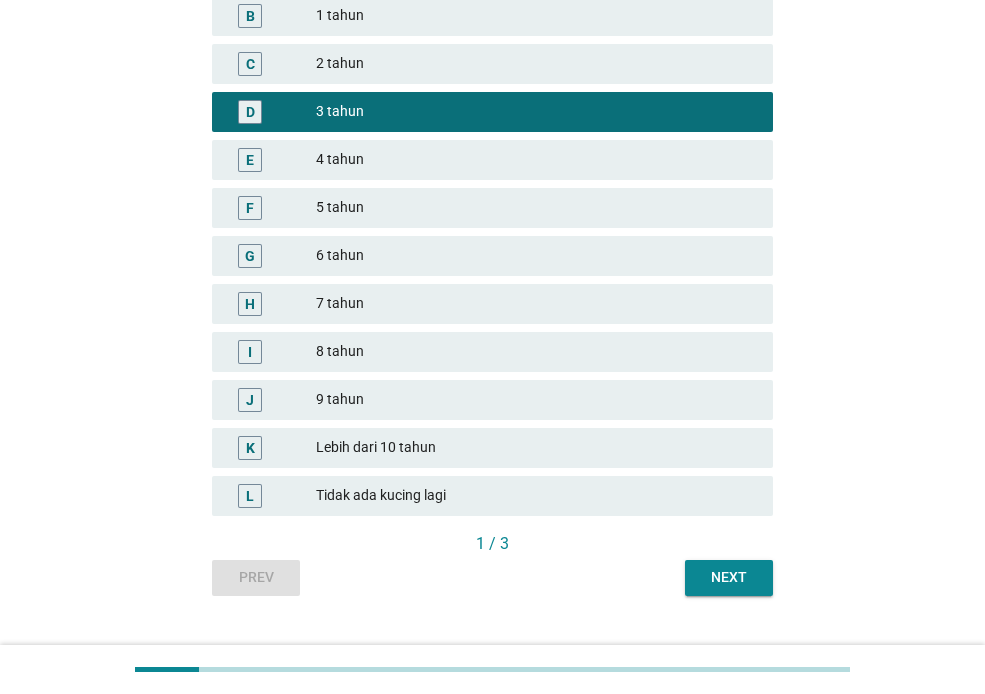 scroll, scrollTop: 350, scrollLeft: 0, axis: vertical 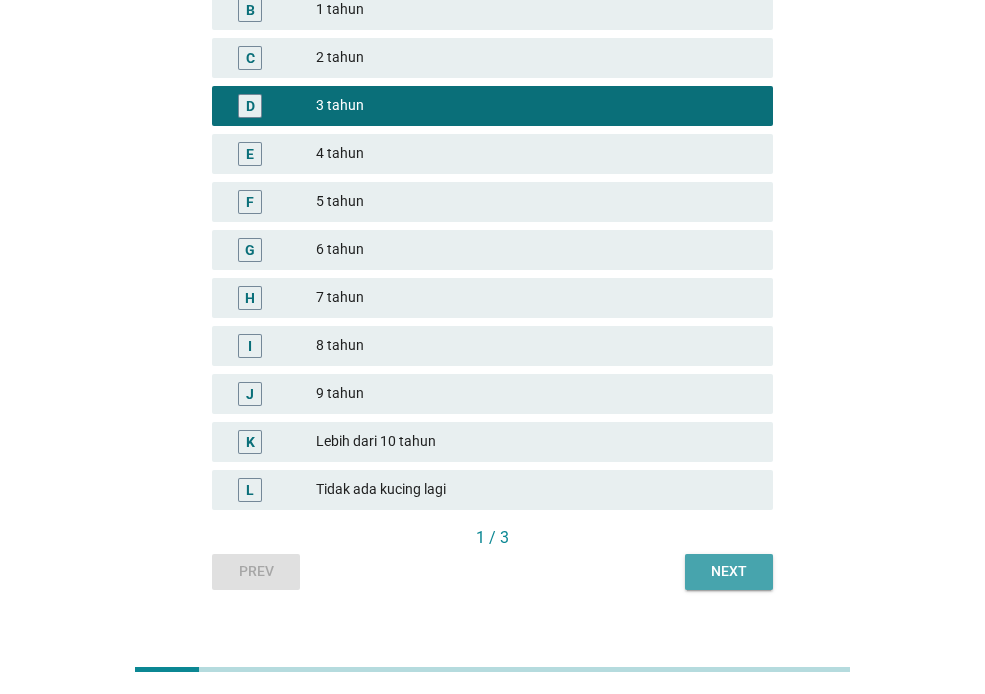 click on "Next" at bounding box center (729, 571) 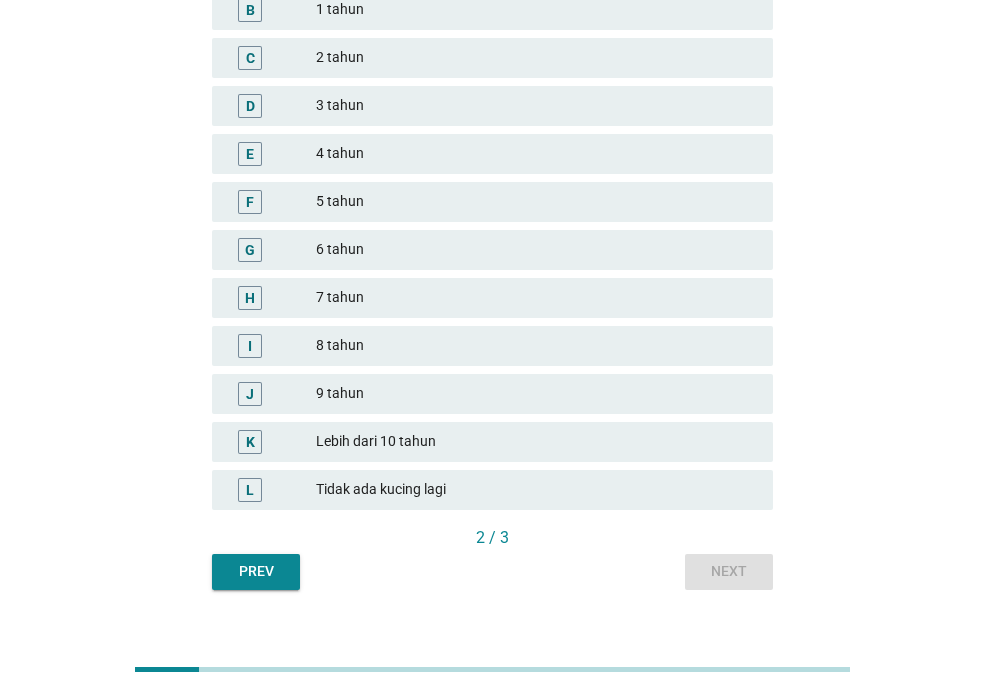 scroll, scrollTop: 0, scrollLeft: 0, axis: both 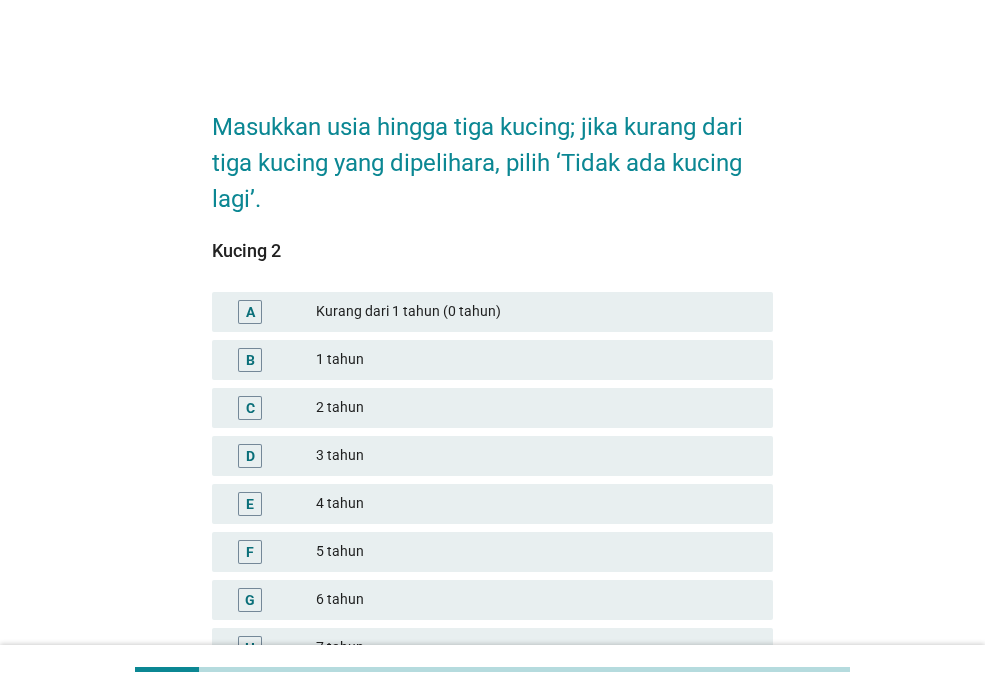 click on "Kurang dari 1 tahun (0 tahun)" at bounding box center (536, 312) 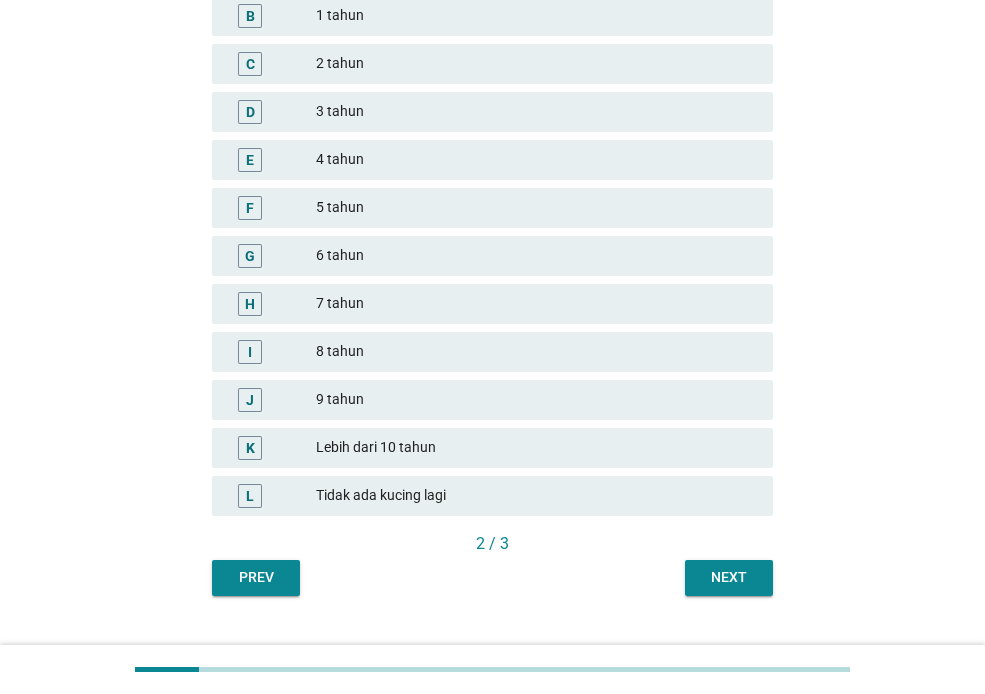 scroll, scrollTop: 370, scrollLeft: 0, axis: vertical 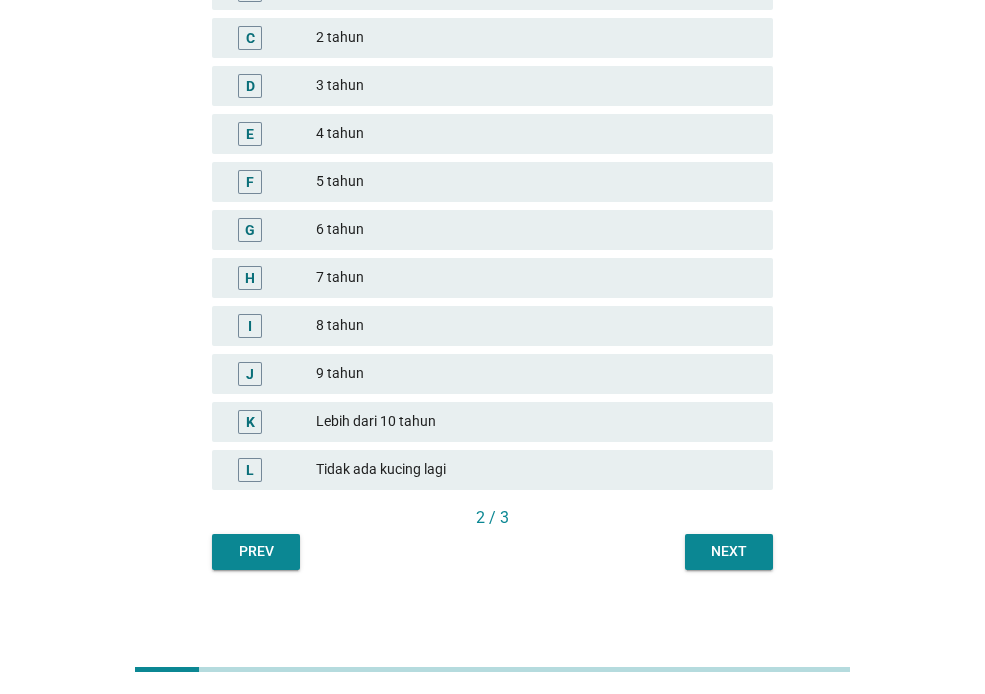 click on "Next" at bounding box center (729, 551) 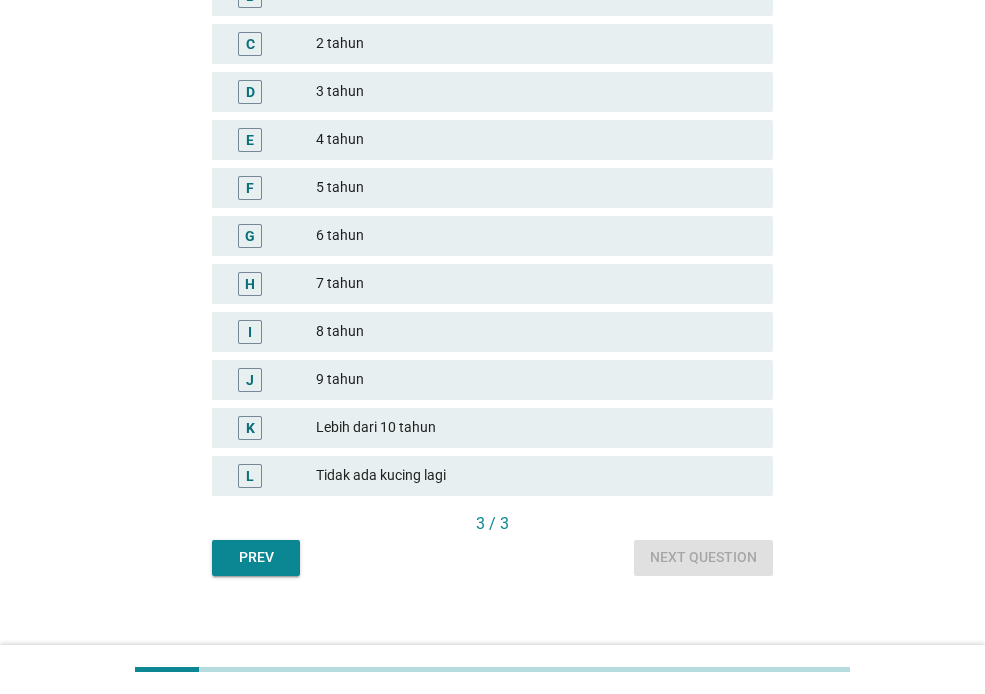 scroll, scrollTop: 380, scrollLeft: 0, axis: vertical 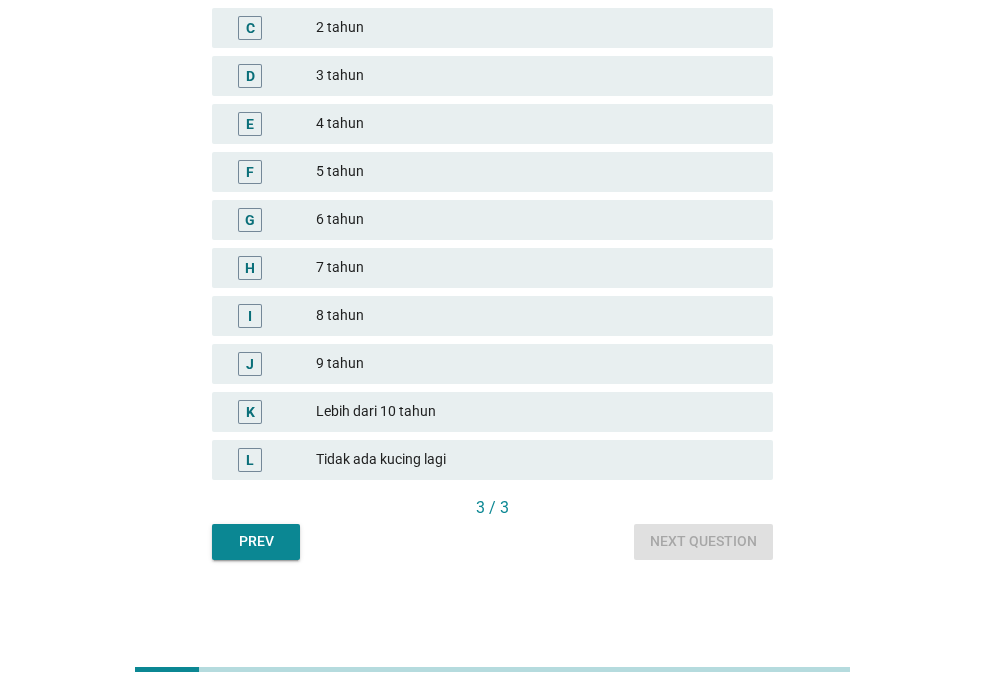 click on "Tidak ada kucing lagi" at bounding box center (536, 460) 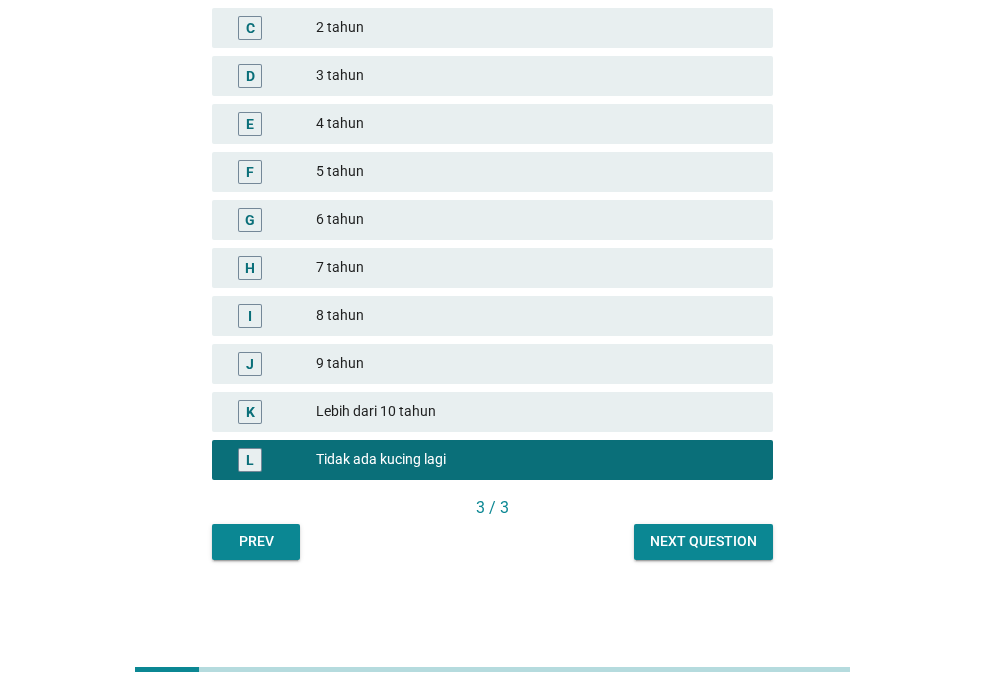 click on "Next question" at bounding box center (703, 541) 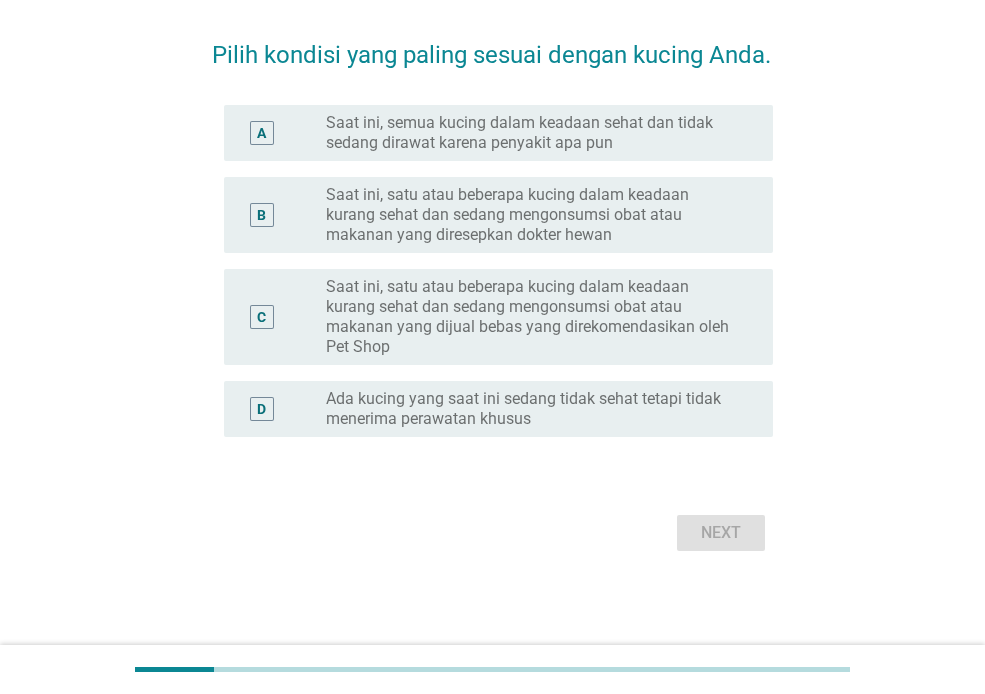scroll, scrollTop: 0, scrollLeft: 0, axis: both 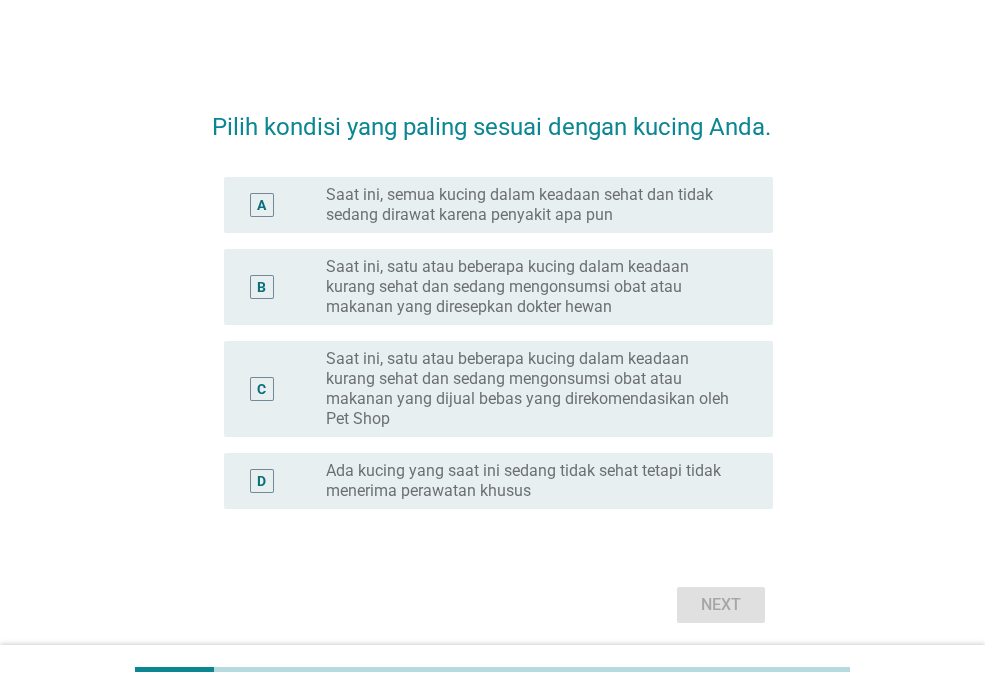 click on "Saat ini, semua kucing dalam keadaan sehat dan tidak sedang dirawat karena penyakit apa pun" at bounding box center [533, 205] 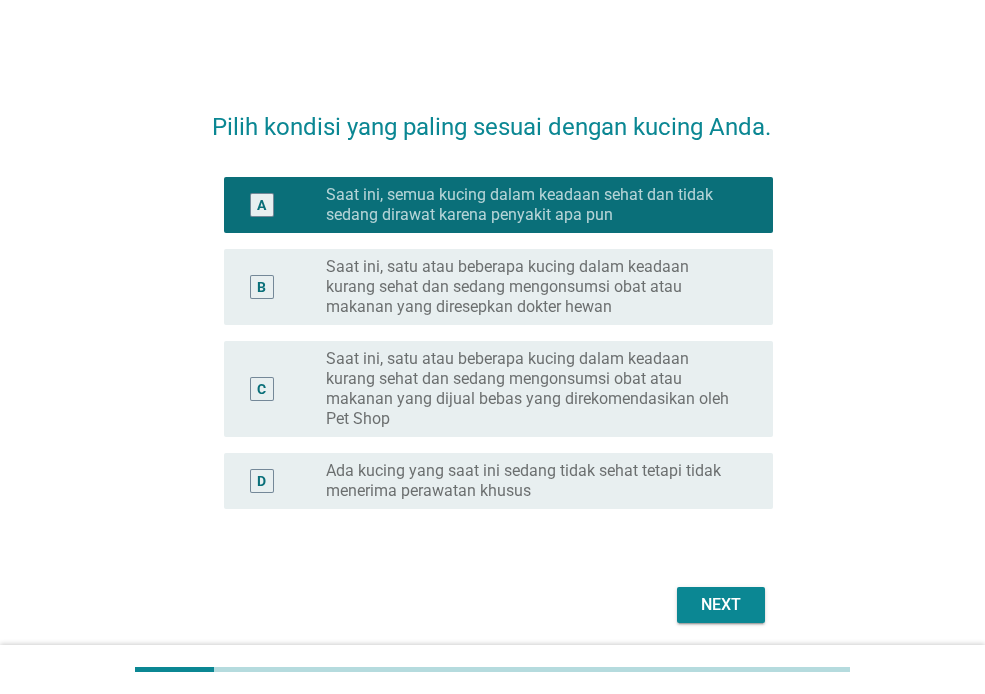click on "Next" at bounding box center (721, 605) 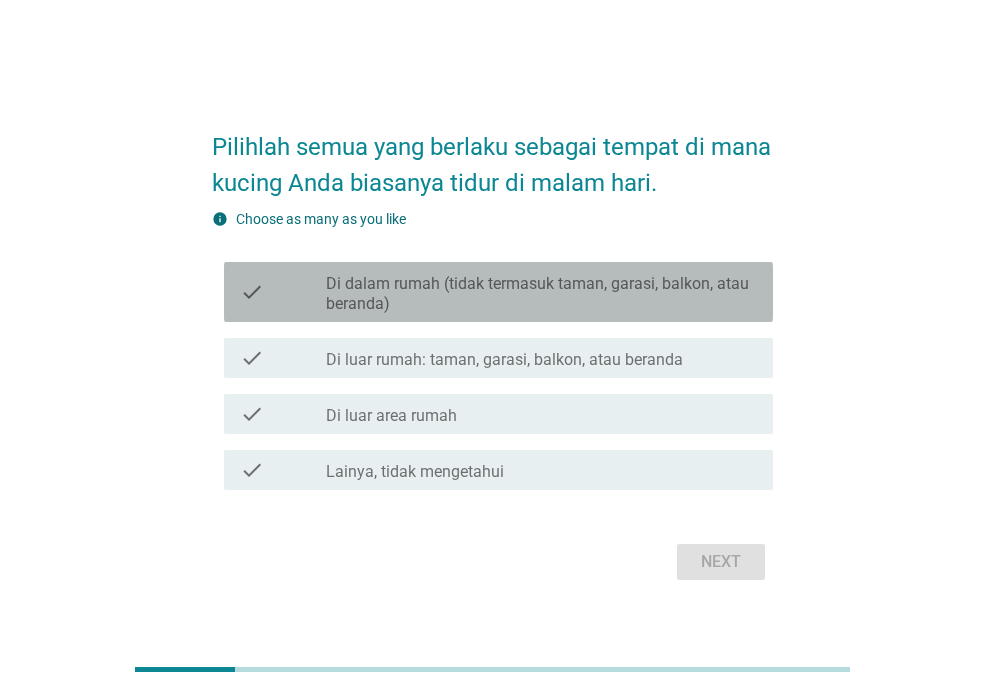 click on "Di dalam rumah (tidak termasuk taman, garasi, balkon, atau beranda)" at bounding box center [541, 294] 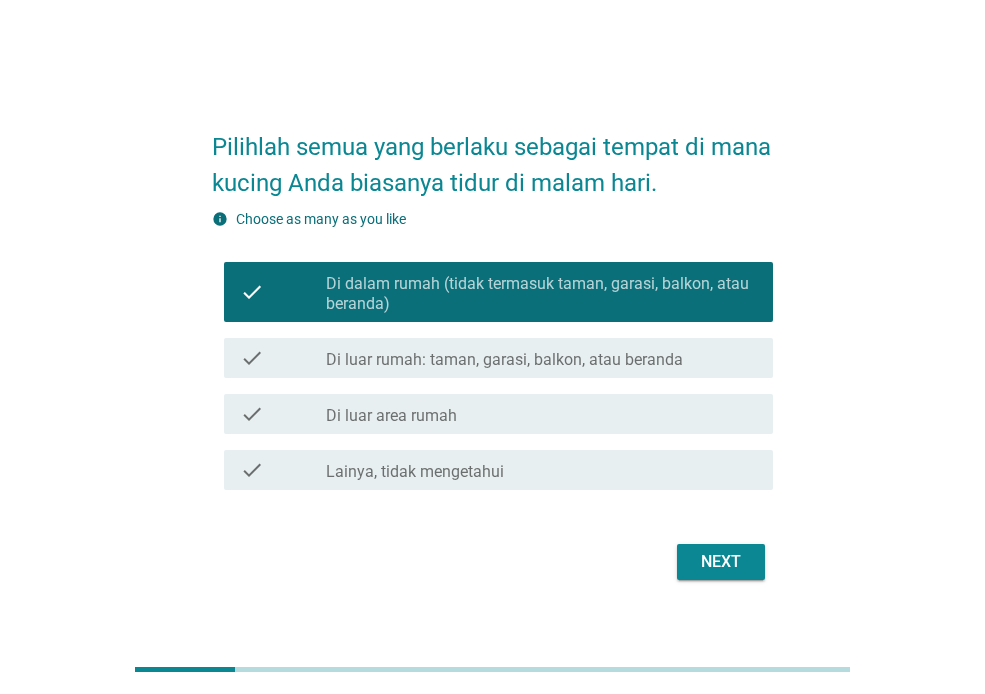 click on "Next" at bounding box center (721, 562) 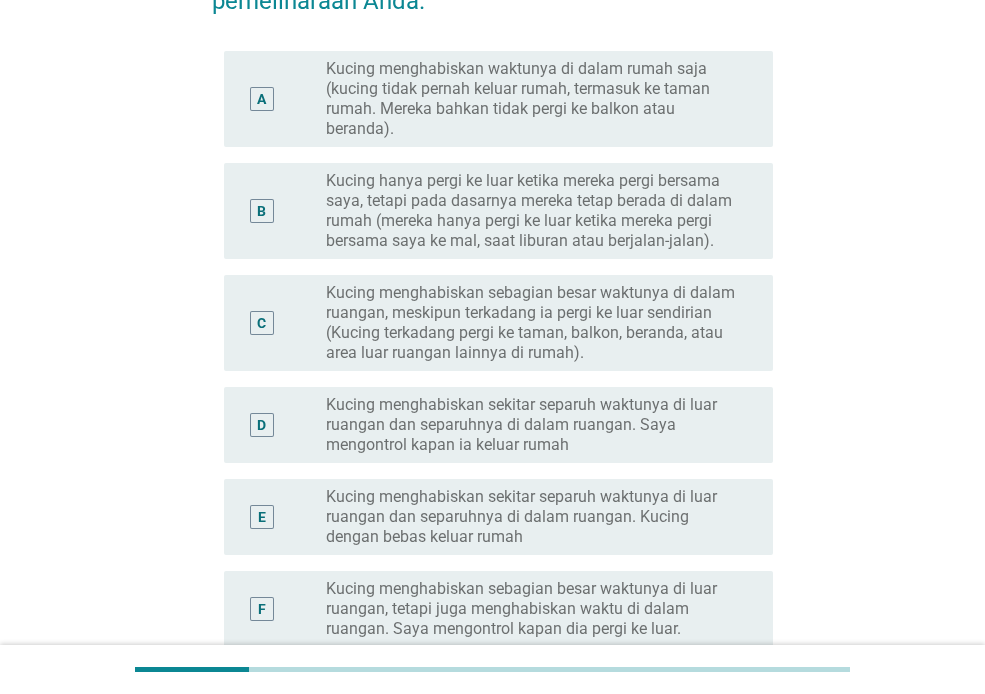 scroll, scrollTop: 274, scrollLeft: 0, axis: vertical 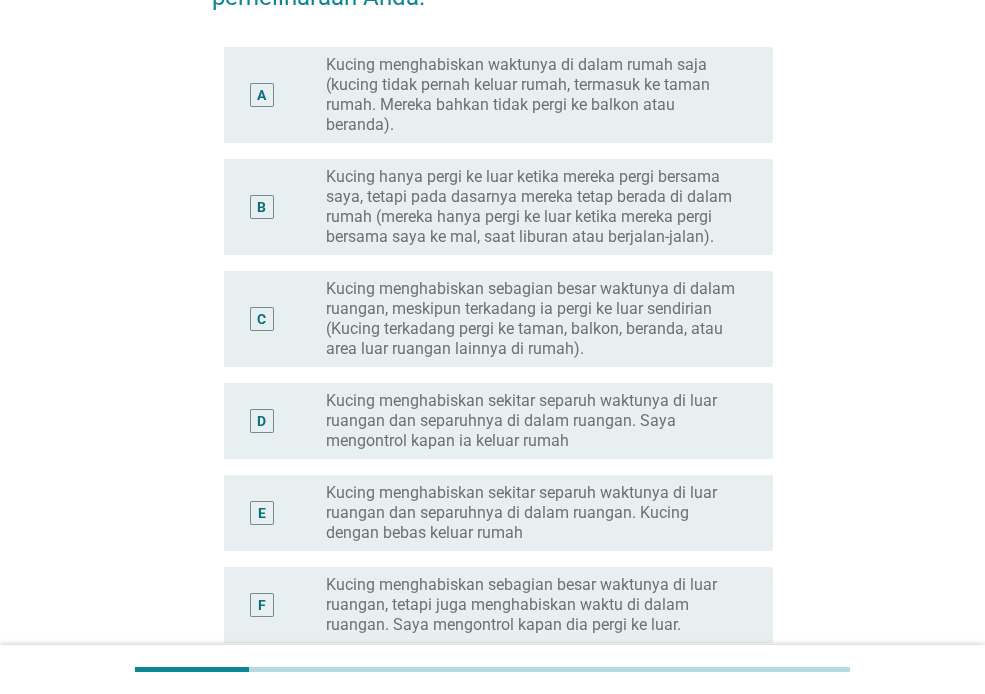 click on "Kucing menghabiskan waktunya di dalam rumah saja (kucing tidak pernah keluar rumah, termasuk ke taman rumah. Mereka bahkan tidak pergi ke balkon atau beranda)." at bounding box center (533, 95) 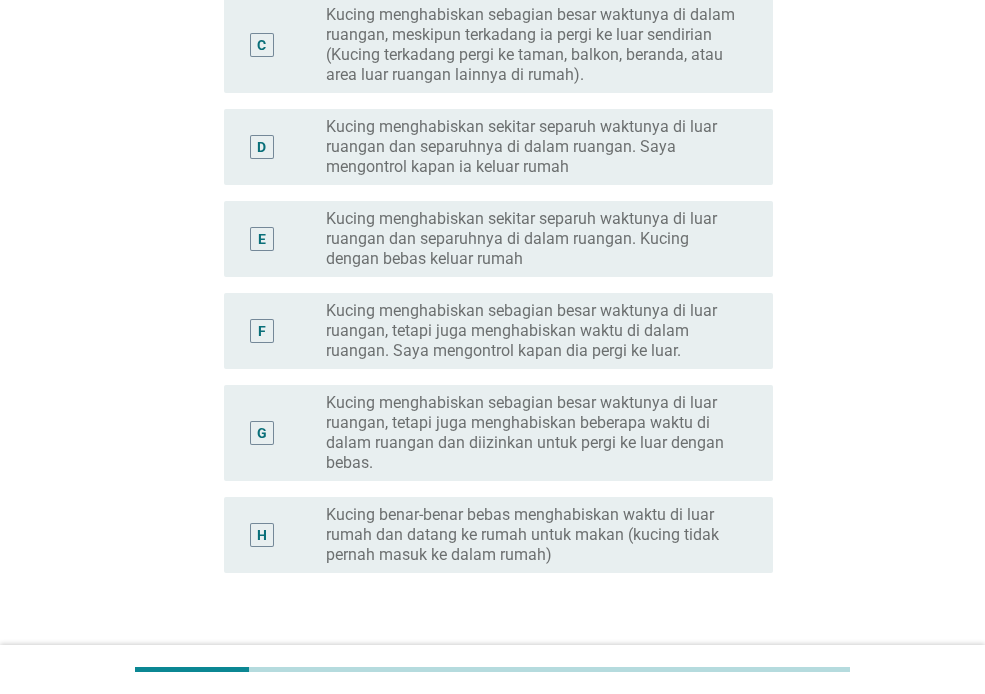 scroll, scrollTop: 684, scrollLeft: 0, axis: vertical 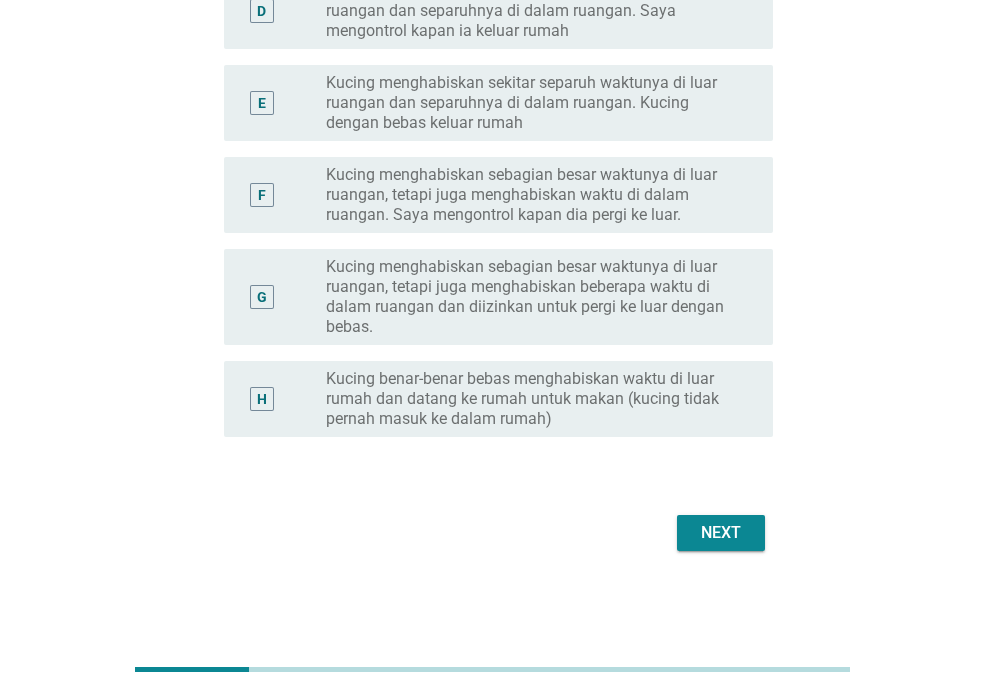 click on "Next" at bounding box center (721, 533) 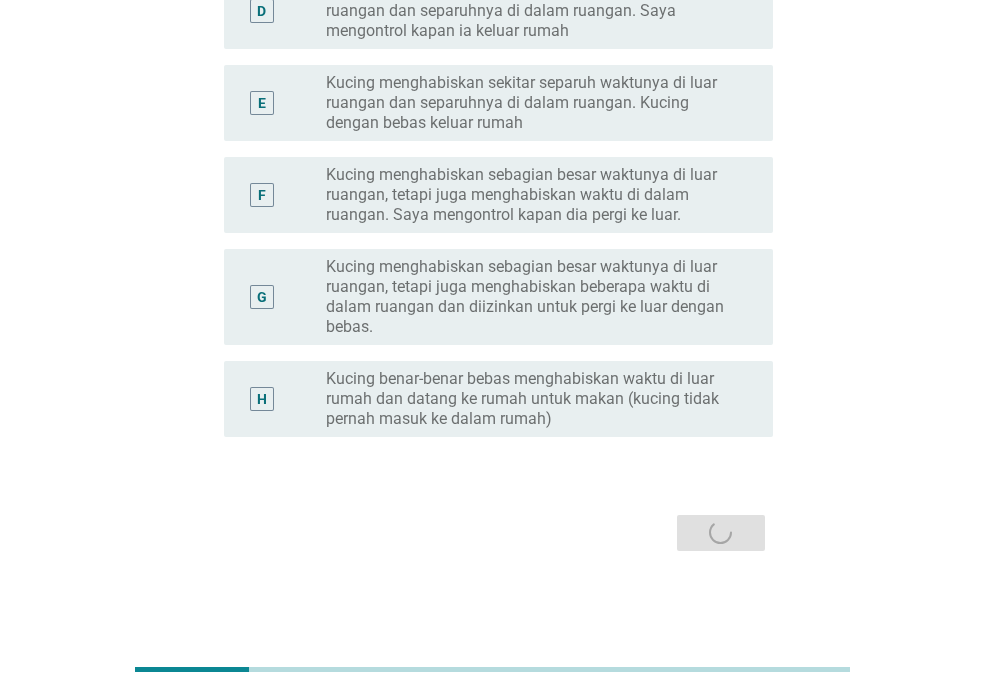 scroll, scrollTop: 0, scrollLeft: 0, axis: both 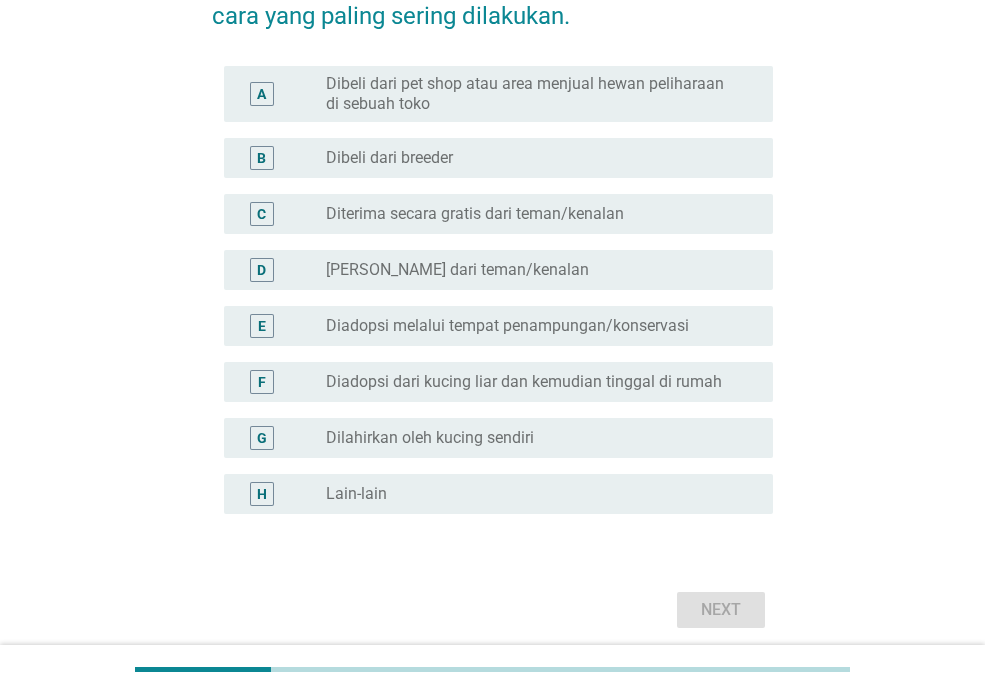 click on "Diterima secara gratis dari teman/kenalan" at bounding box center (475, 214) 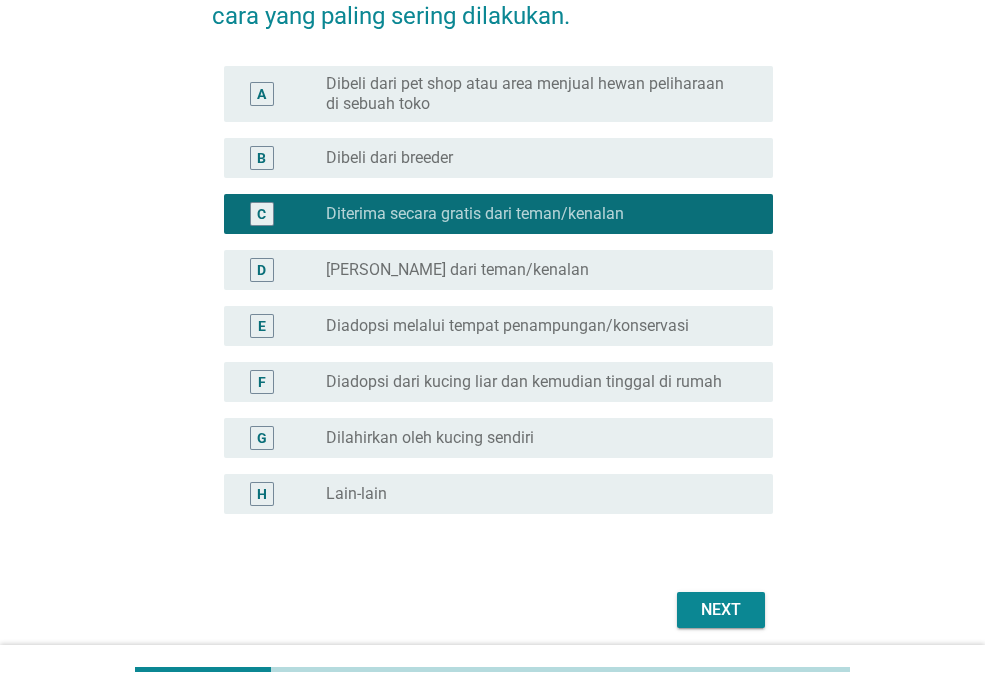 click on "Next" at bounding box center [721, 610] 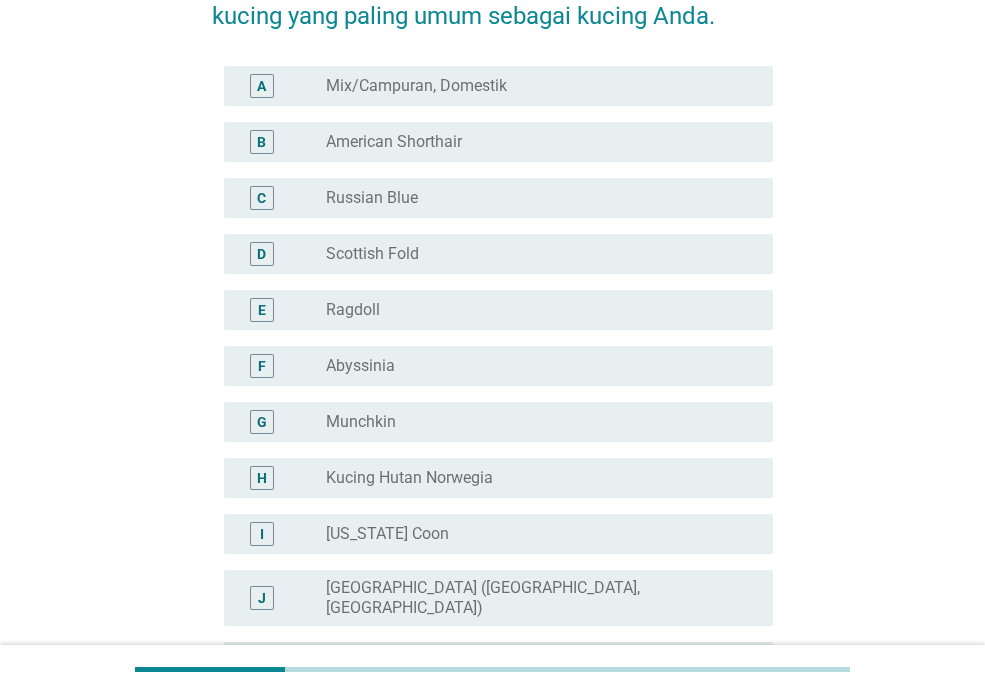 scroll, scrollTop: 0, scrollLeft: 0, axis: both 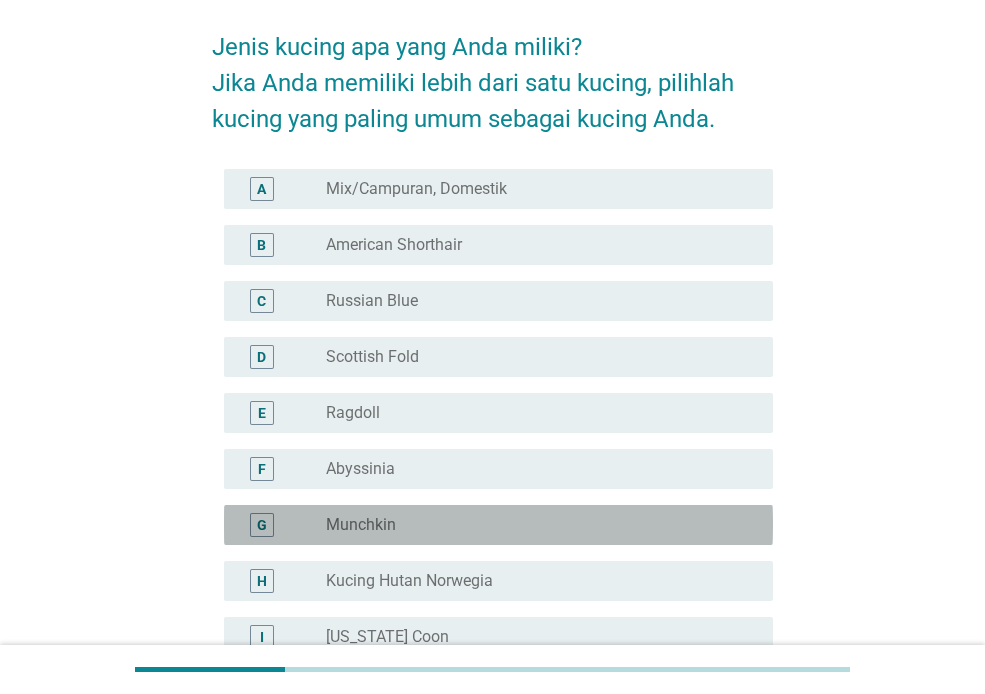 click on "radio_button_unchecked Munchkin" at bounding box center (533, 525) 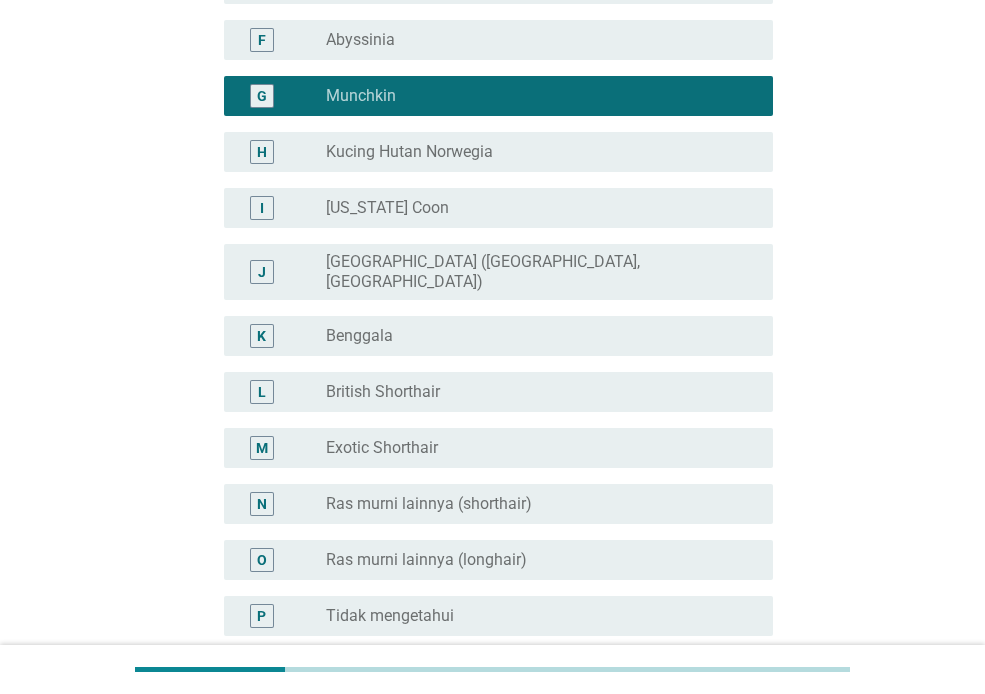 scroll, scrollTop: 515, scrollLeft: 0, axis: vertical 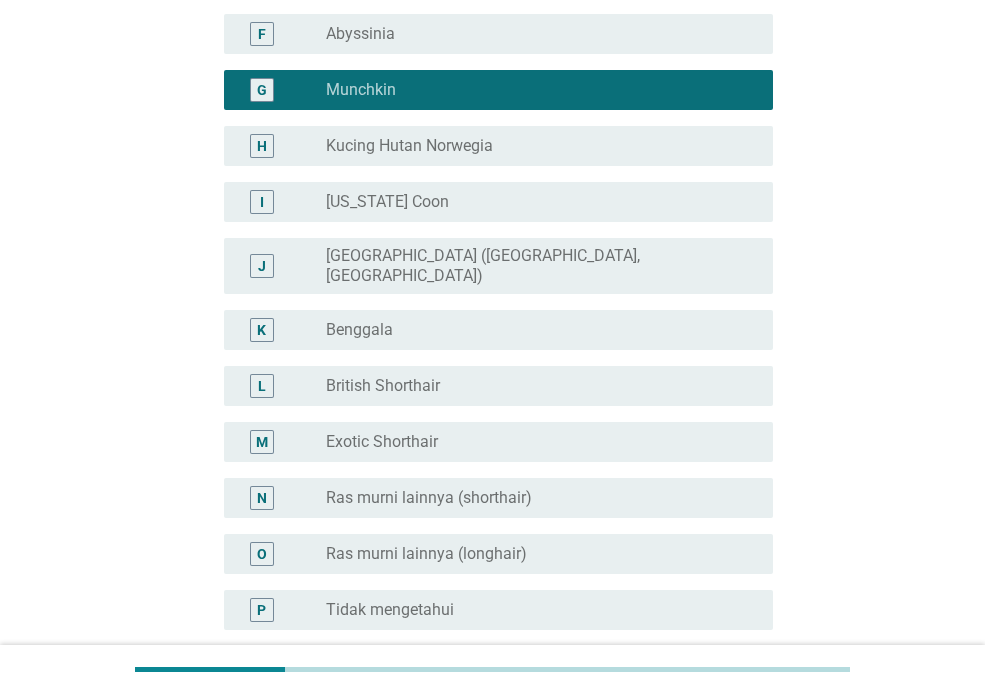 click on "radio_button_unchecked [US_STATE] Coon" at bounding box center [533, 202] 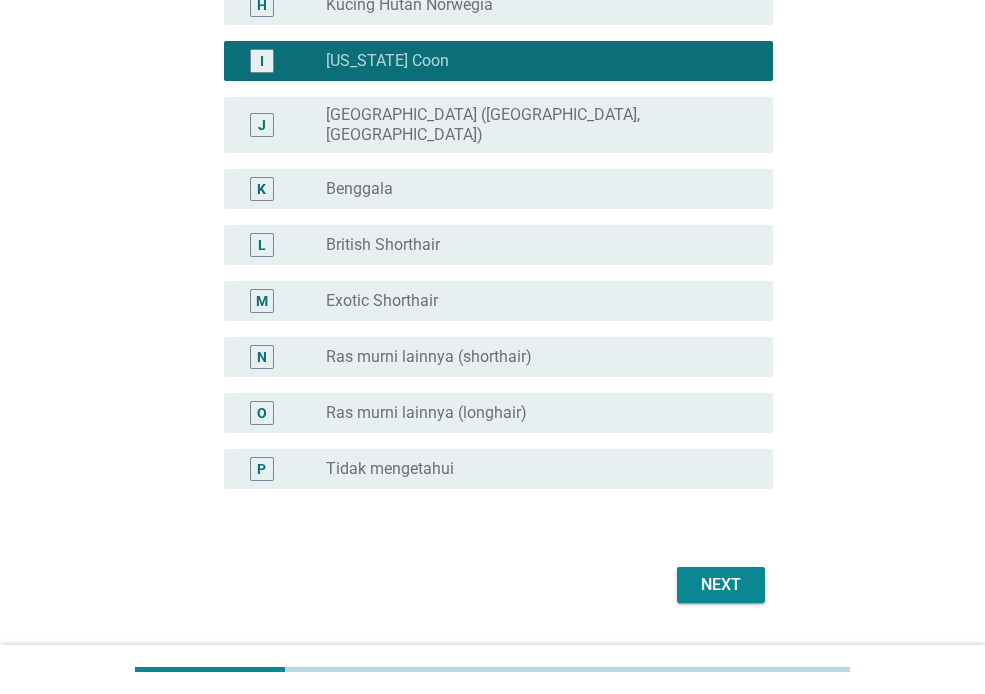 scroll, scrollTop: 692, scrollLeft: 0, axis: vertical 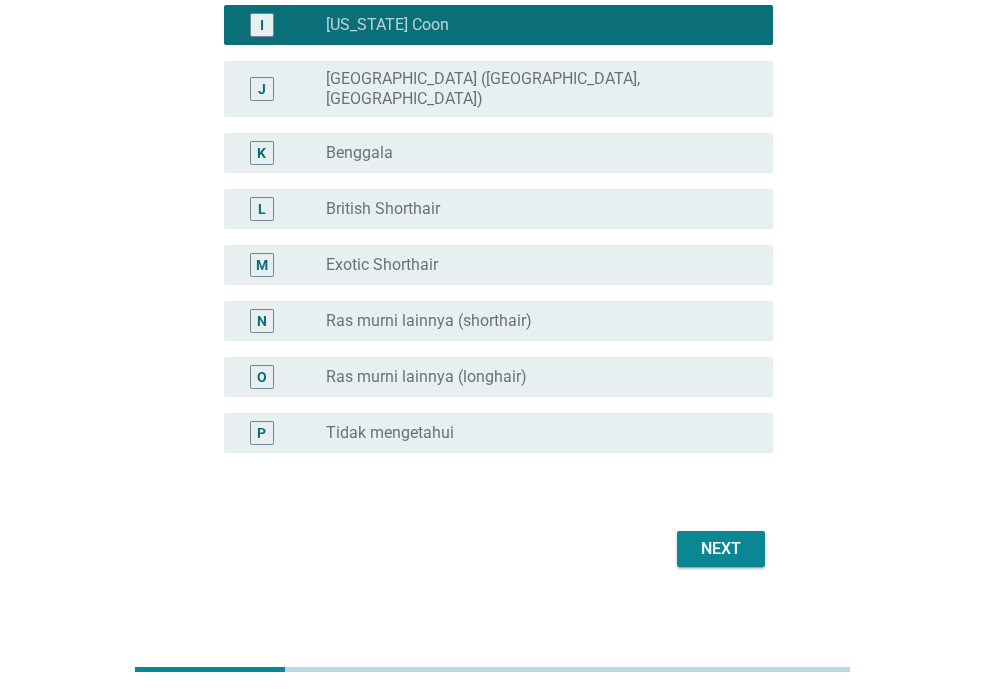 click on "Next" at bounding box center (721, 549) 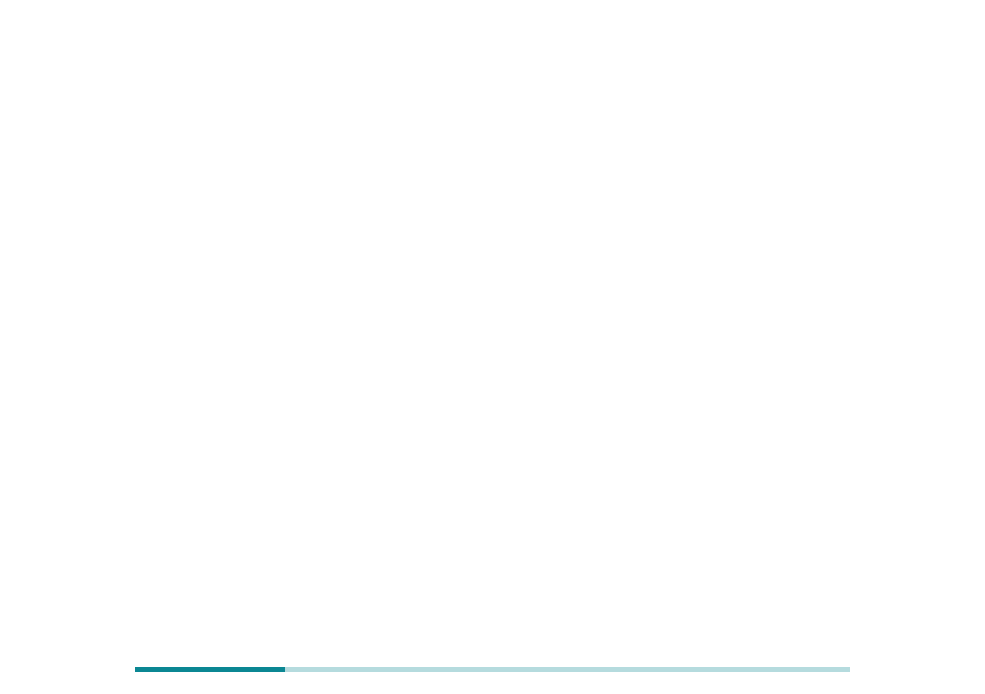 scroll, scrollTop: 0, scrollLeft: 0, axis: both 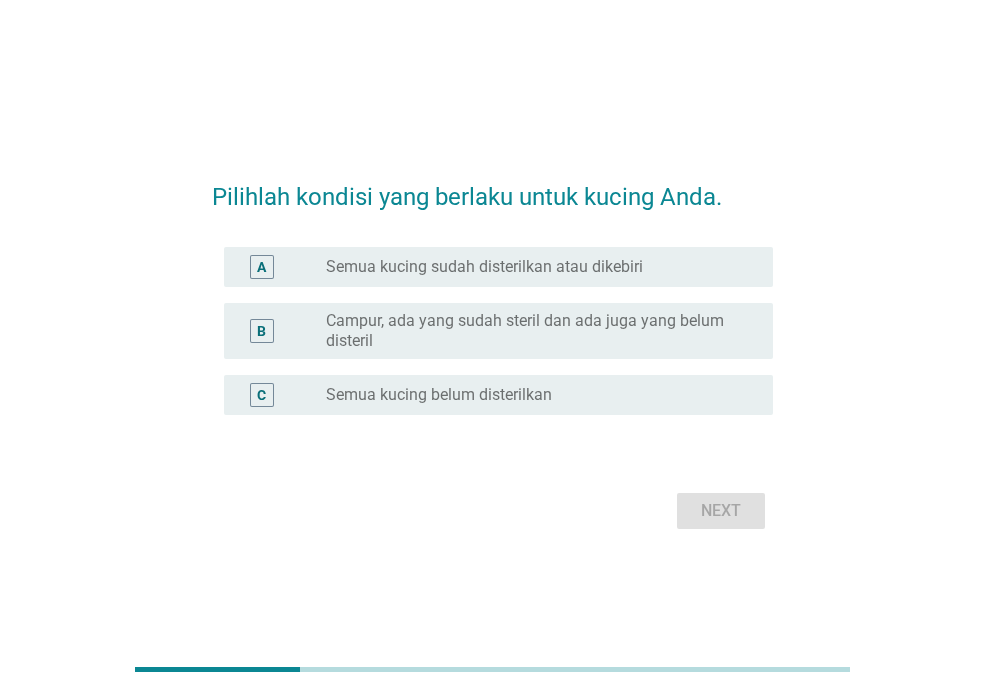 click on "Semua kucing belum disterilkan" at bounding box center (439, 395) 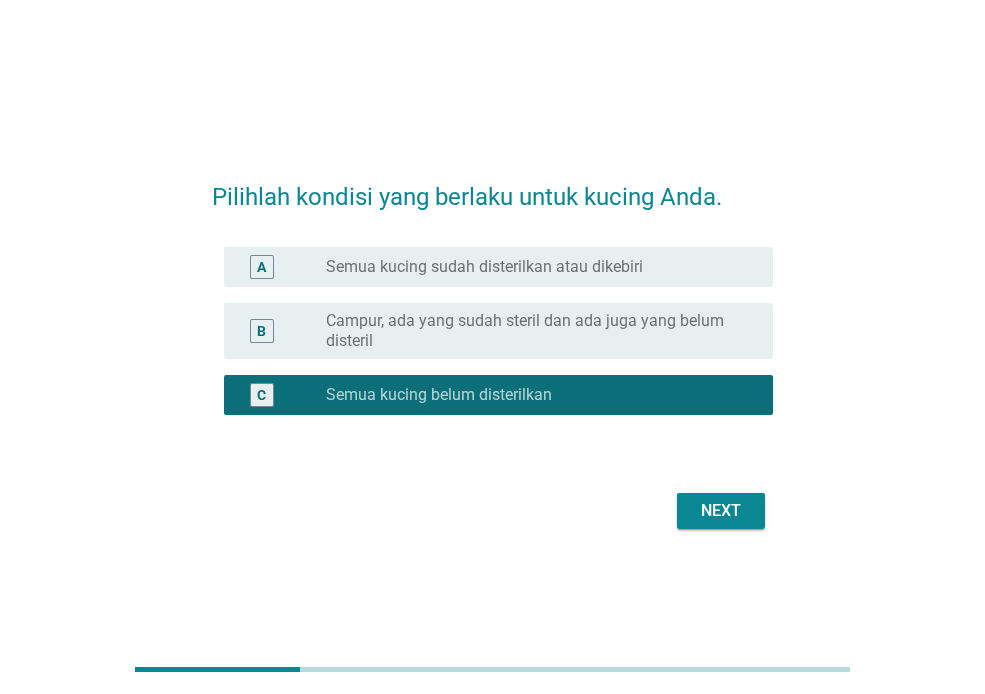 click on "Next" at bounding box center (721, 511) 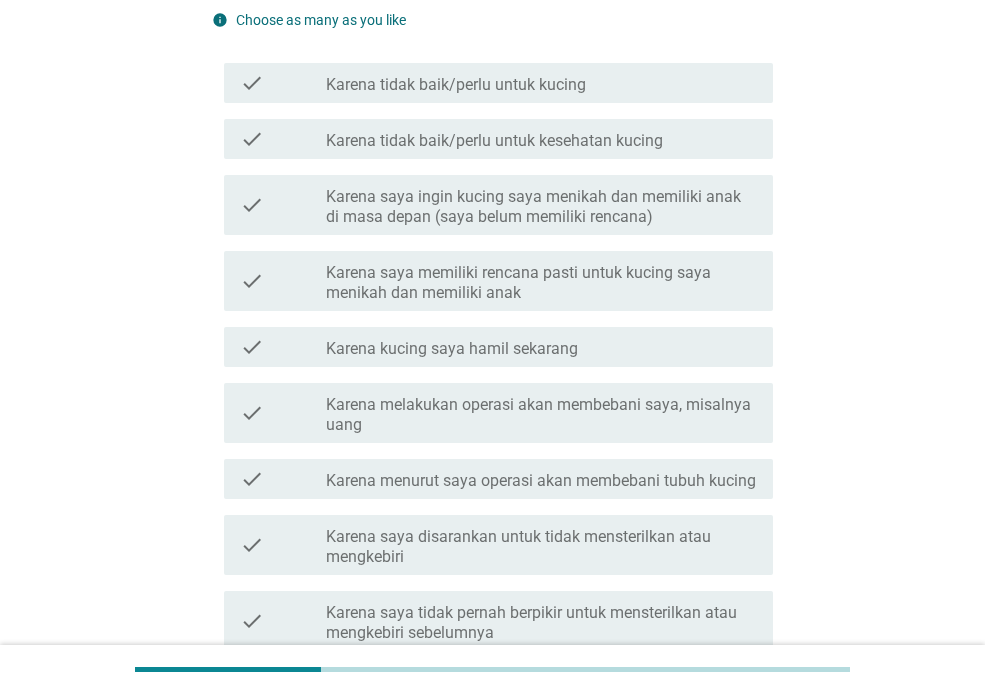 scroll, scrollTop: 335, scrollLeft: 0, axis: vertical 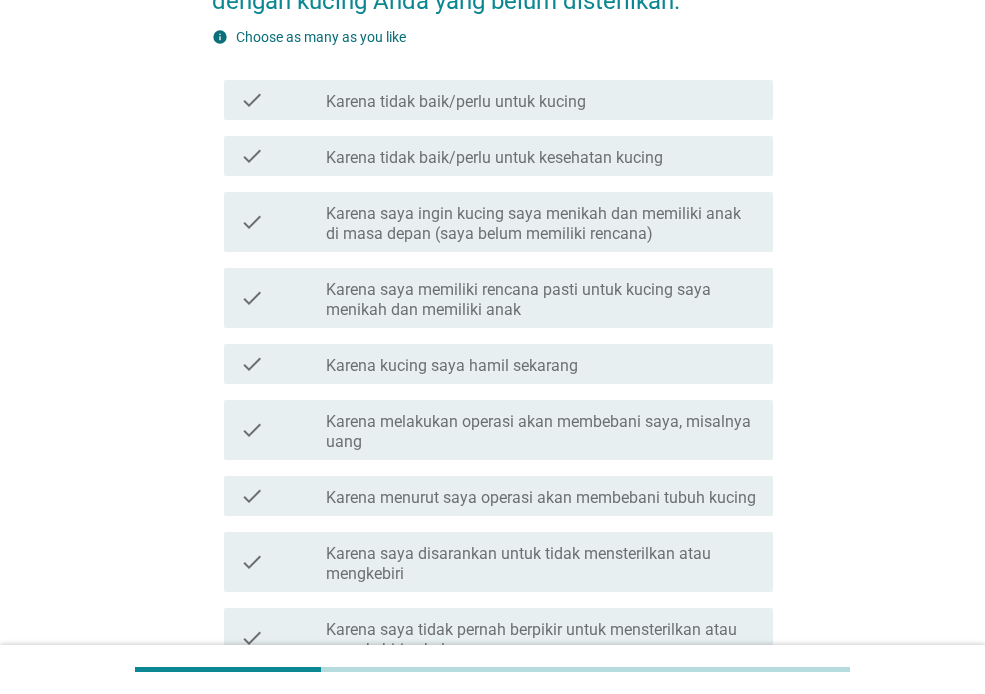 click on "check_box_outline_blank Karena tidak baik/perlu untuk kucing" at bounding box center (541, 100) 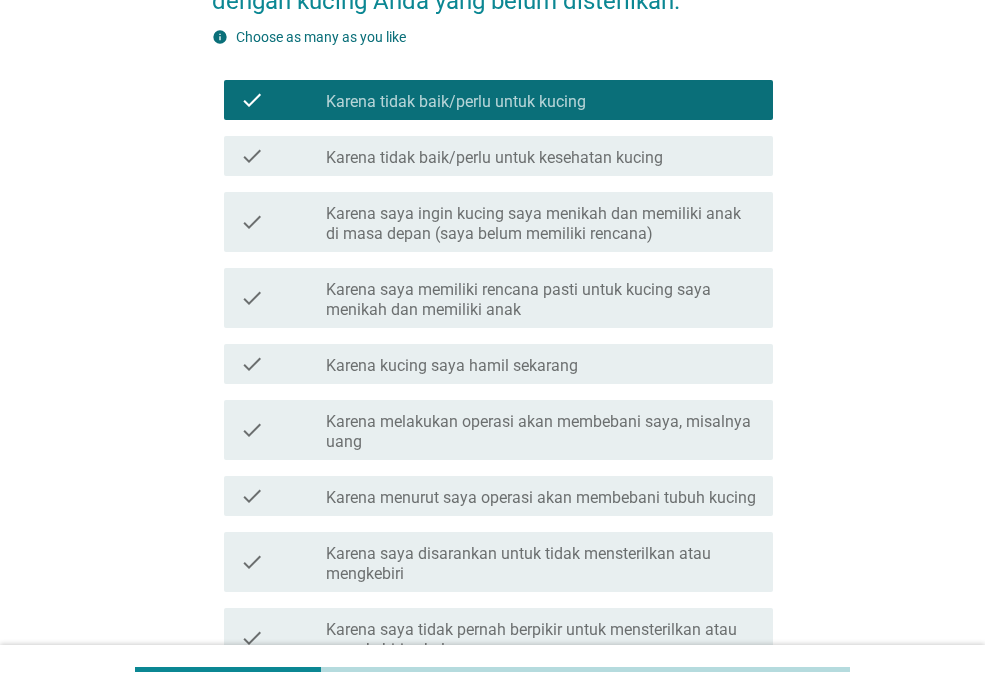 click on "check_box_outline_blank Karena tidak baik/perlu untuk kesehatan kucing" at bounding box center (541, 156) 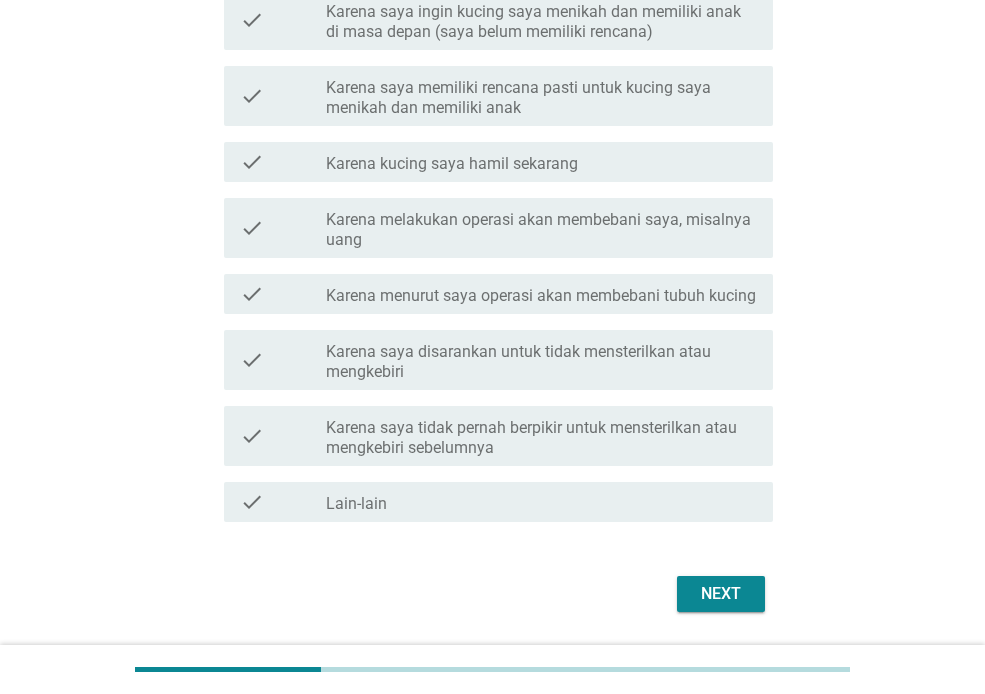 scroll, scrollTop: 509, scrollLeft: 0, axis: vertical 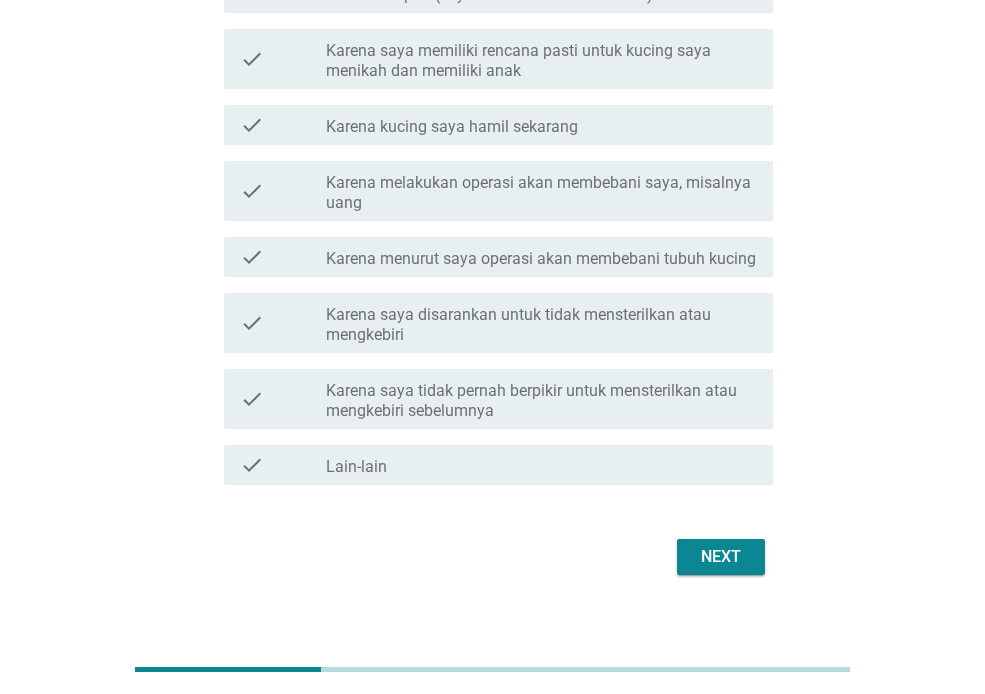 click on "Karena menurut saya operasi akan membebani tubuh kucing" at bounding box center (541, 259) 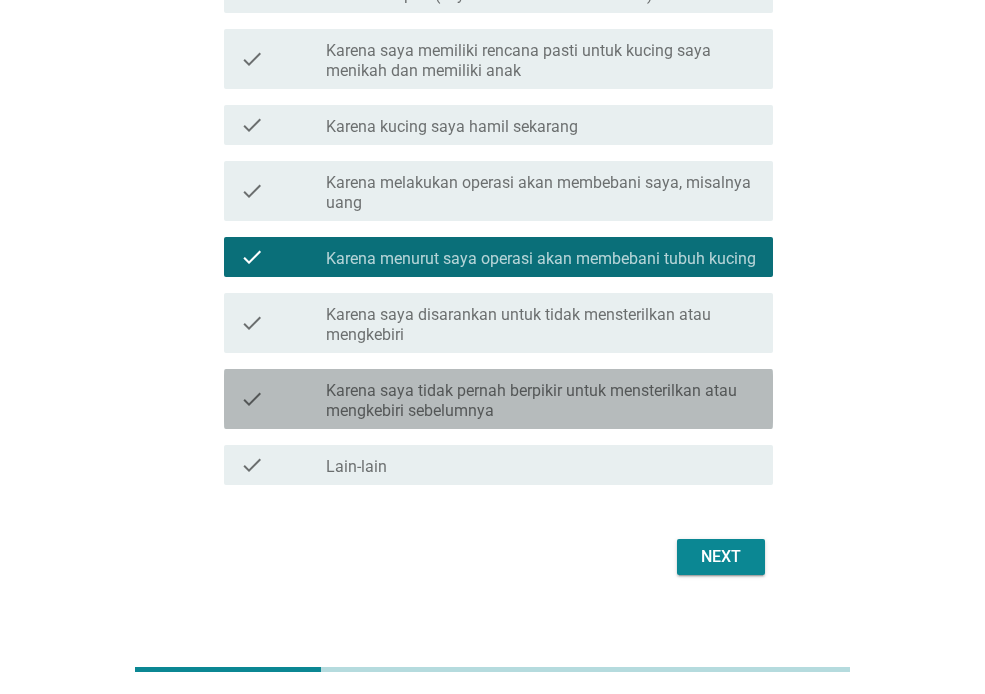 click on "Karena saya tidak pernah berpikir untuk mensterilkan atau mengkebiri sebelumnya" at bounding box center (541, 401) 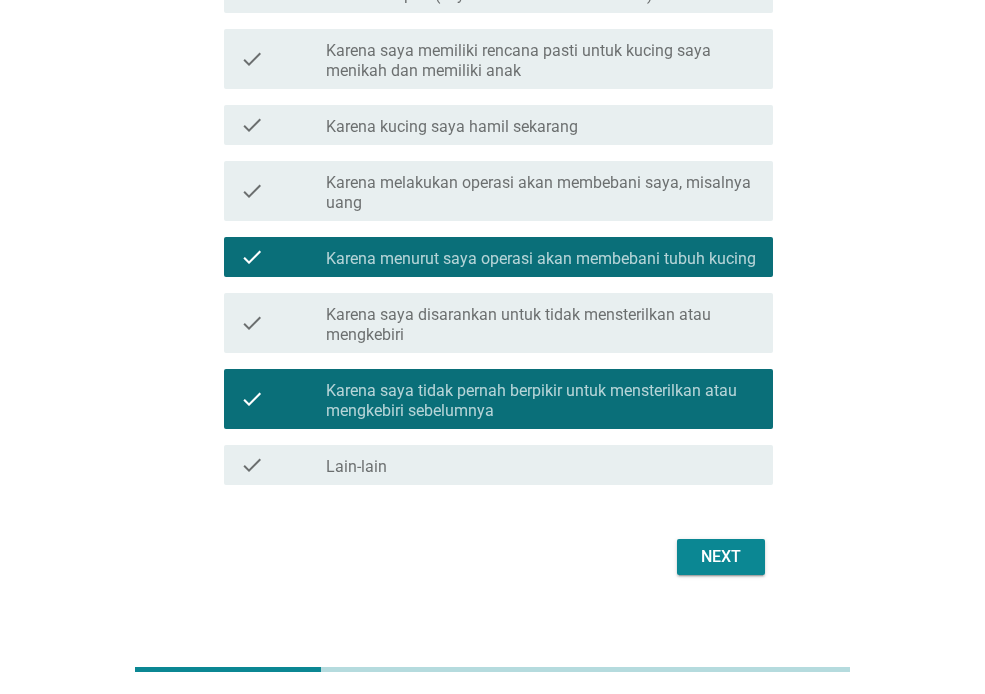 click on "Next" at bounding box center (721, 557) 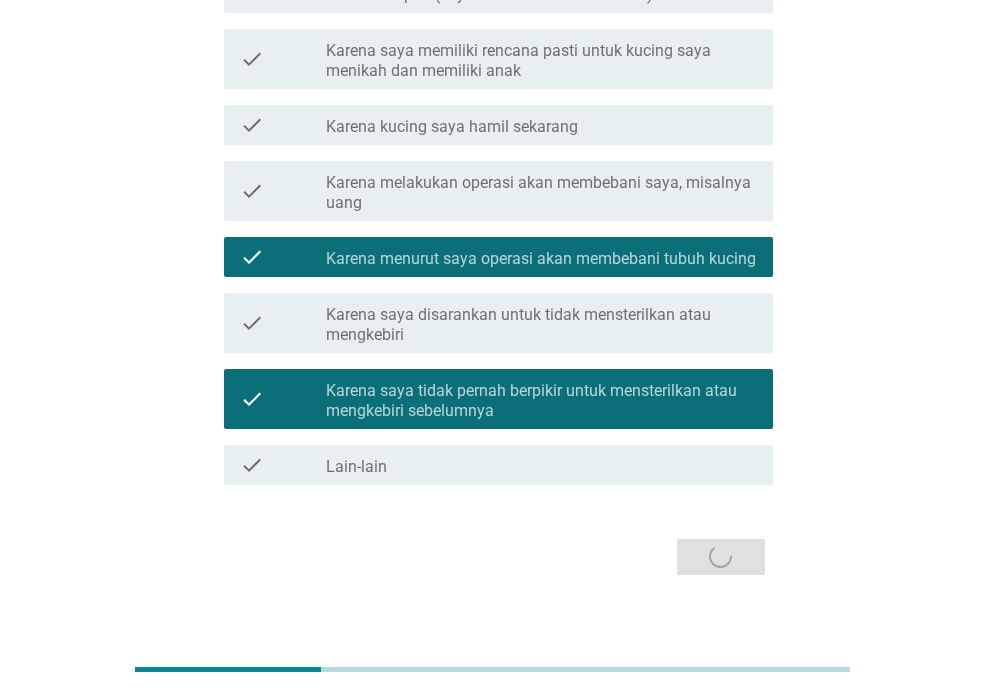 scroll, scrollTop: 0, scrollLeft: 0, axis: both 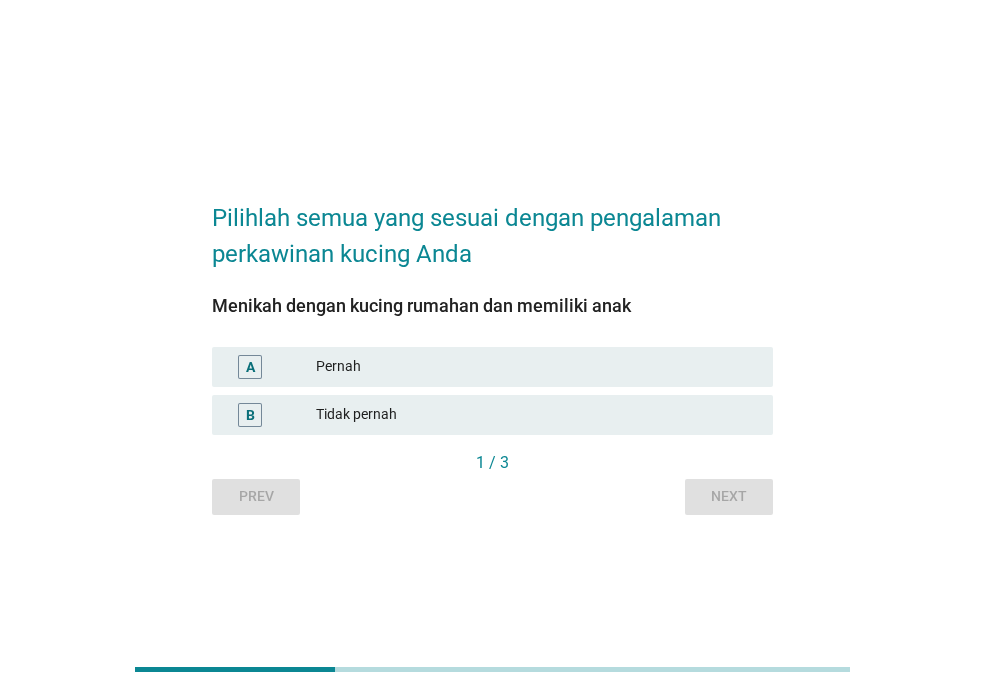 click on "Tidak pernah" at bounding box center [536, 415] 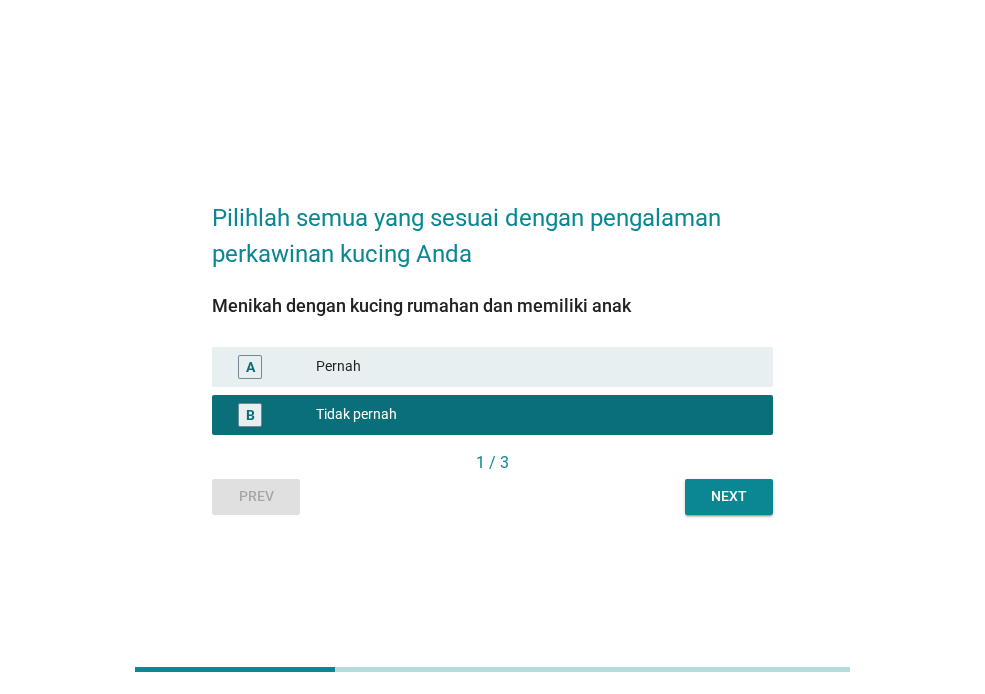 click on "Next" at bounding box center [729, 496] 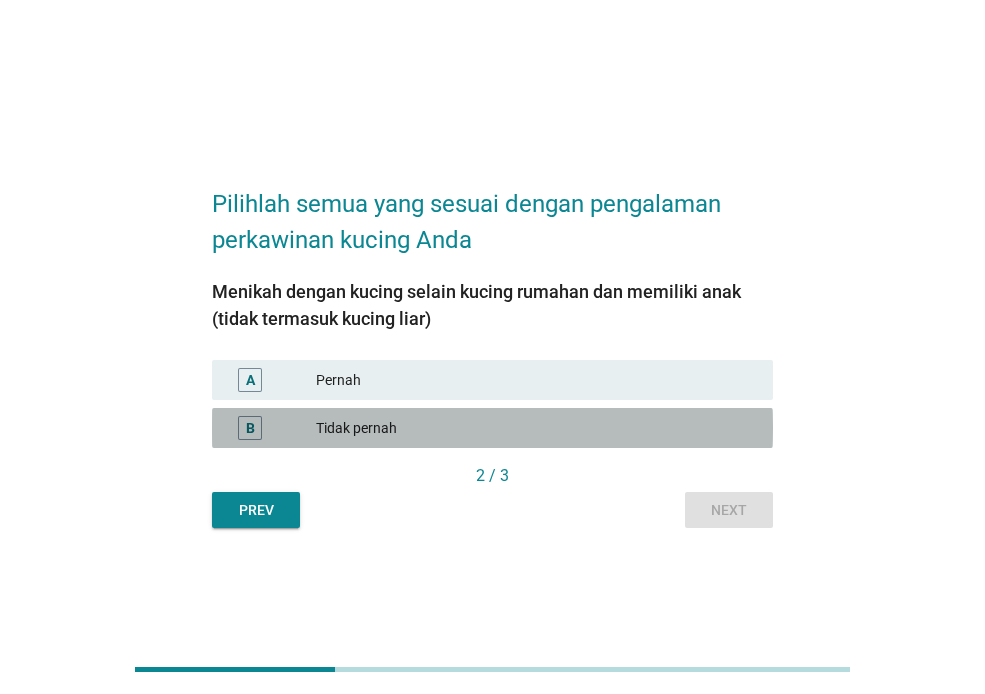 click on "Tidak pernah" at bounding box center (536, 428) 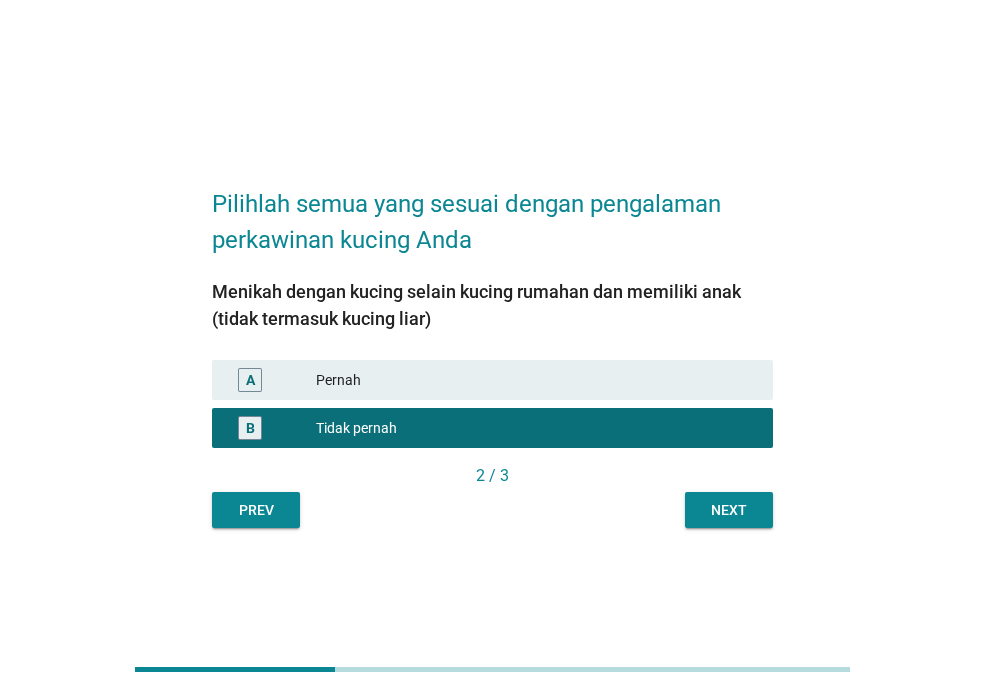 click on "Next" at bounding box center [729, 510] 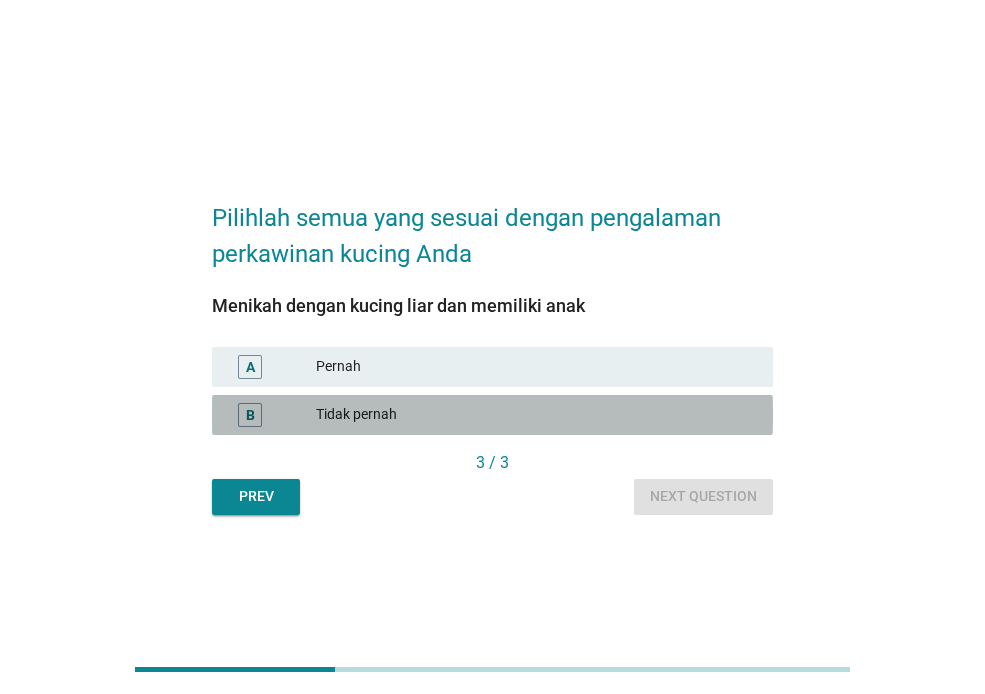 click on "Tidak pernah" at bounding box center (536, 415) 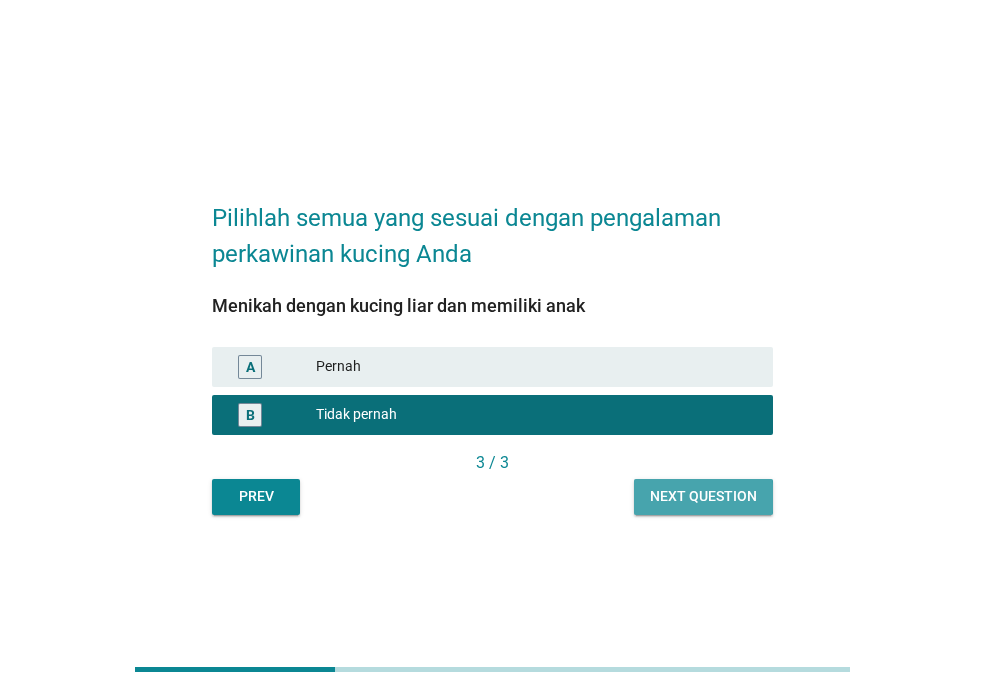 click on "Next question" at bounding box center [703, 496] 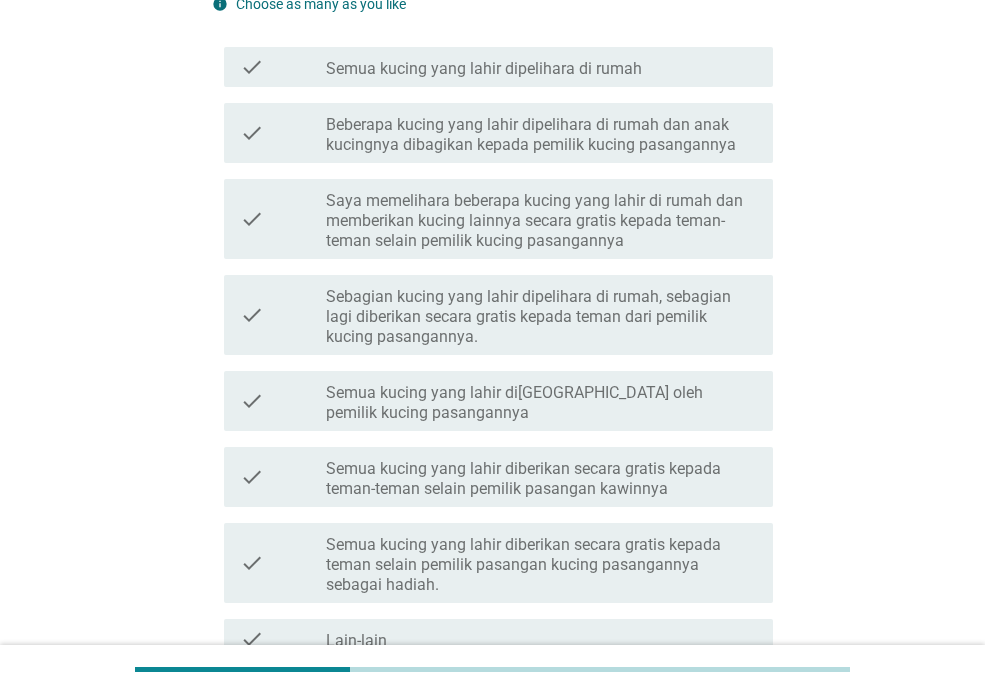 scroll, scrollTop: 201, scrollLeft: 0, axis: vertical 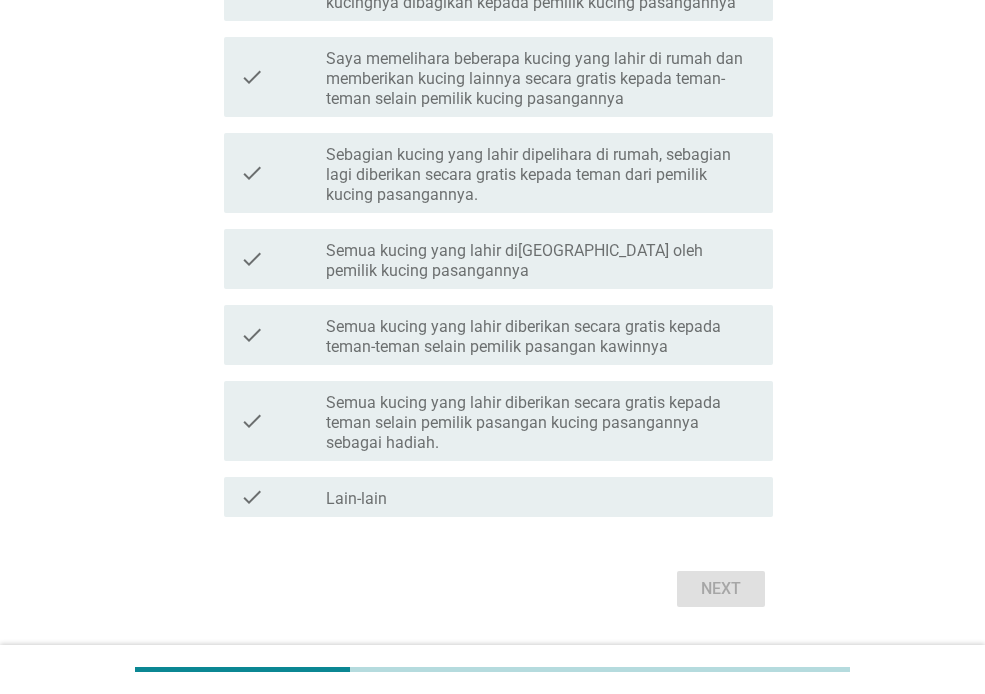 click on "Lain-lain" at bounding box center [356, 499] 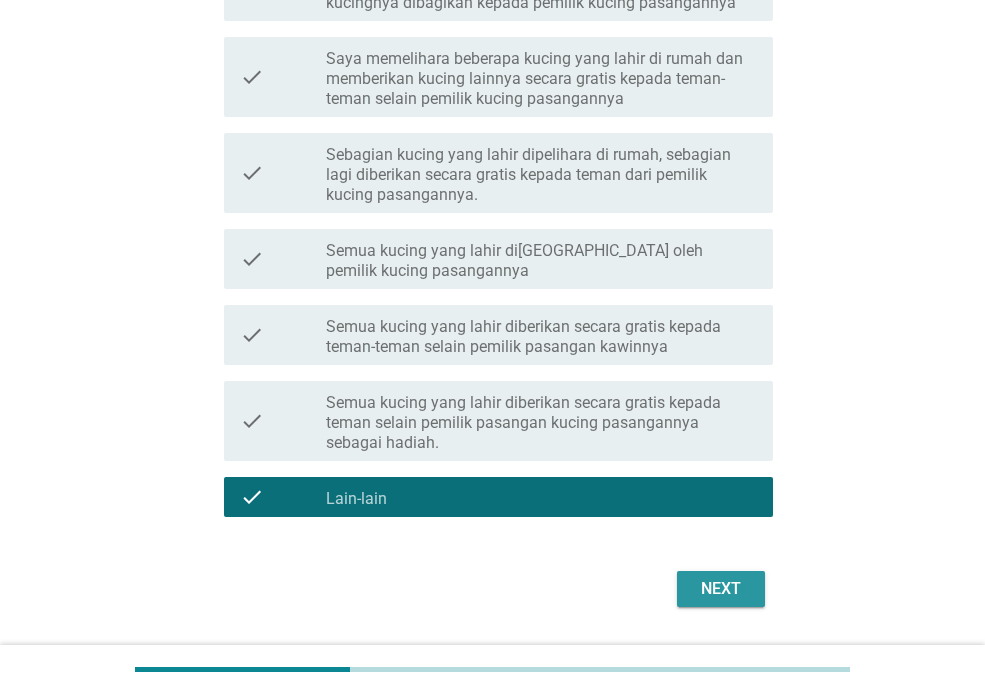 click on "Next" at bounding box center [721, 589] 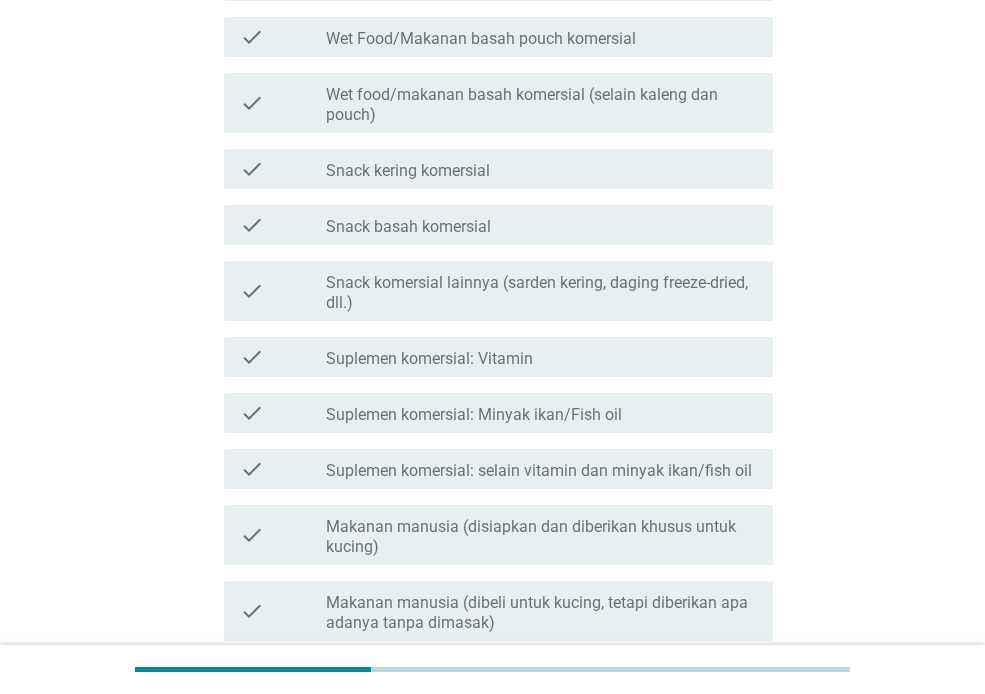 scroll, scrollTop: 0, scrollLeft: 0, axis: both 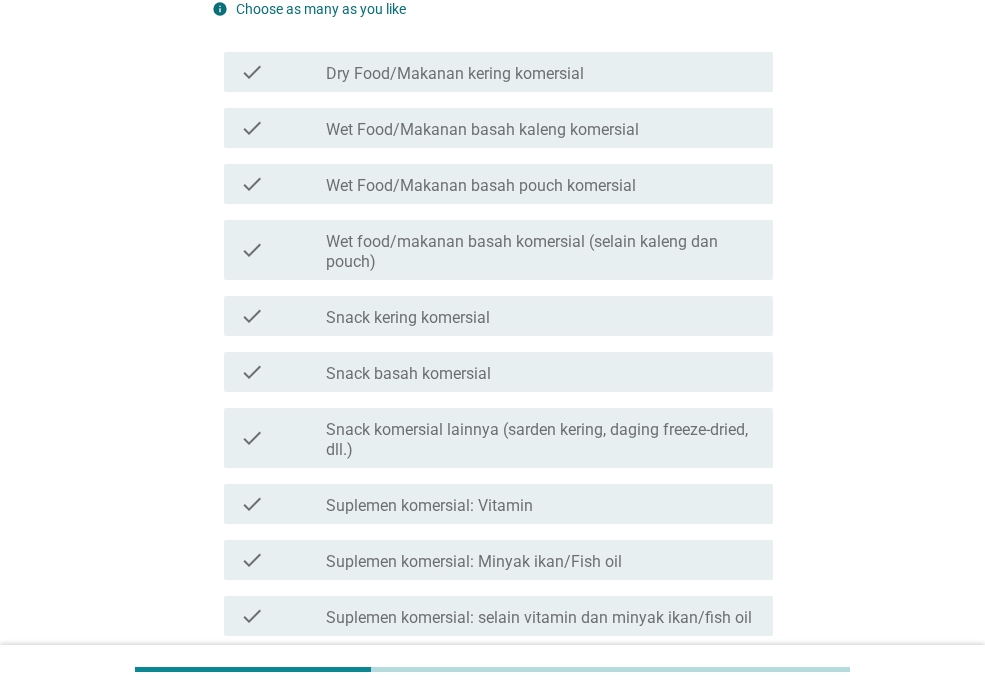 click on "check_box_outline_blank Dry Food/Makanan kering komersial" at bounding box center [541, 72] 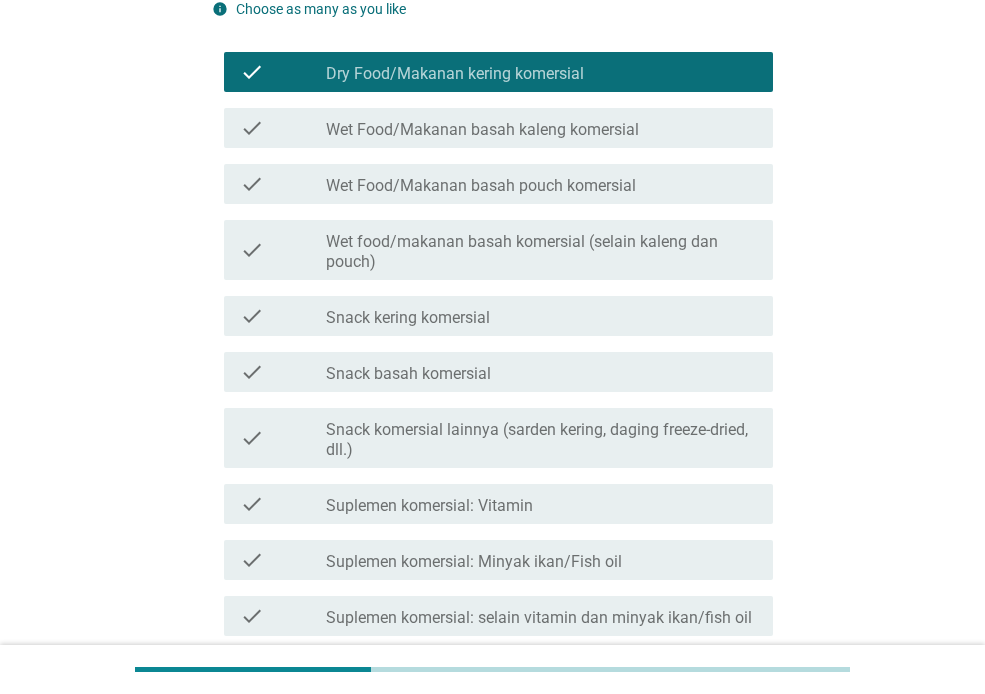 click on "check_box_outline_blank Wet Food/Makanan basah kaleng komersial" at bounding box center [541, 128] 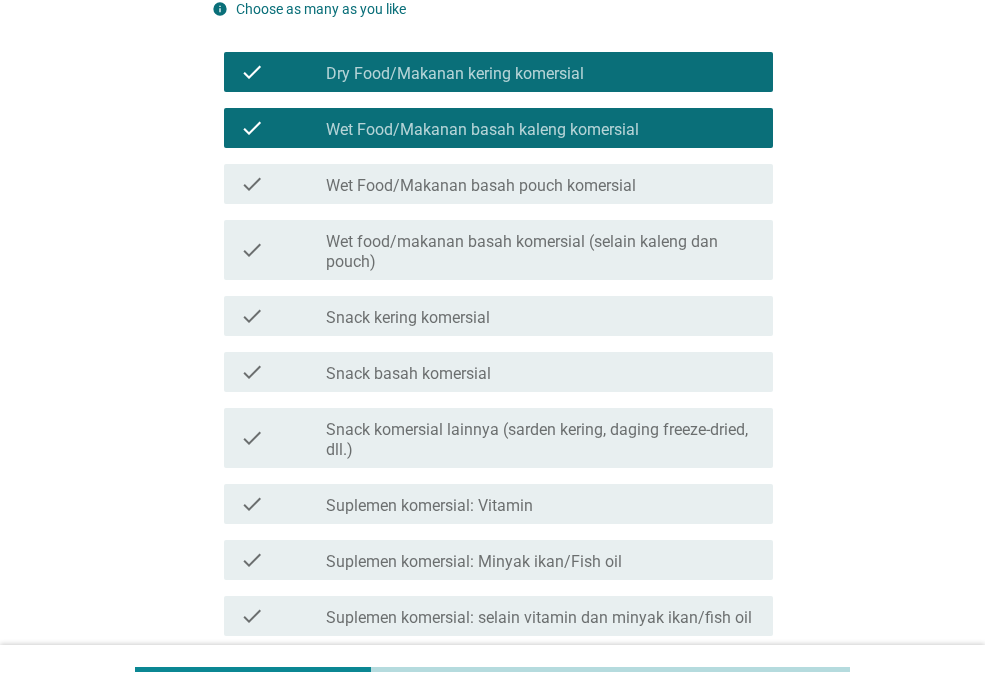 click on "check_box_outline_blank Snack kering komersial" at bounding box center [541, 316] 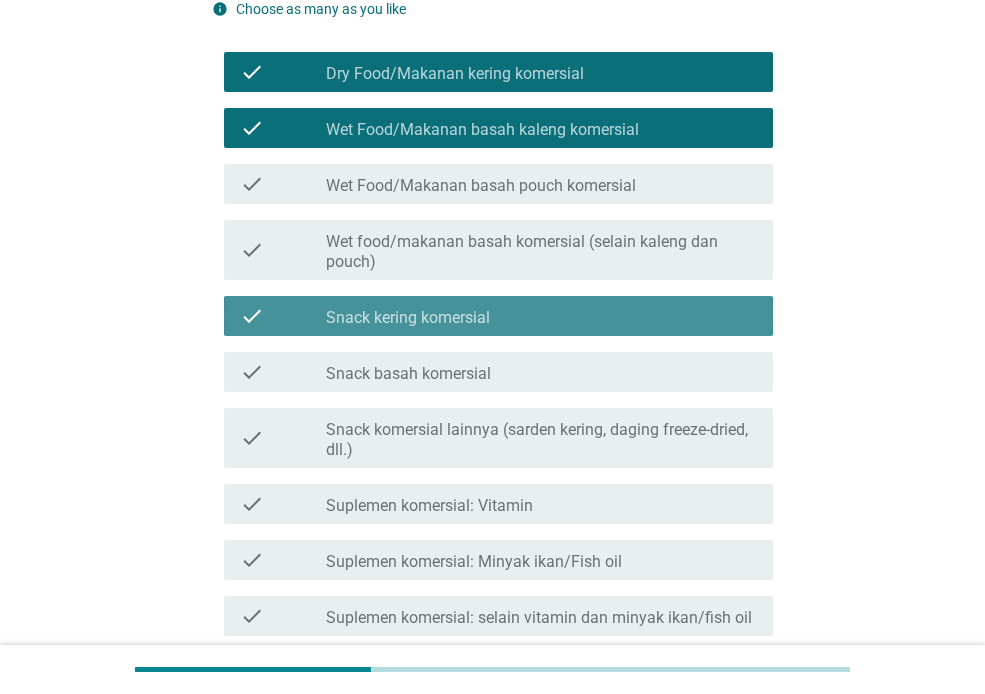 click on "check_box_outline_blank Snack kering komersial" at bounding box center (541, 316) 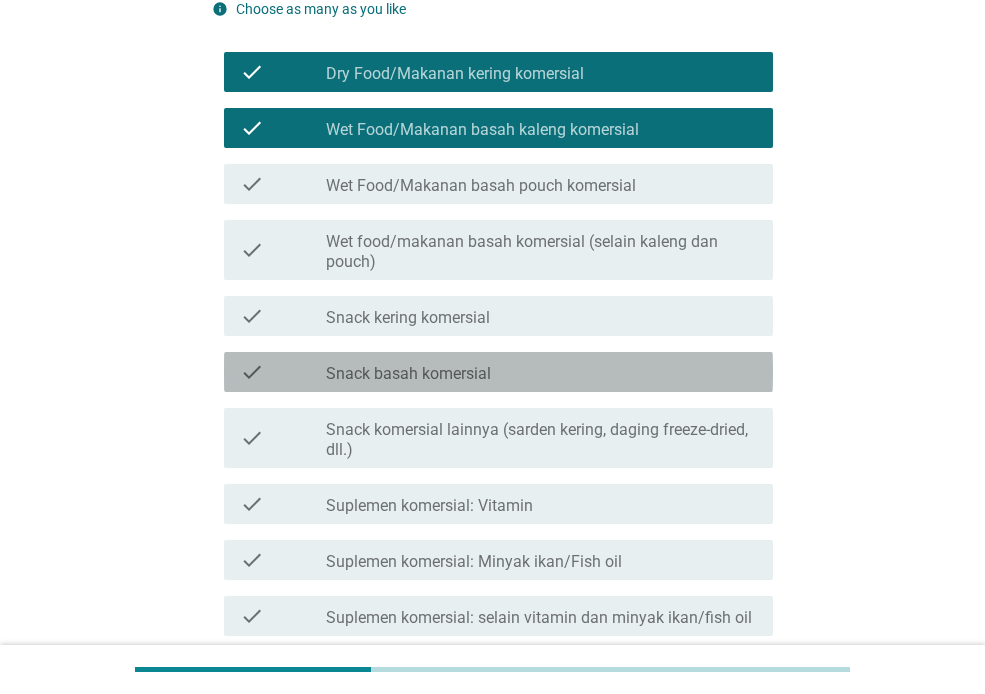 click on "check_box_outline_blank Snack basah komersial" at bounding box center (541, 372) 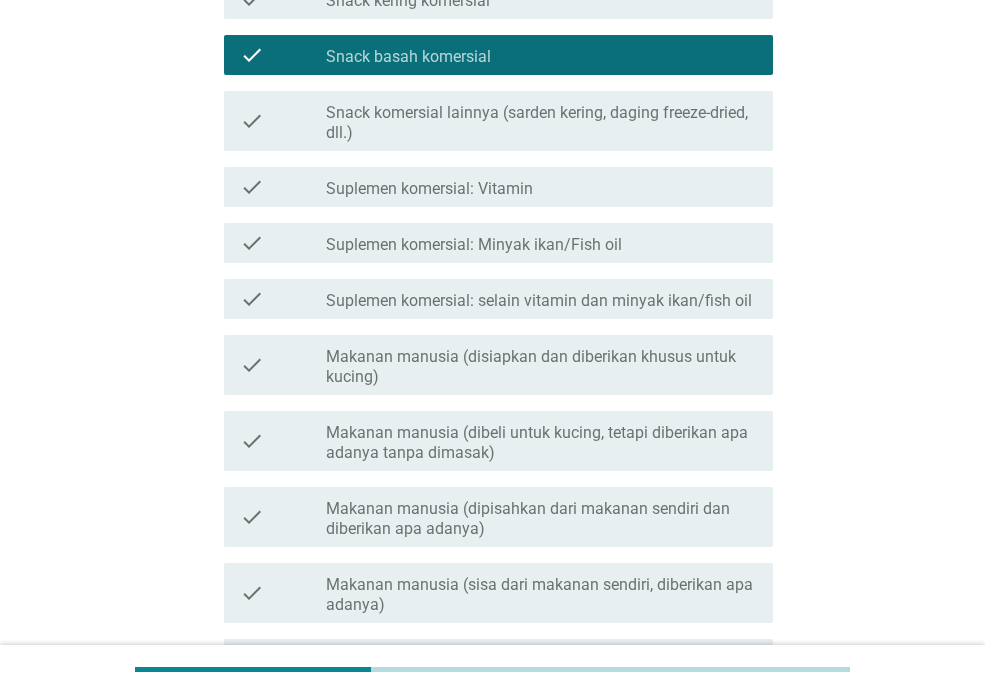 scroll, scrollTop: 531, scrollLeft: 0, axis: vertical 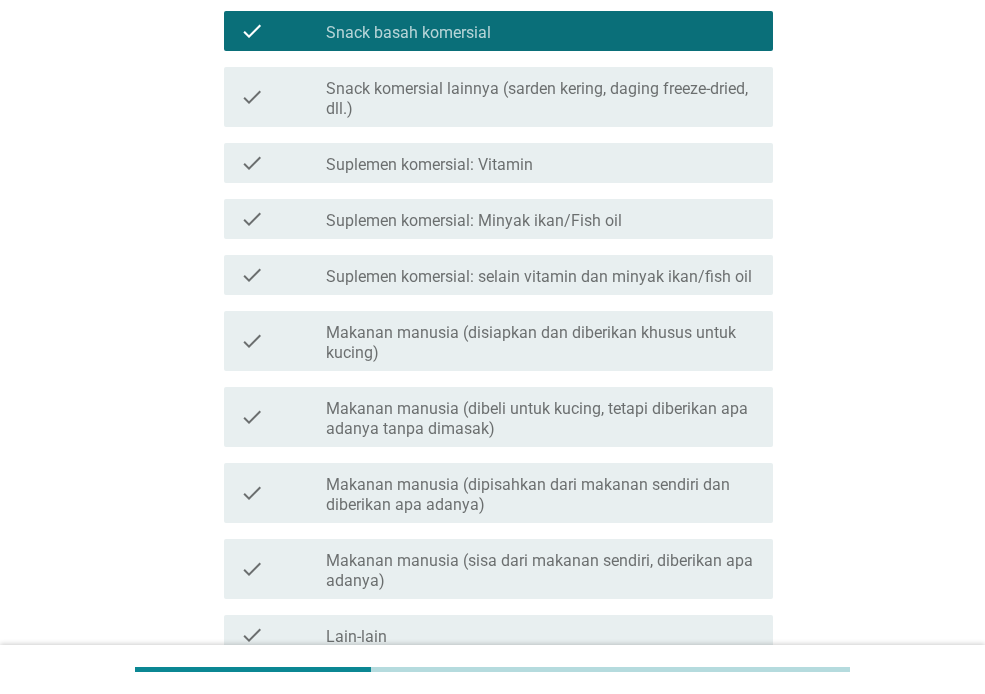 click on "check_box_outline_blank Suplemen komersial: Vitamin" at bounding box center (541, 163) 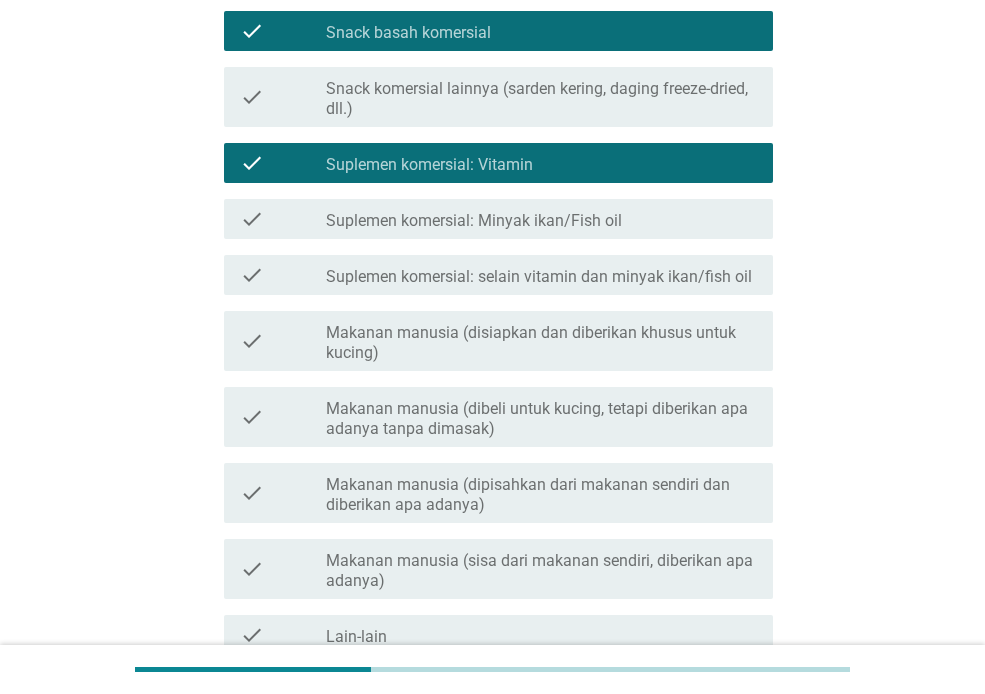 click on "check_box_outline_blank Suplemen komersial: Minyak ikan/Fish oil" at bounding box center (541, 219) 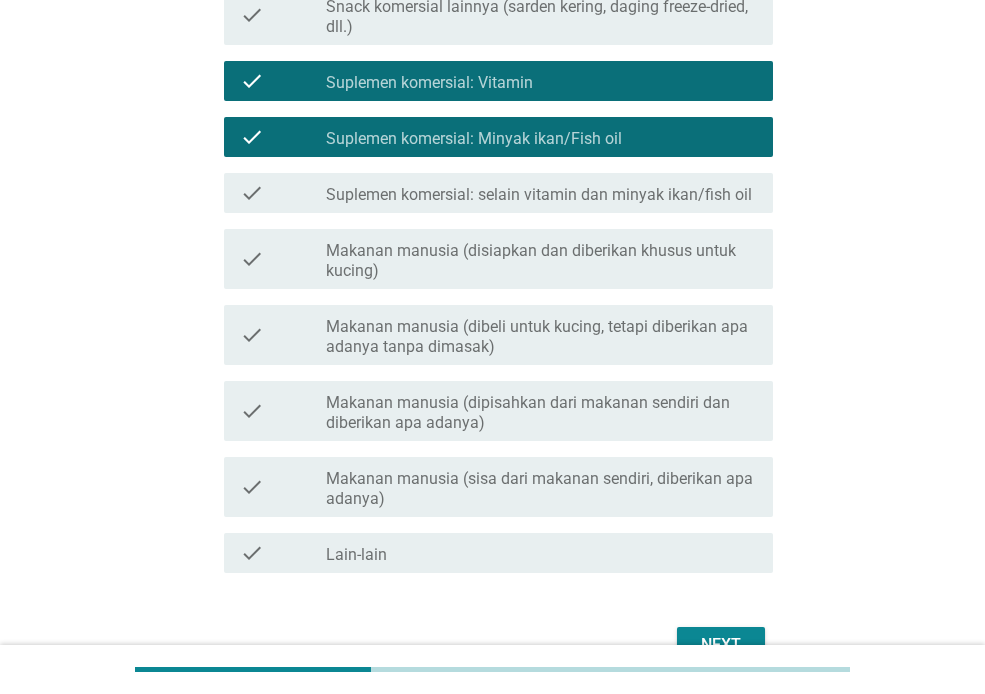 scroll, scrollTop: 725, scrollLeft: 0, axis: vertical 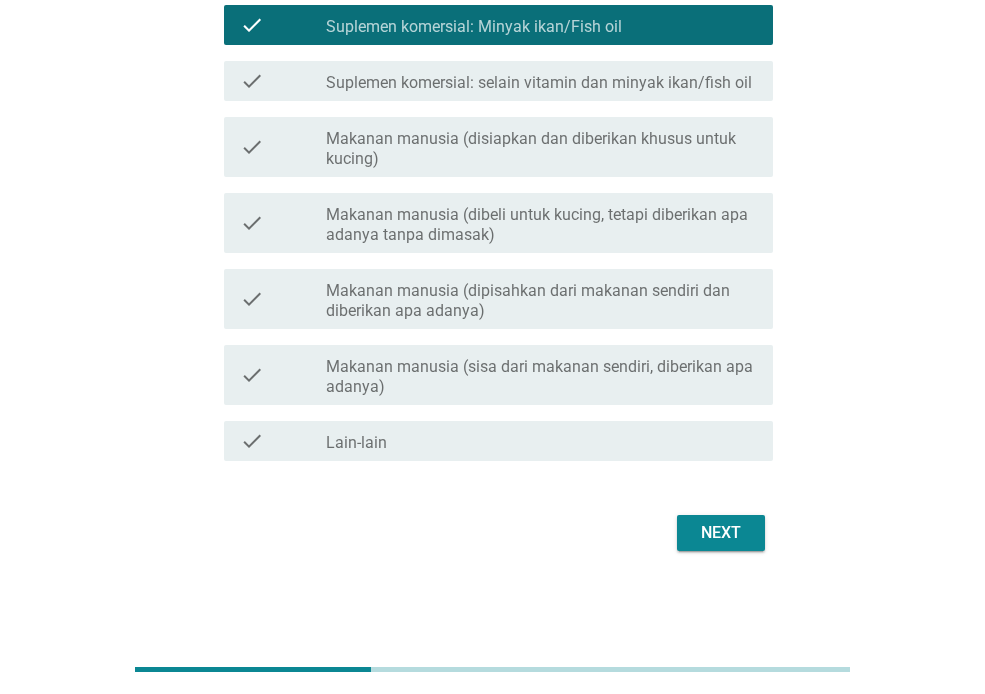 click on "Next" at bounding box center (721, 533) 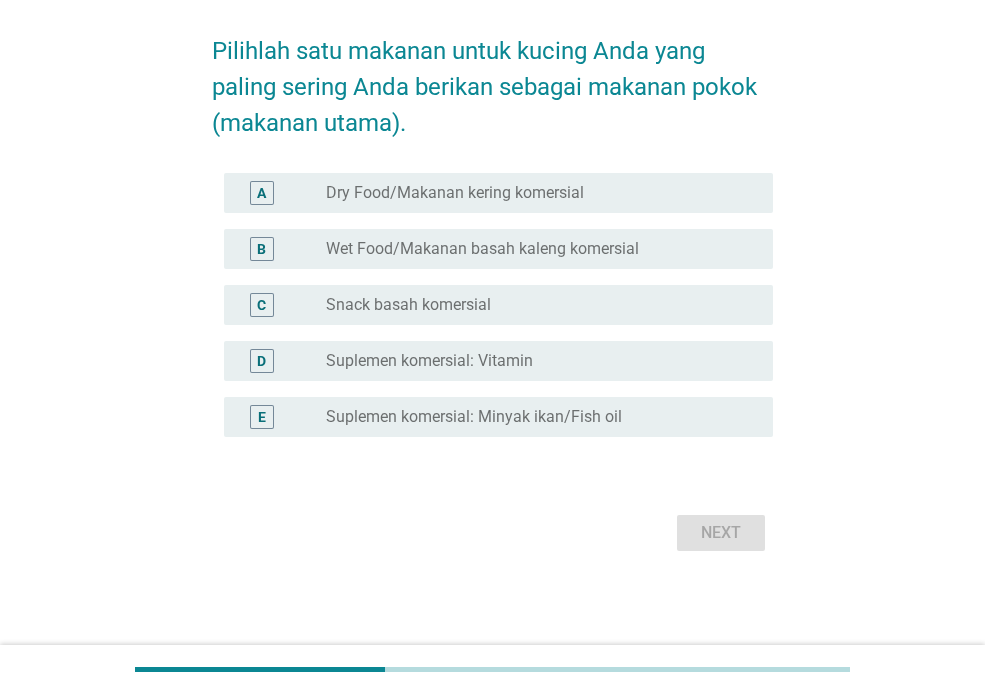 scroll, scrollTop: 0, scrollLeft: 0, axis: both 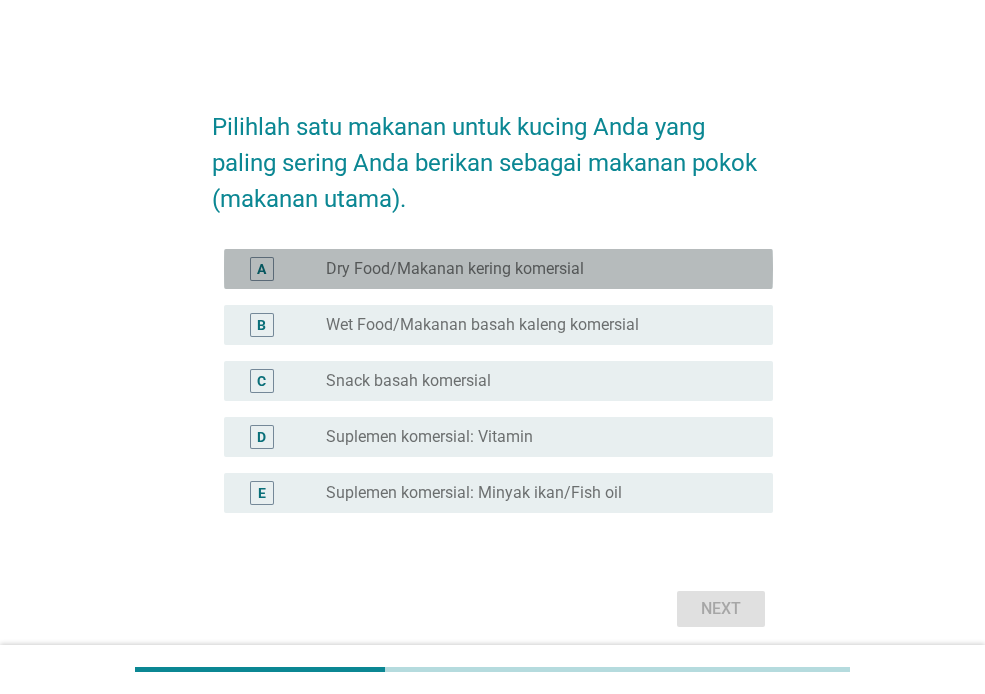 click on "radio_button_unchecked Dry Food/Makanan kering komersial" at bounding box center (533, 269) 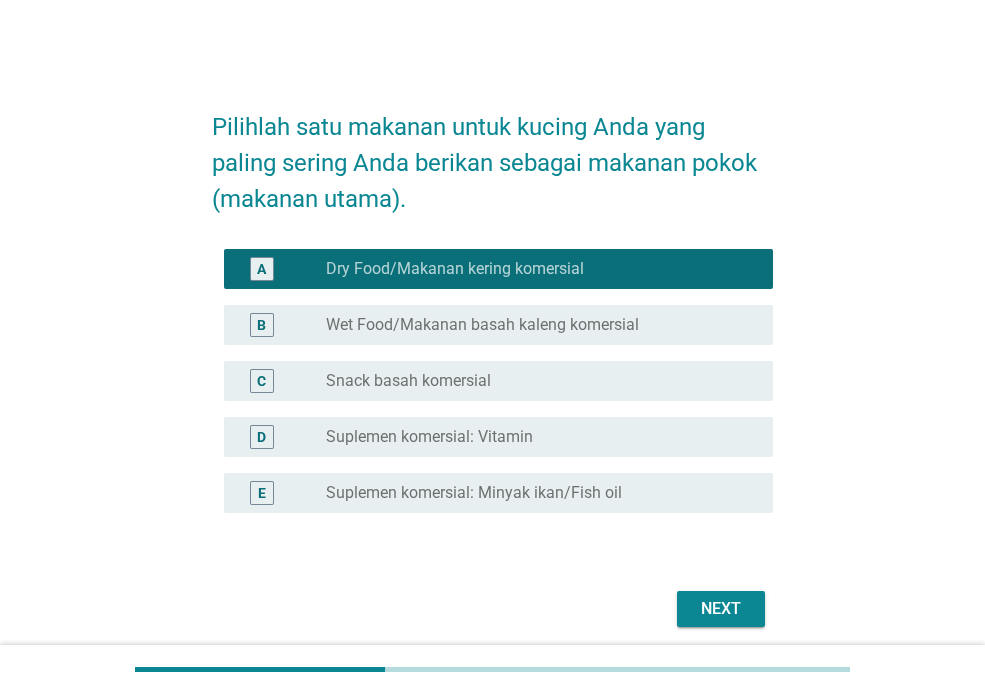 click on "radio_button_unchecked Wet Food/Makanan basah kaleng komersial" at bounding box center [533, 325] 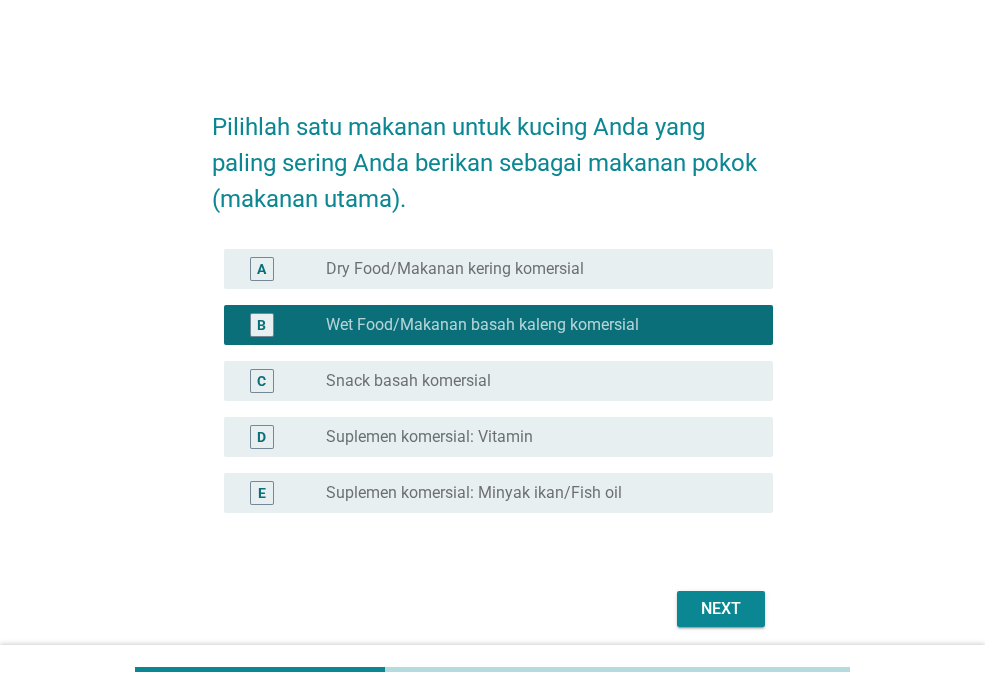 click on "A     radio_button_unchecked Dry Food/Makanan kering komersial" at bounding box center (498, 269) 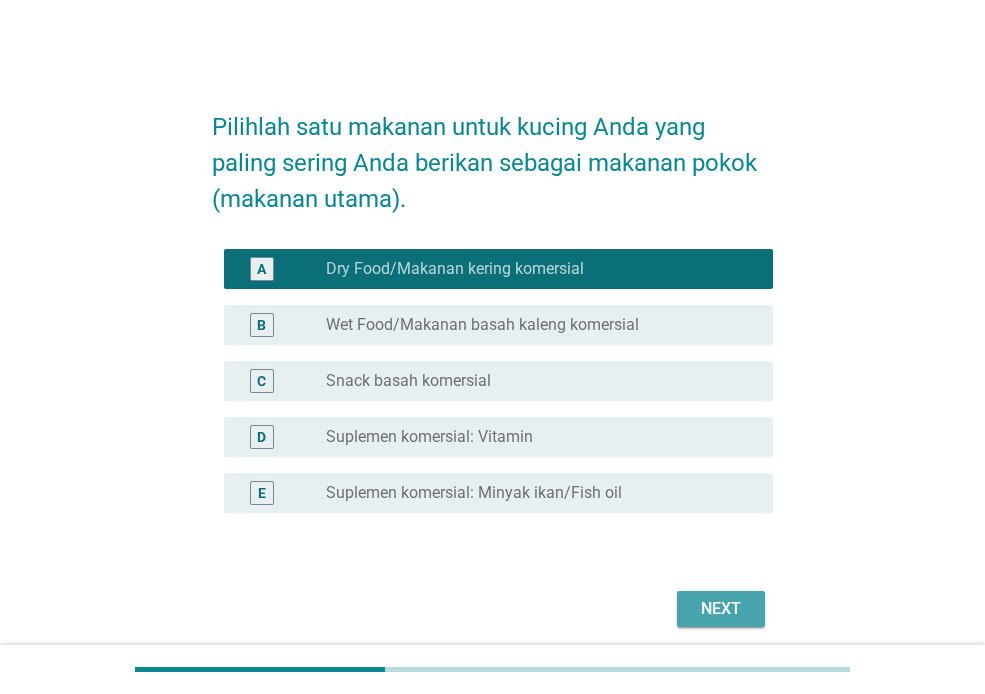 click on "Next" at bounding box center (721, 609) 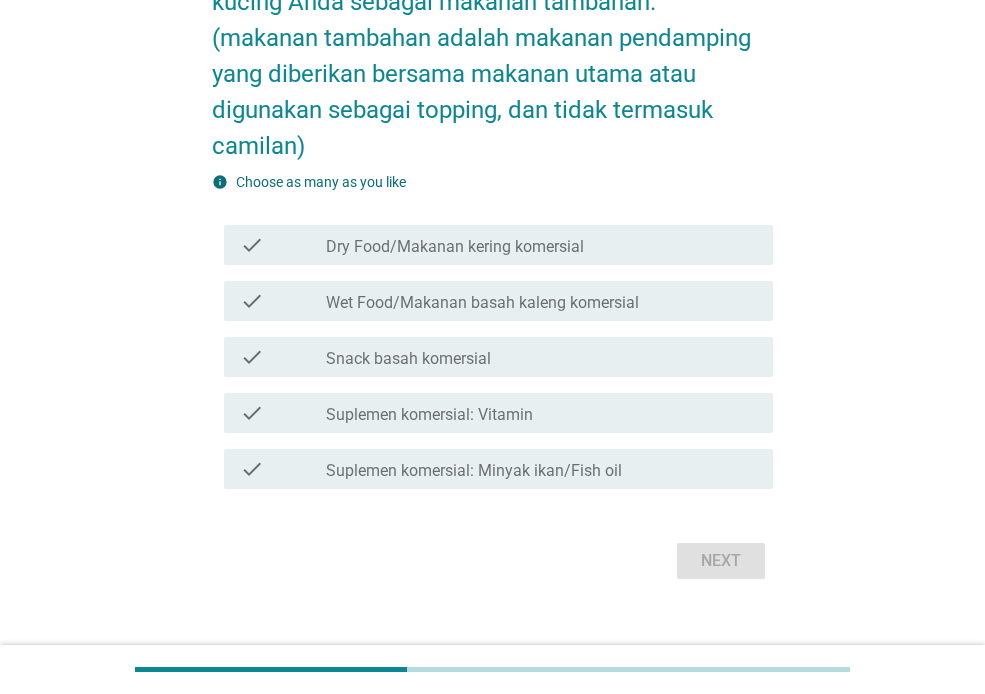 scroll, scrollTop: 189, scrollLeft: 0, axis: vertical 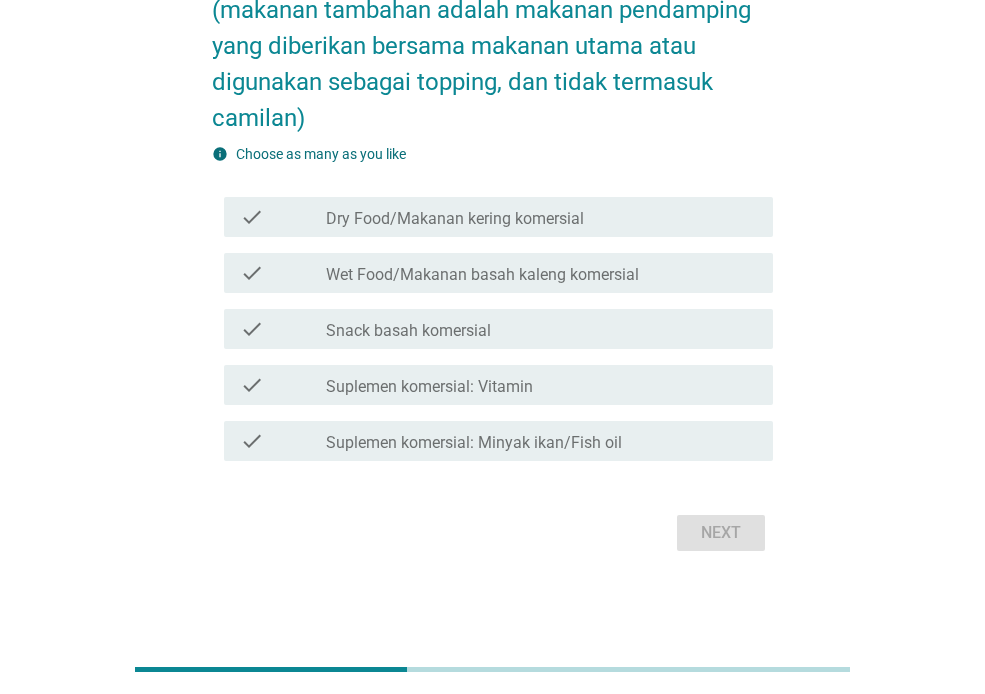 click on "check_box_outline_blank Wet Food/Makanan basah kaleng komersial" at bounding box center (541, 273) 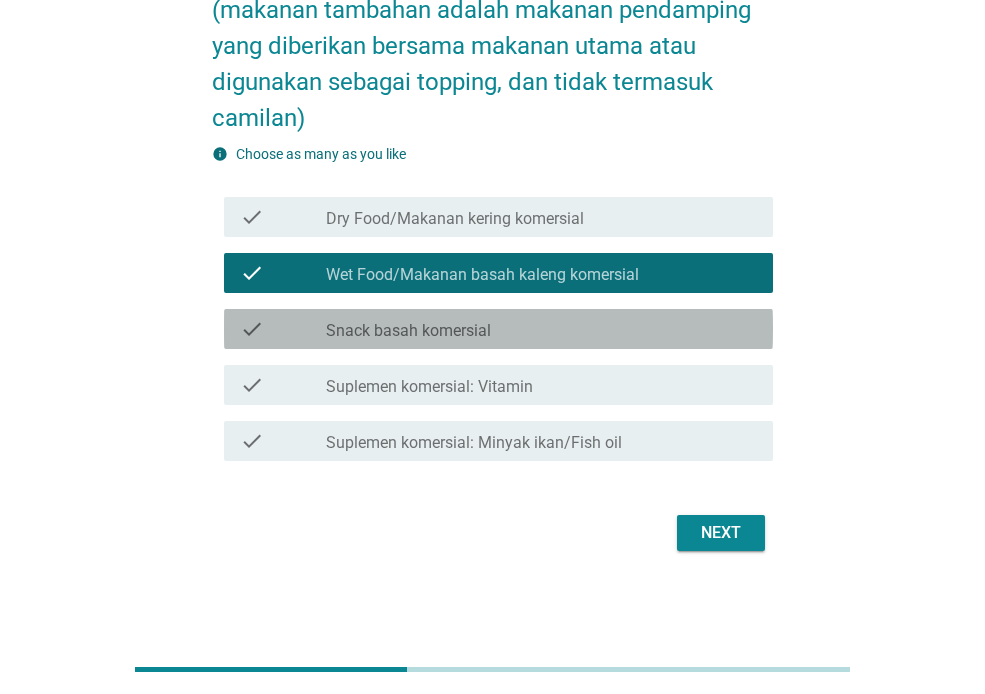 click on "check_box_outline_blank Snack basah komersial" at bounding box center [541, 329] 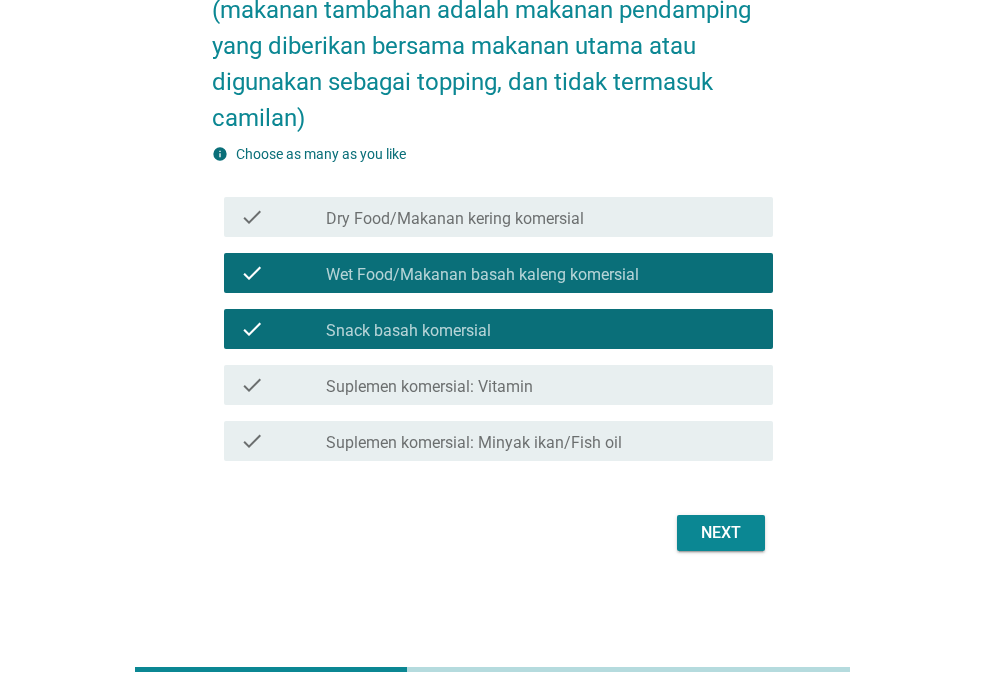 click on "check_box_outline_blank Suplemen komersial: Vitamin" at bounding box center [541, 385] 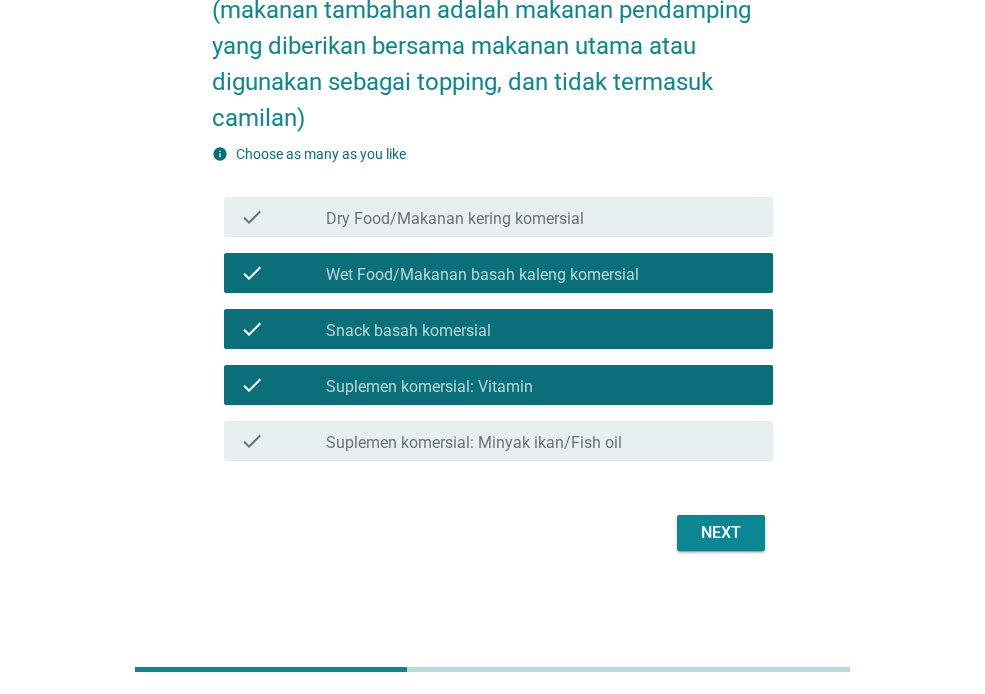 click on "check     check_box_outline_blank Suplemen komersial: Minyak ikan/Fish oil" at bounding box center [498, 441] 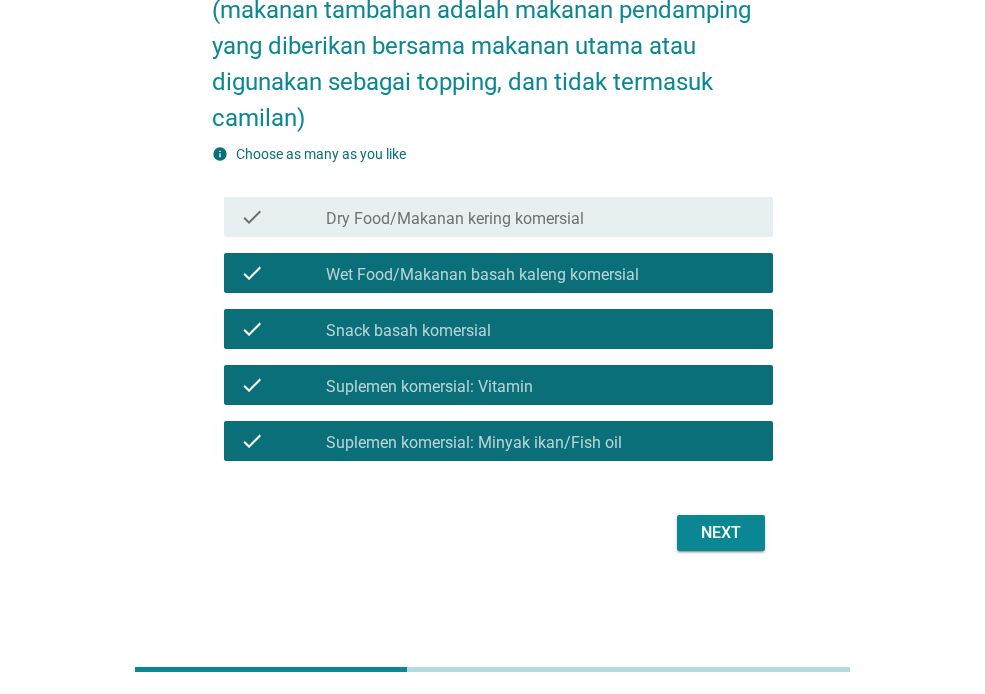 click on "Next" at bounding box center [721, 533] 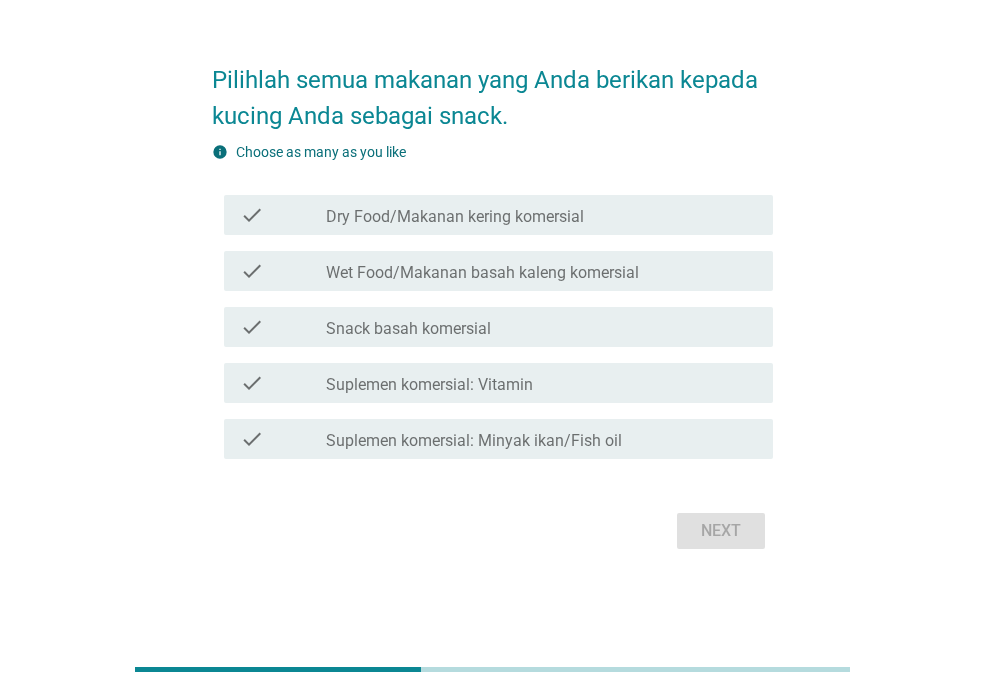 scroll, scrollTop: 0, scrollLeft: 0, axis: both 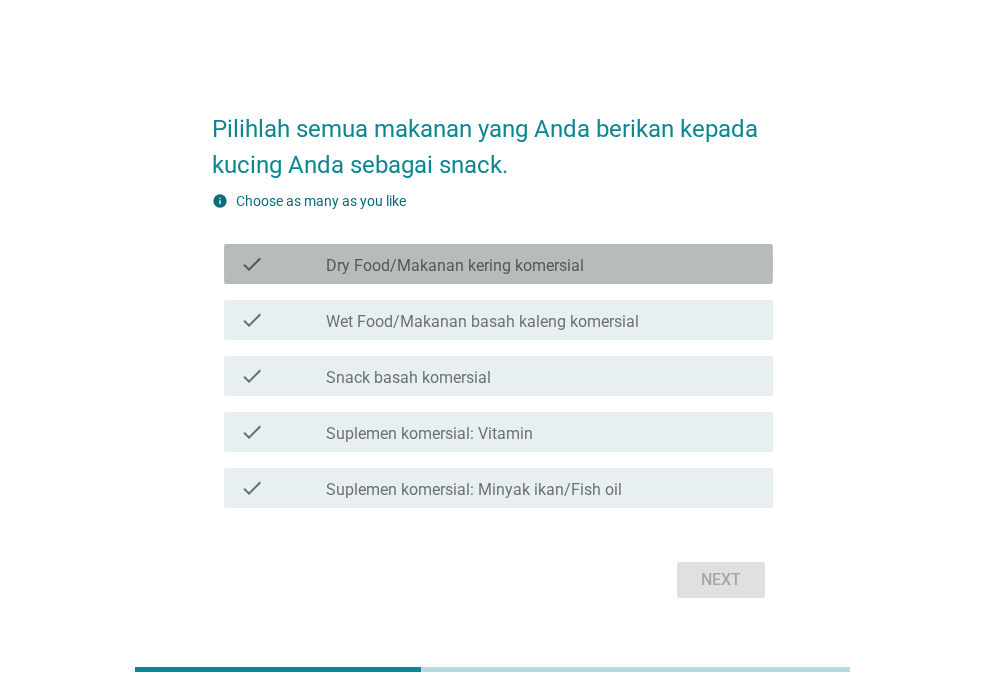 click on "check_box_outline_blank Dry Food/Makanan kering komersial" at bounding box center (541, 264) 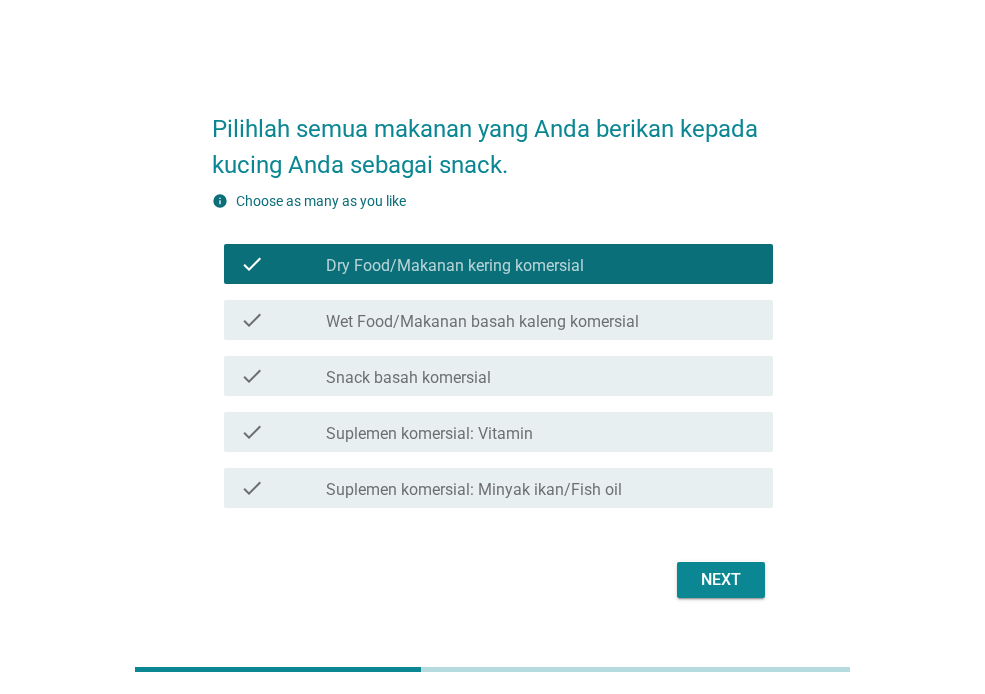 click on "Wet Food/Makanan basah kaleng komersial" at bounding box center [482, 322] 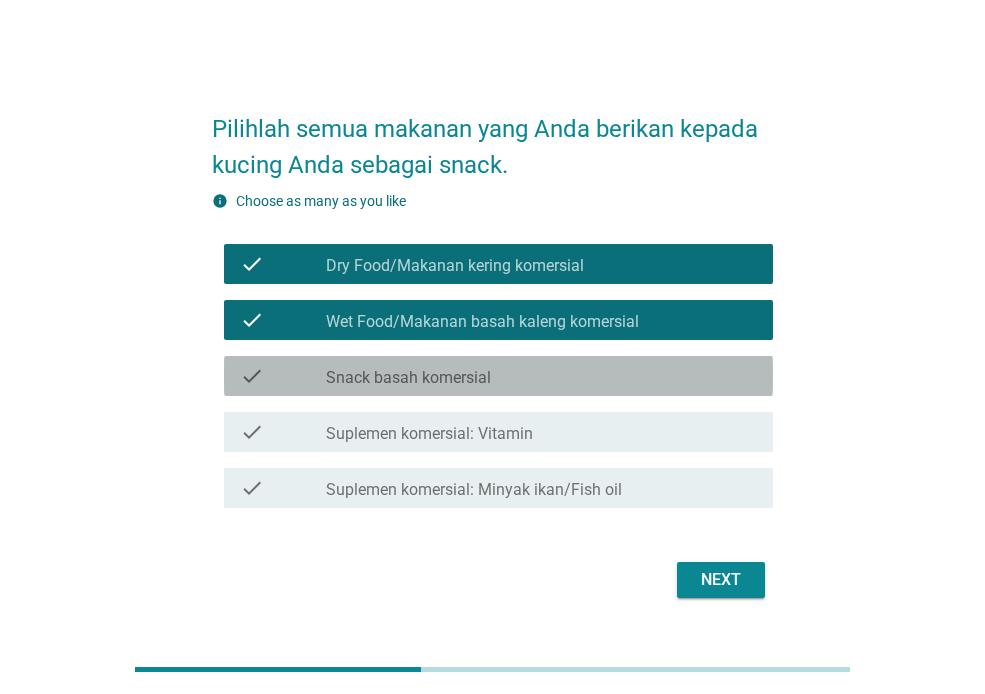 click on "check_box_outline_blank Snack basah komersial" at bounding box center (541, 376) 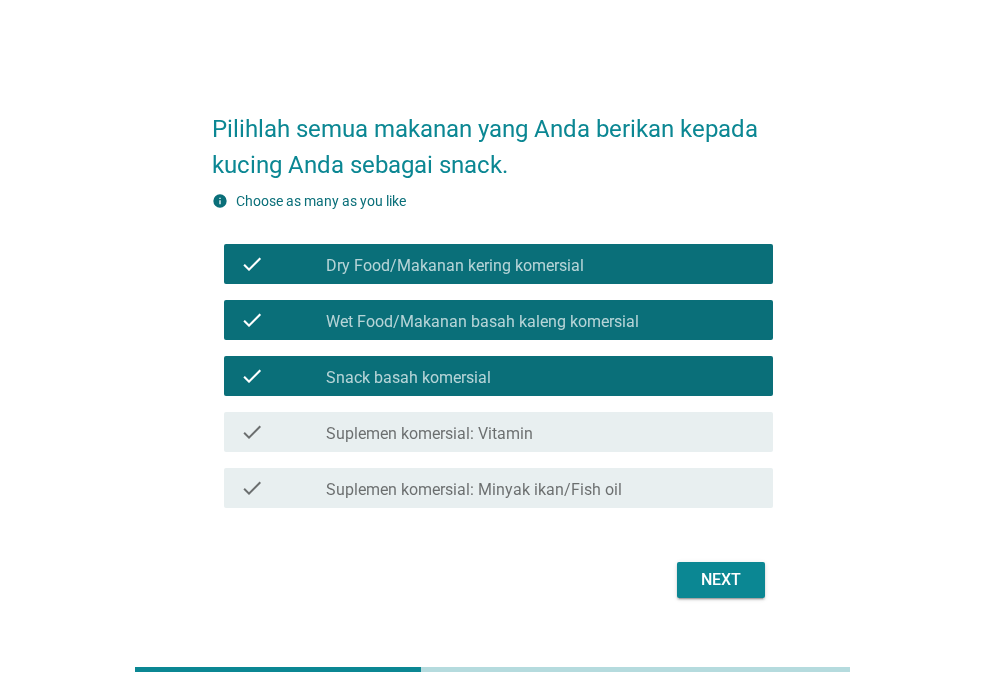 click on "check_box_outline_blank Suplemen komersial: Vitamin" at bounding box center (541, 432) 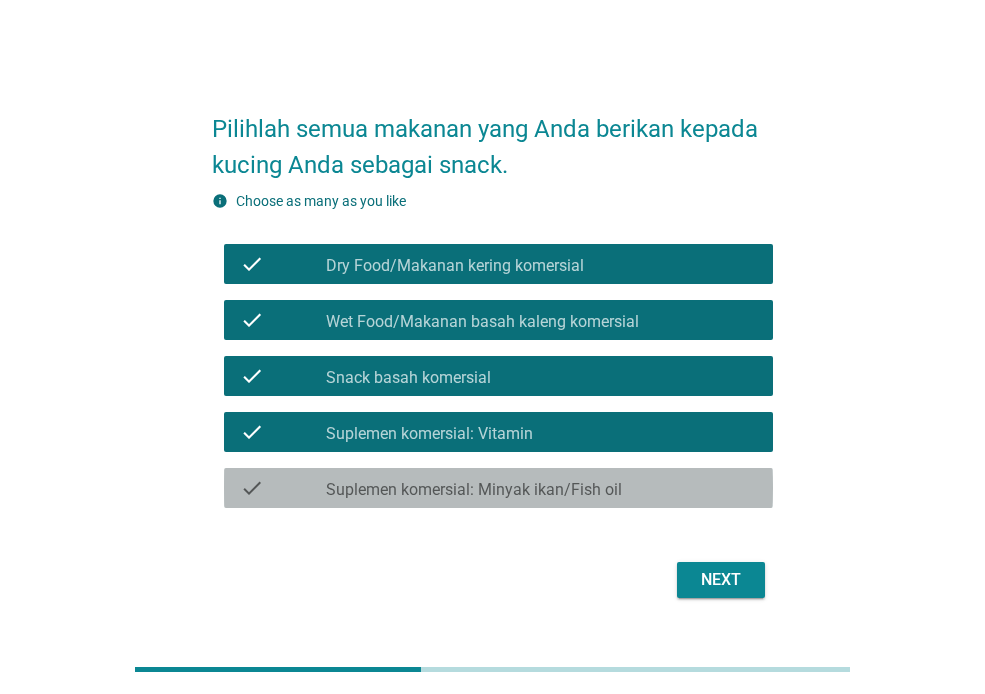 click on "check_box_outline_blank Suplemen komersial: Minyak ikan/Fish oil" at bounding box center (541, 488) 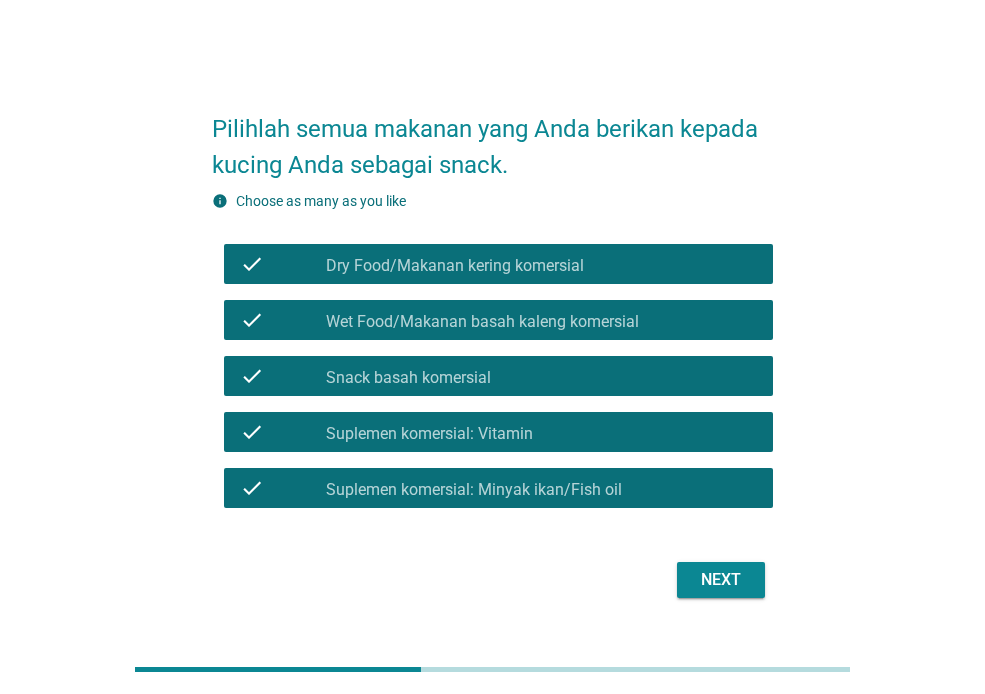click on "Next" at bounding box center (492, 580) 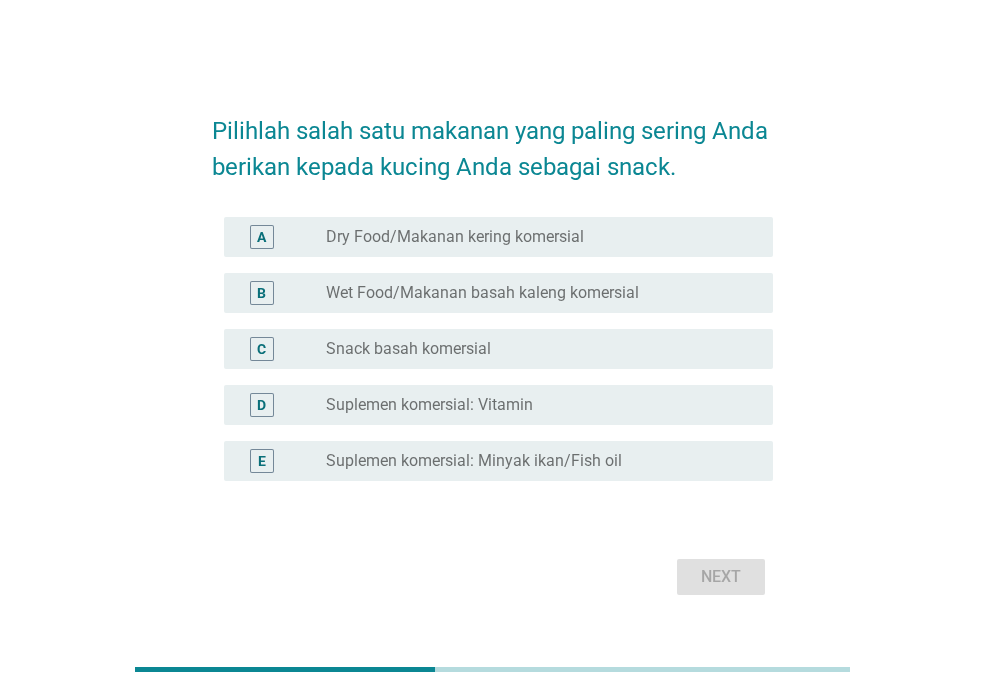click on "Dry Food/Makanan kering komersial" at bounding box center [455, 237] 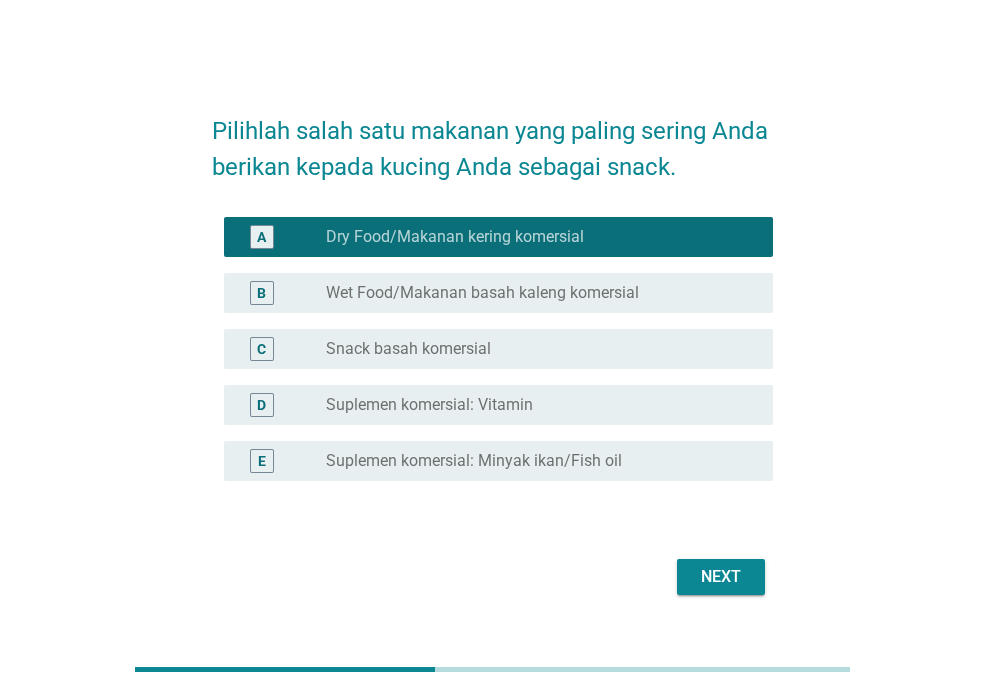 click on "Next" at bounding box center (721, 577) 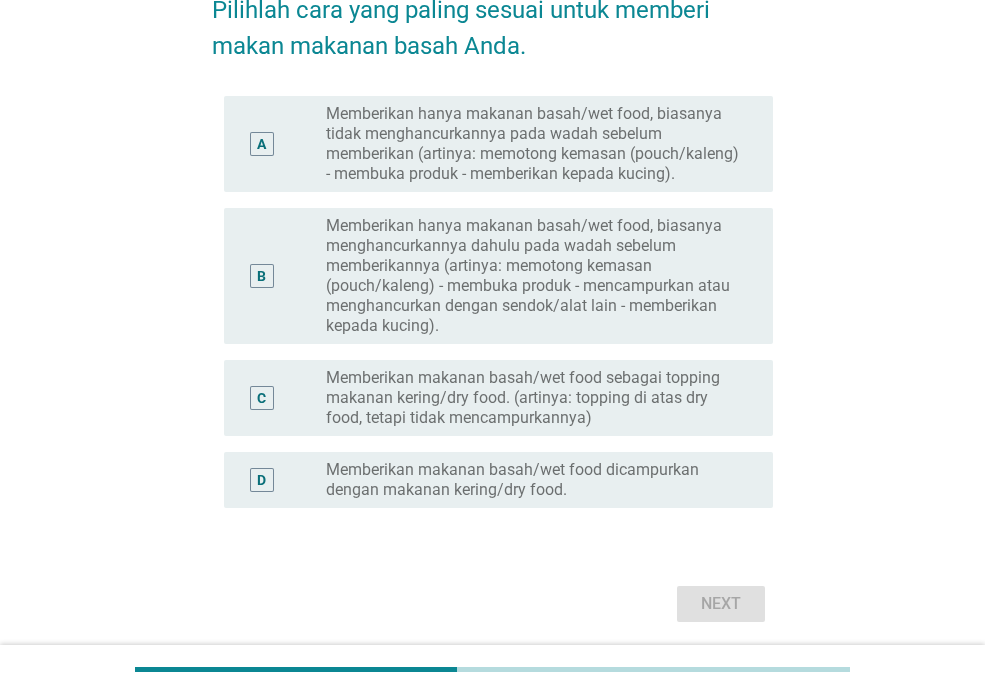scroll, scrollTop: 121, scrollLeft: 0, axis: vertical 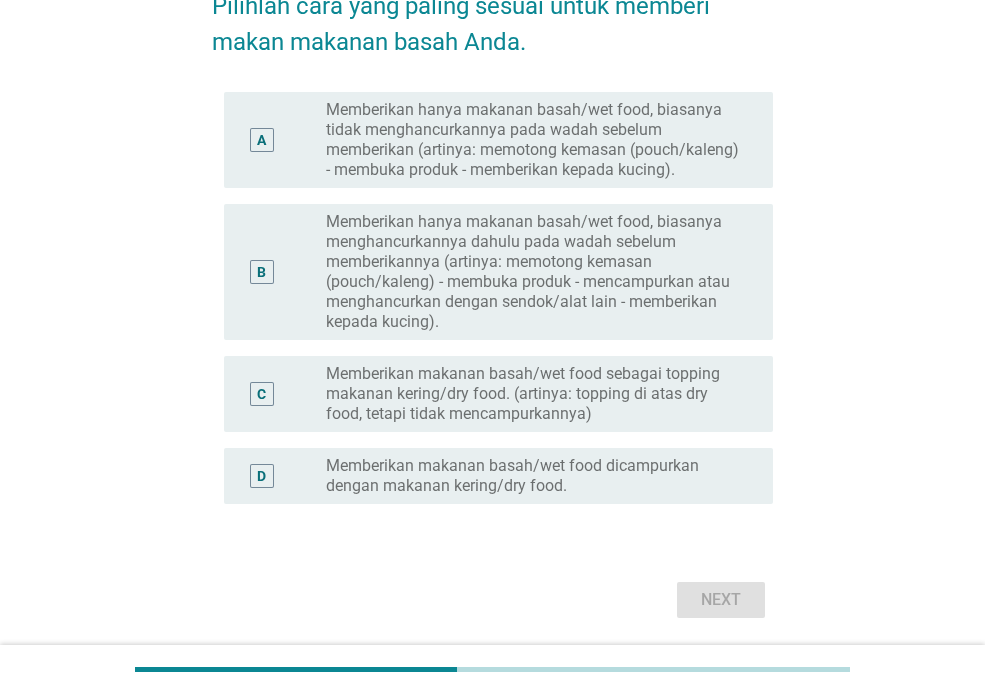 click on "Memberikan hanya makanan basah/wet food, biasanya tidak menghancurkannya pada wadah sebelum memberikan (artinya: memotong kemasan (pouch/kaleng) - membuka produk - memberikan kepada kucing)." at bounding box center (533, 140) 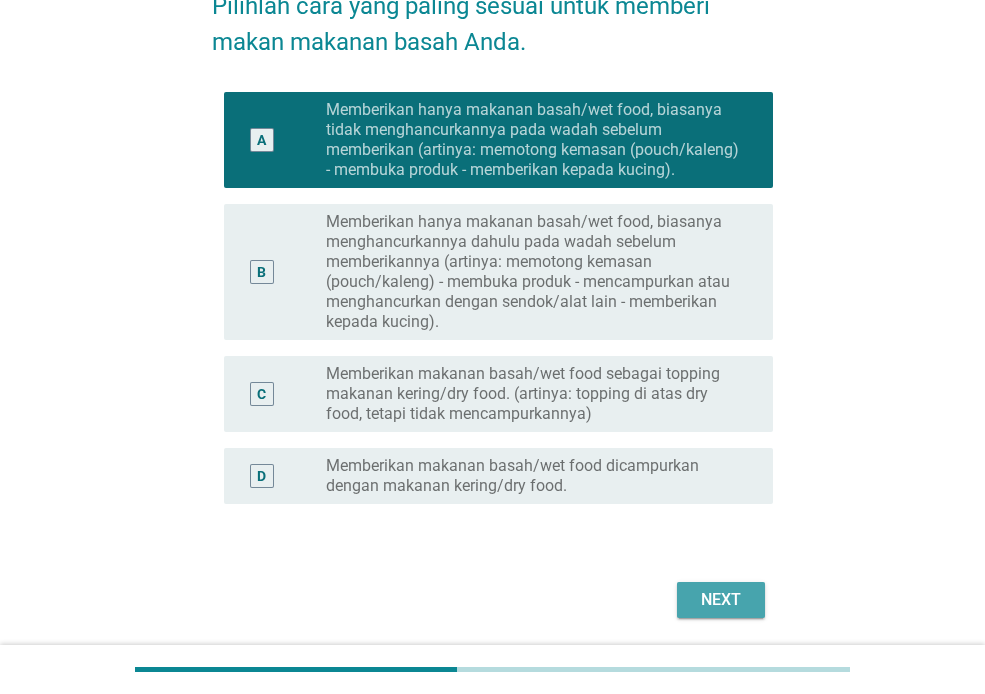 click on "Next" at bounding box center [721, 600] 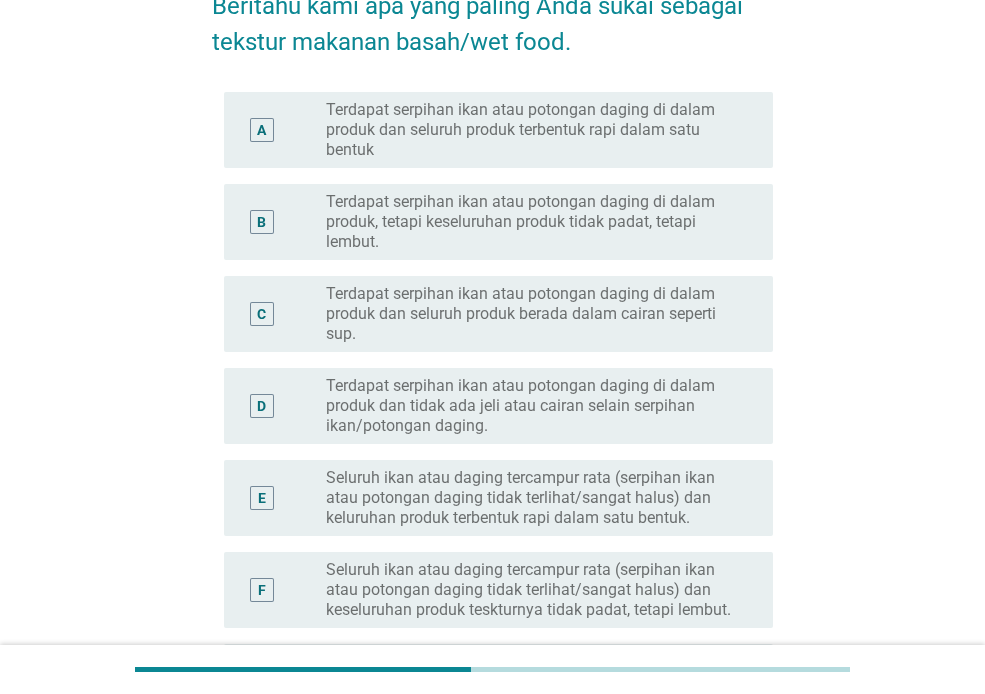 scroll, scrollTop: 0, scrollLeft: 0, axis: both 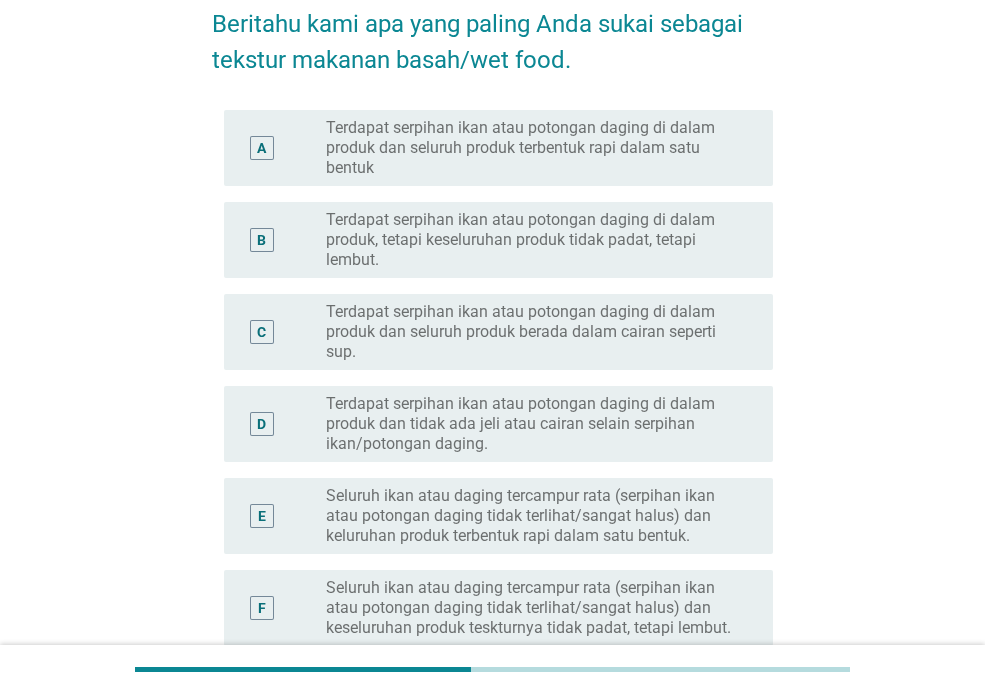 click on "Terdapat serpihan ikan atau potongan daging di dalam produk dan seluruh produk terbentuk rapi dalam satu bentuk" at bounding box center (533, 148) 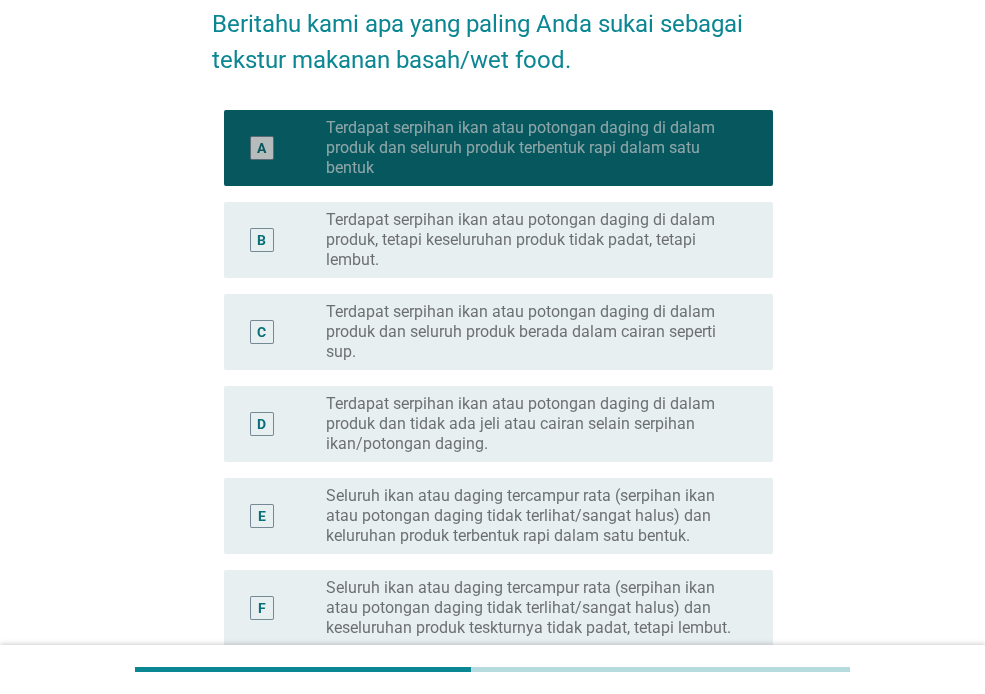click on "Terdapat serpihan ikan atau potongan daging di dalam produk dan seluruh produk terbentuk rapi dalam satu bentuk" at bounding box center [533, 148] 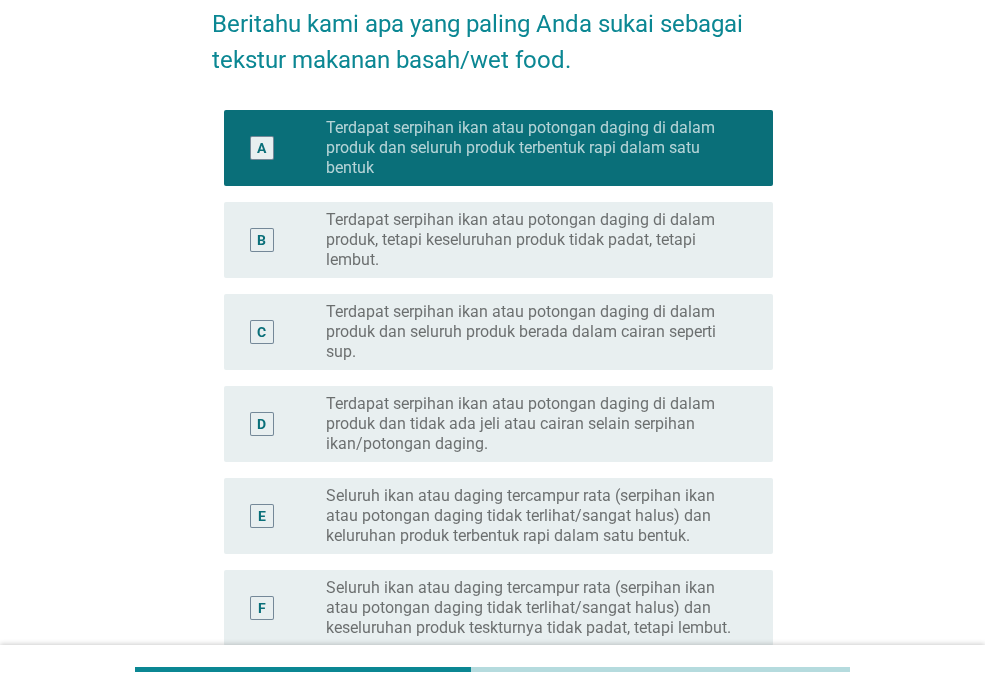 click on "Terdapat serpihan ikan atau potongan daging di dalam produk, tetapi keseluruhan produk tidak padat, tetapi lembut." at bounding box center (533, 240) 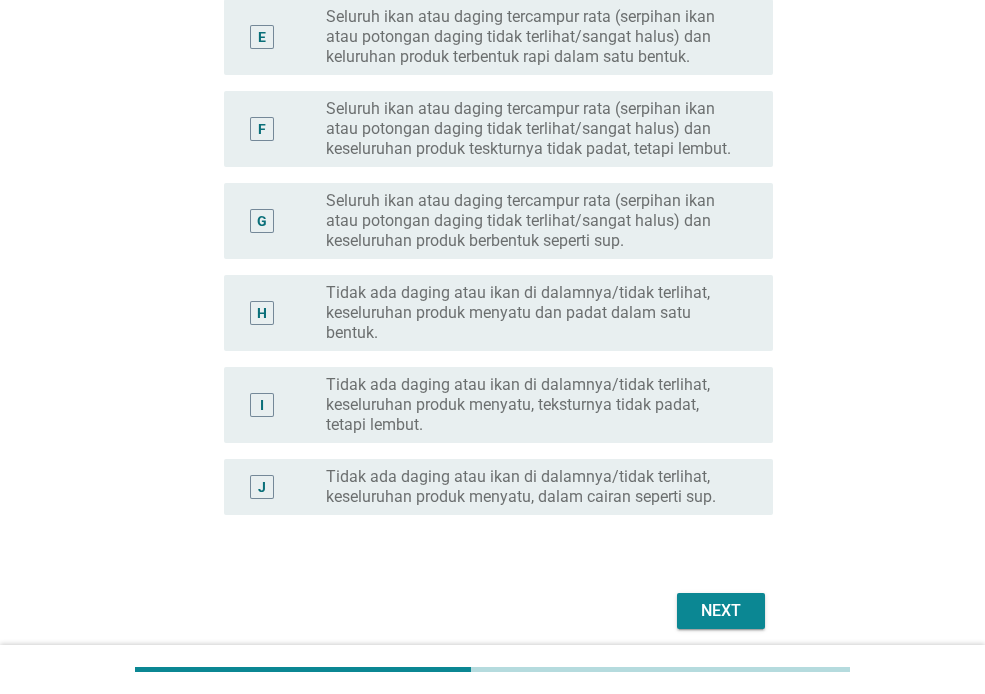 scroll, scrollTop: 617, scrollLeft: 0, axis: vertical 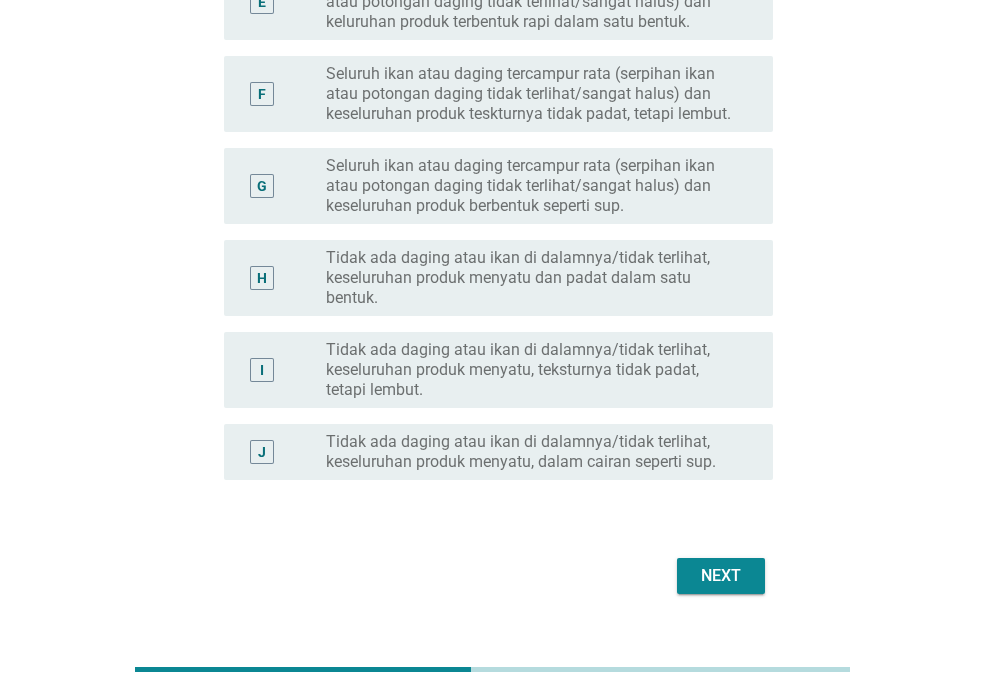 click on "Next" at bounding box center [721, 576] 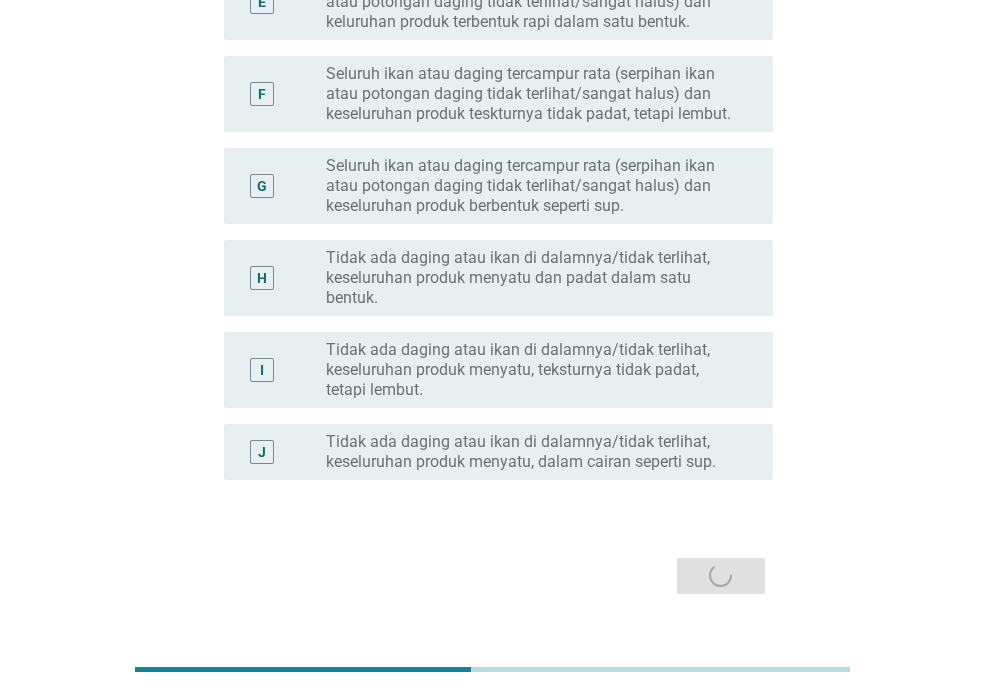 scroll, scrollTop: 0, scrollLeft: 0, axis: both 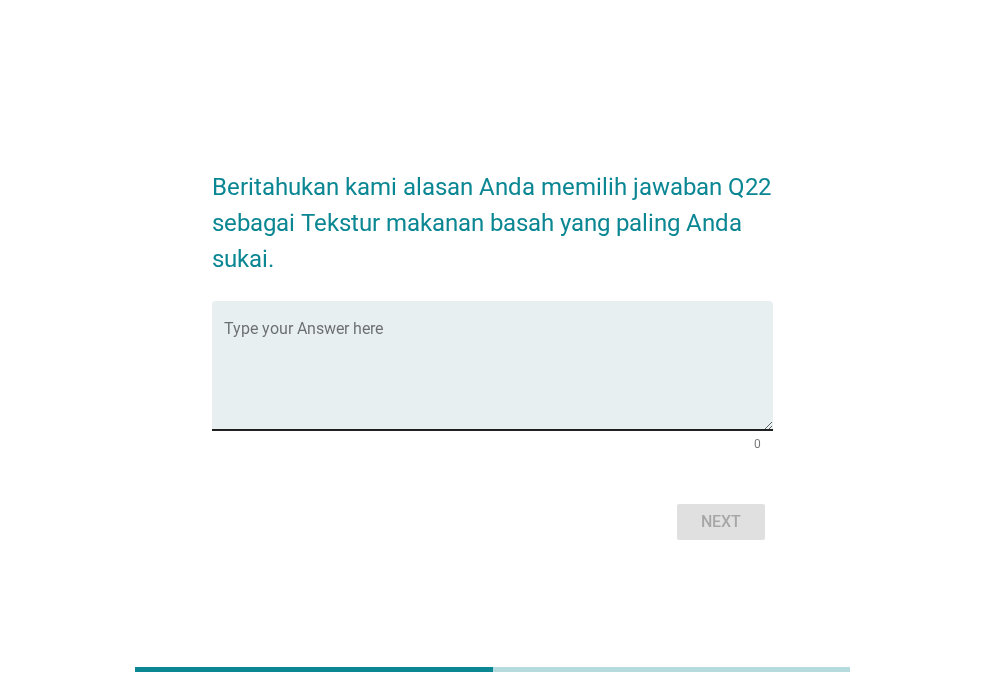 click at bounding box center (498, 377) 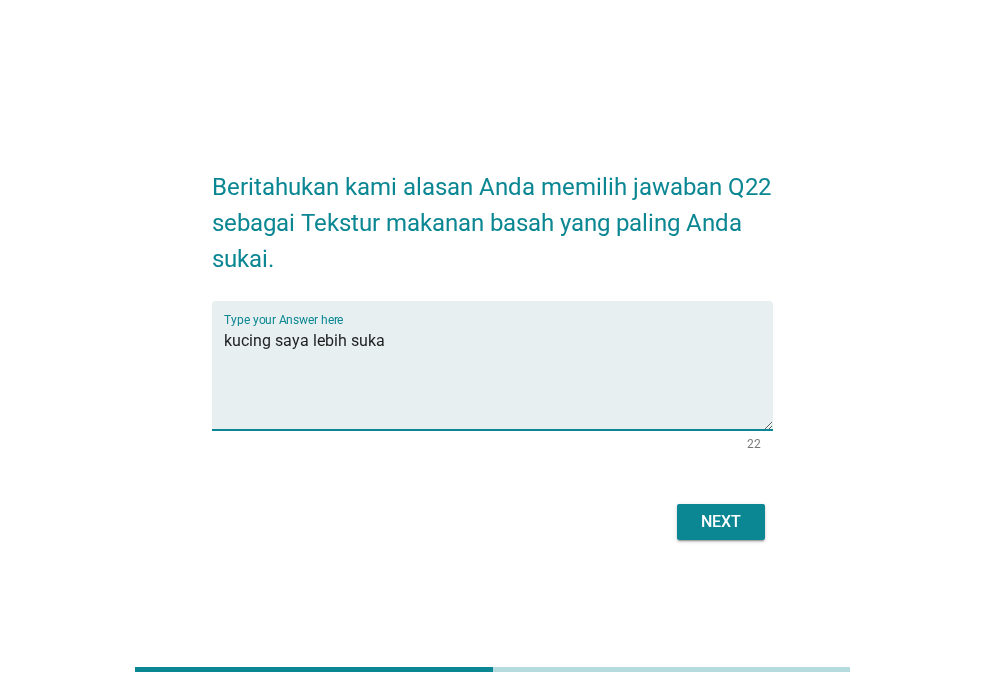 type on "kucing saya lebih suka" 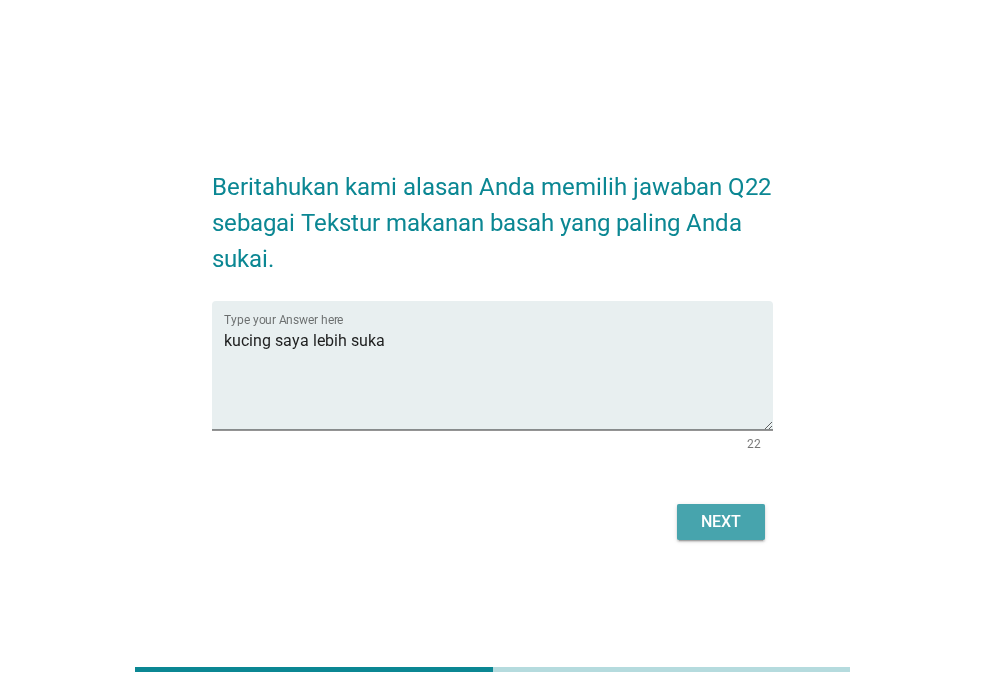 click on "Next" at bounding box center [721, 522] 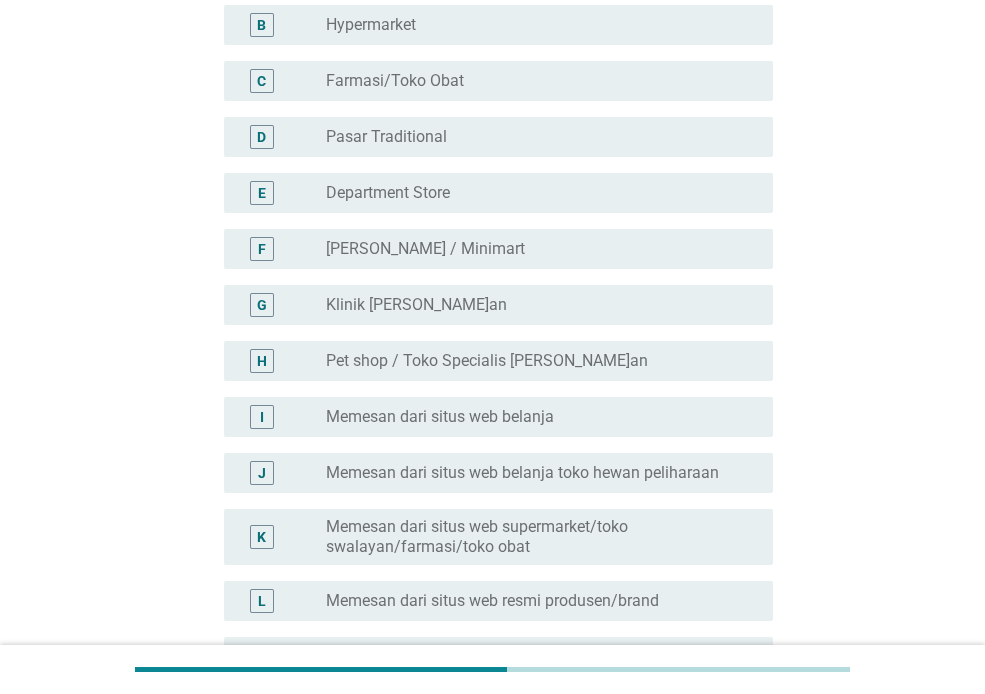 scroll, scrollTop: 305, scrollLeft: 0, axis: vertical 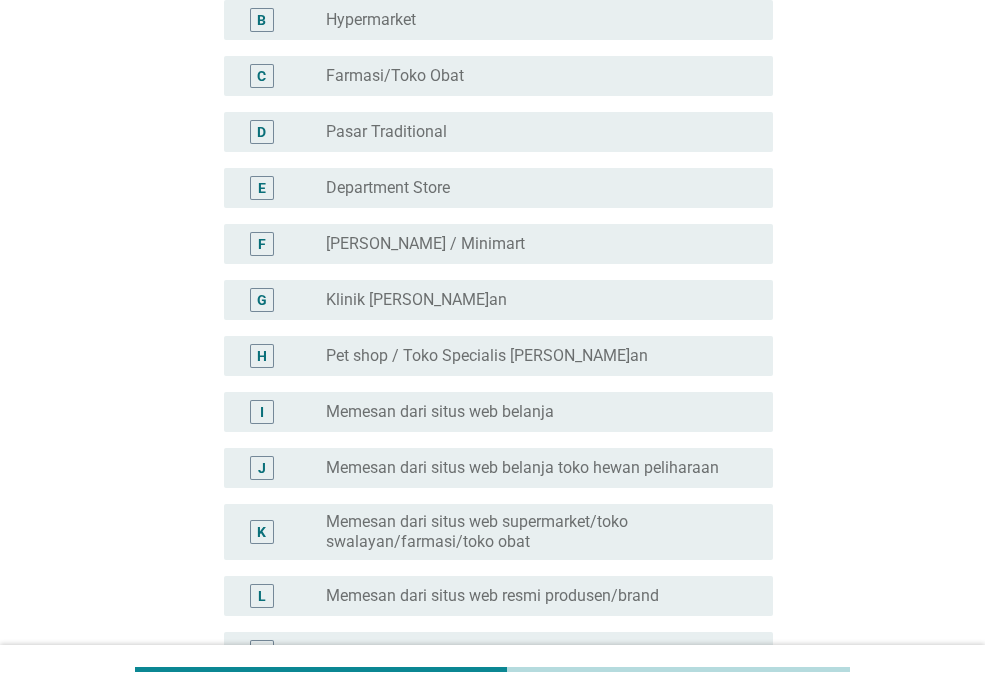 click on "radio_button_unchecked Pet shop / Toko Specialis [PERSON_NAME]an" at bounding box center (533, 356) 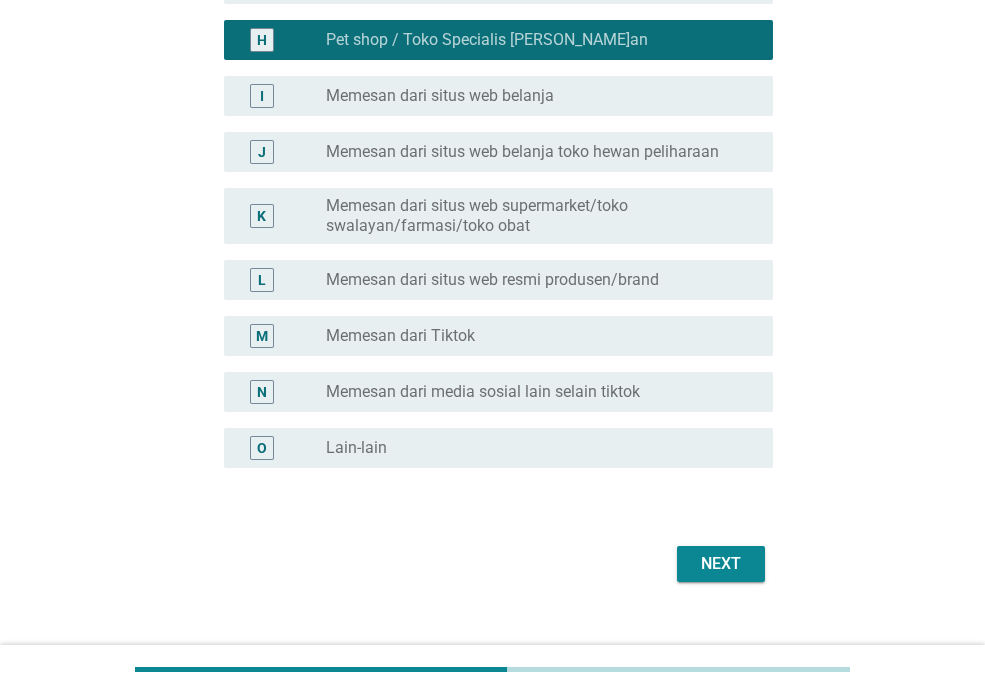 scroll, scrollTop: 630, scrollLeft: 0, axis: vertical 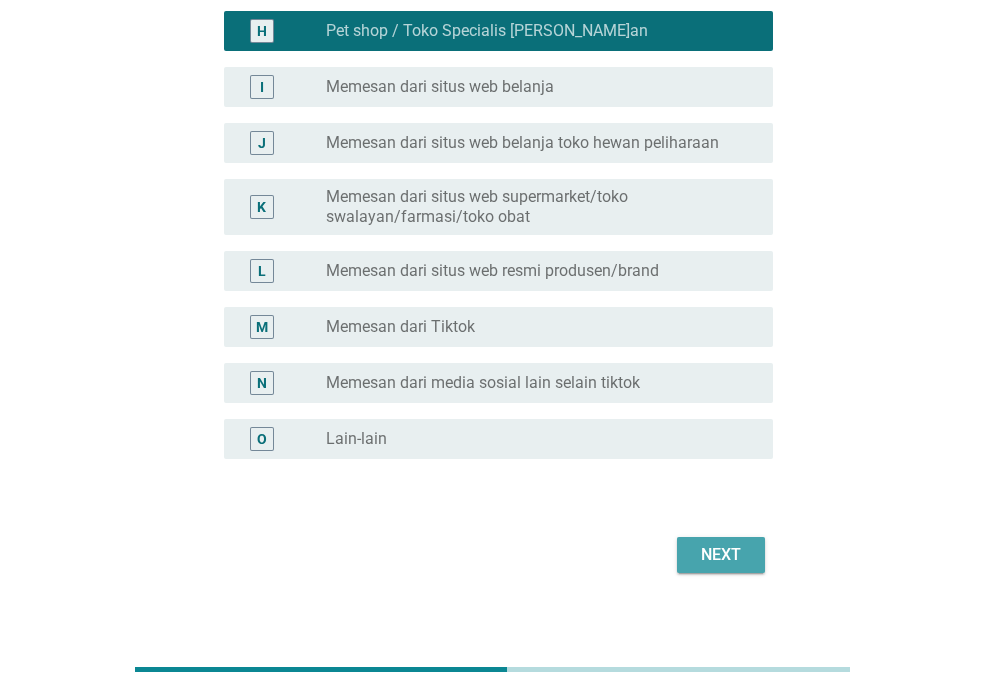 click on "Next" at bounding box center [721, 555] 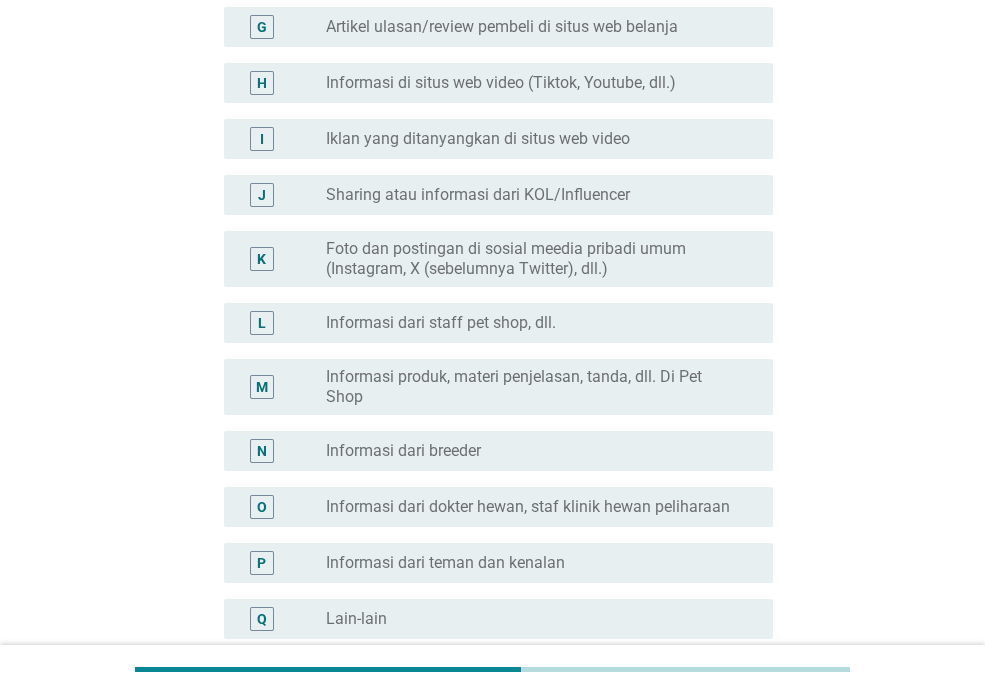 scroll, scrollTop: 0, scrollLeft: 0, axis: both 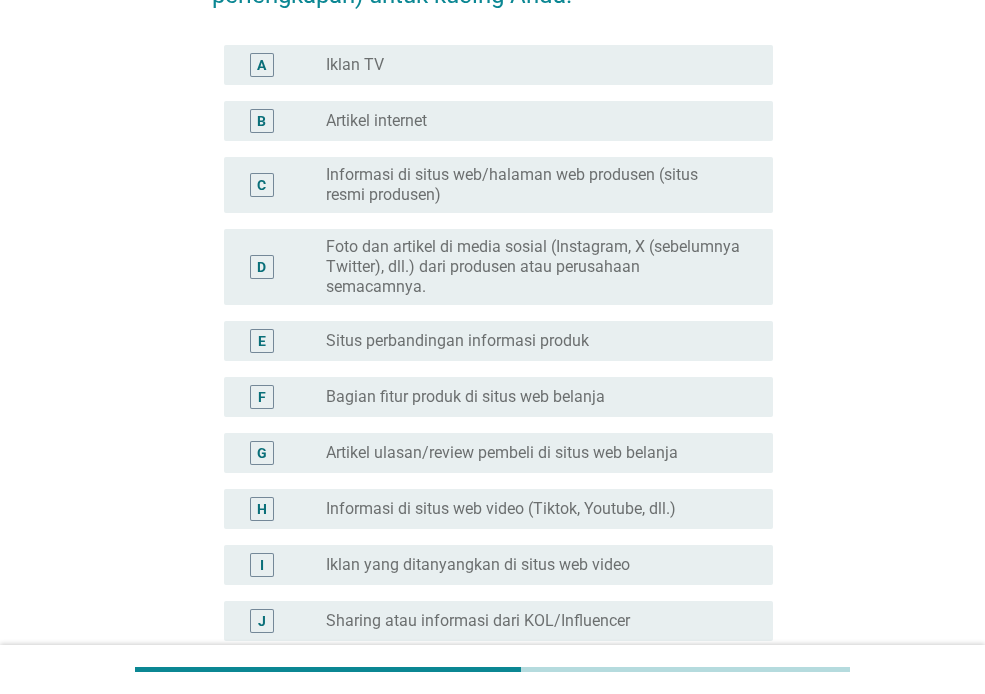 click on "B     radio_button_unchecked Artikel internet" at bounding box center (498, 121) 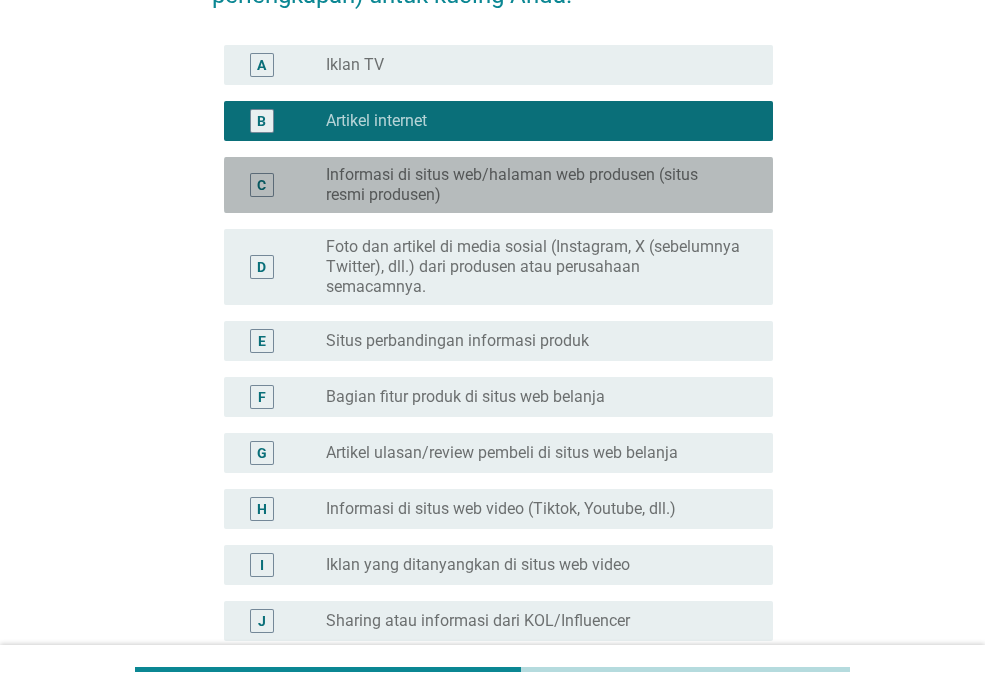 click on "C     radio_button_unchecked Informasi di situs web/halaman web produsen (situs resmi produsen)" at bounding box center (498, 185) 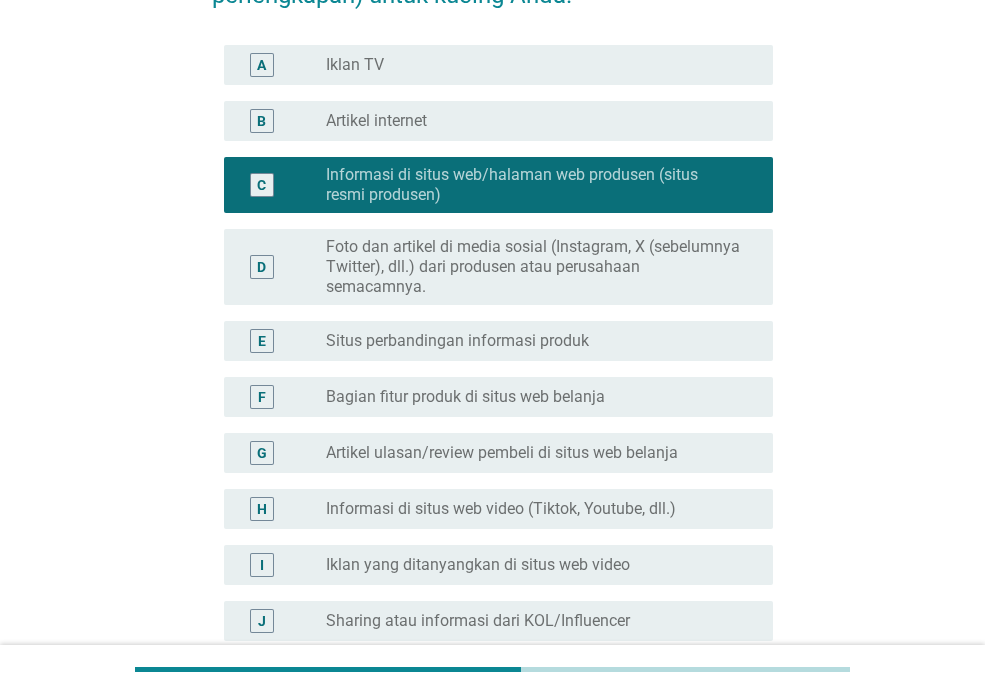 click on "Informasi di situs web video (Tiktok, Youtube, dll.)" at bounding box center (501, 509) 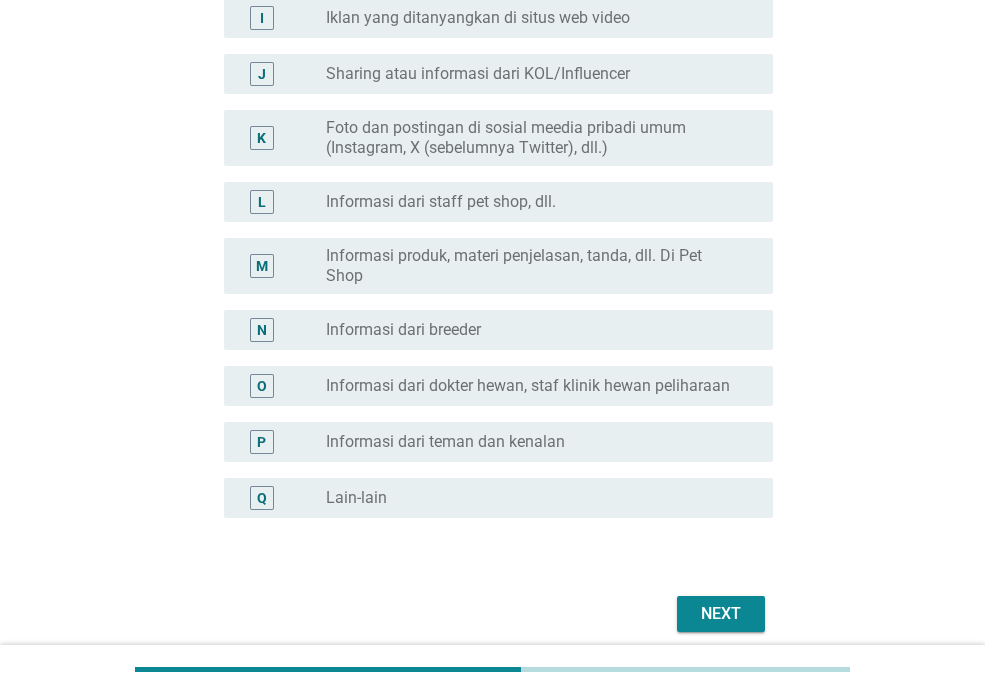 scroll, scrollTop: 758, scrollLeft: 0, axis: vertical 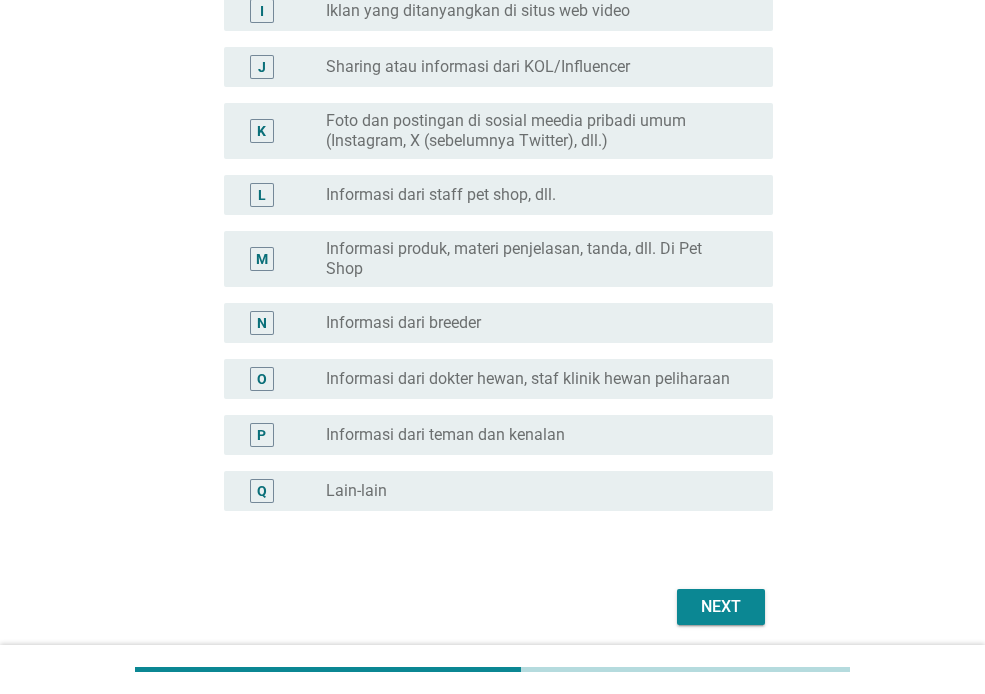 click on "Next" at bounding box center (721, 607) 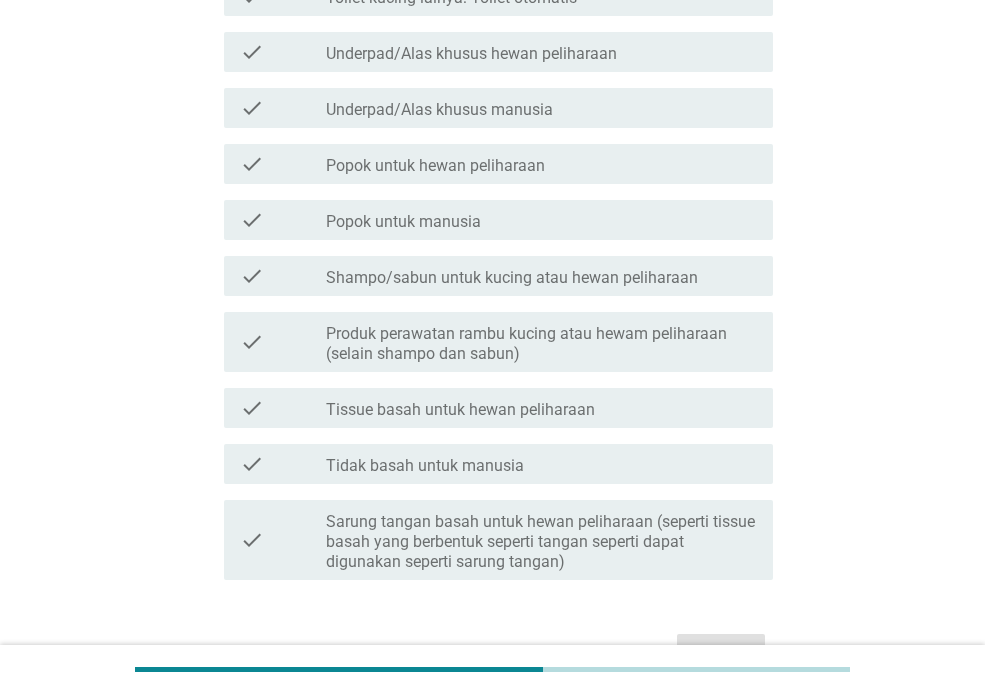 scroll, scrollTop: 0, scrollLeft: 0, axis: both 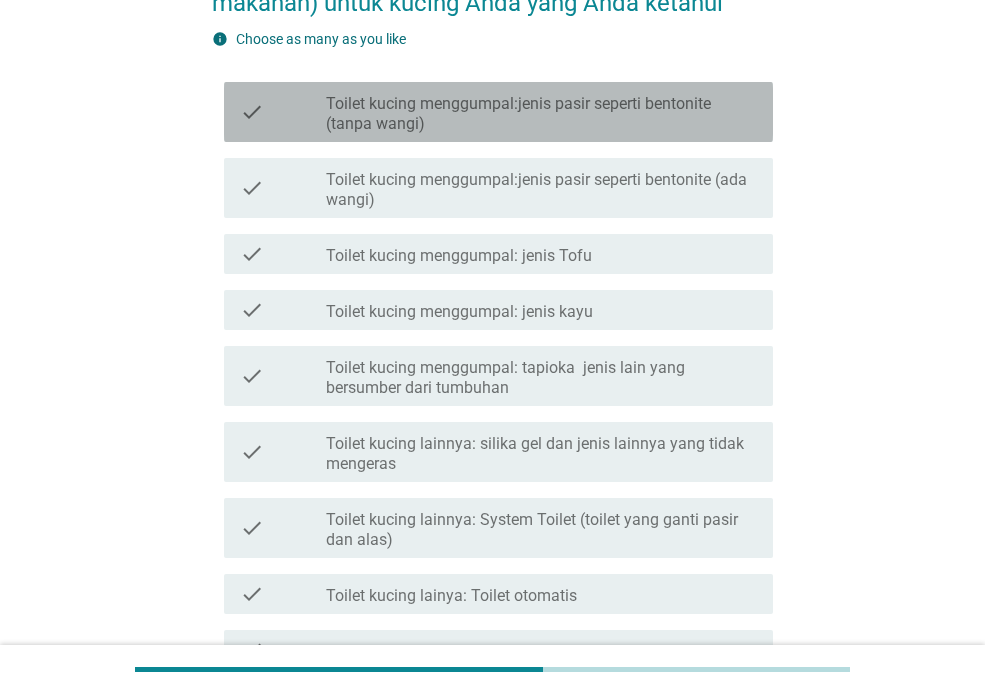 click on "Toilet kucing menggumpal:jenis pasir seperti bentonite (tanpa wangi)" at bounding box center [541, 114] 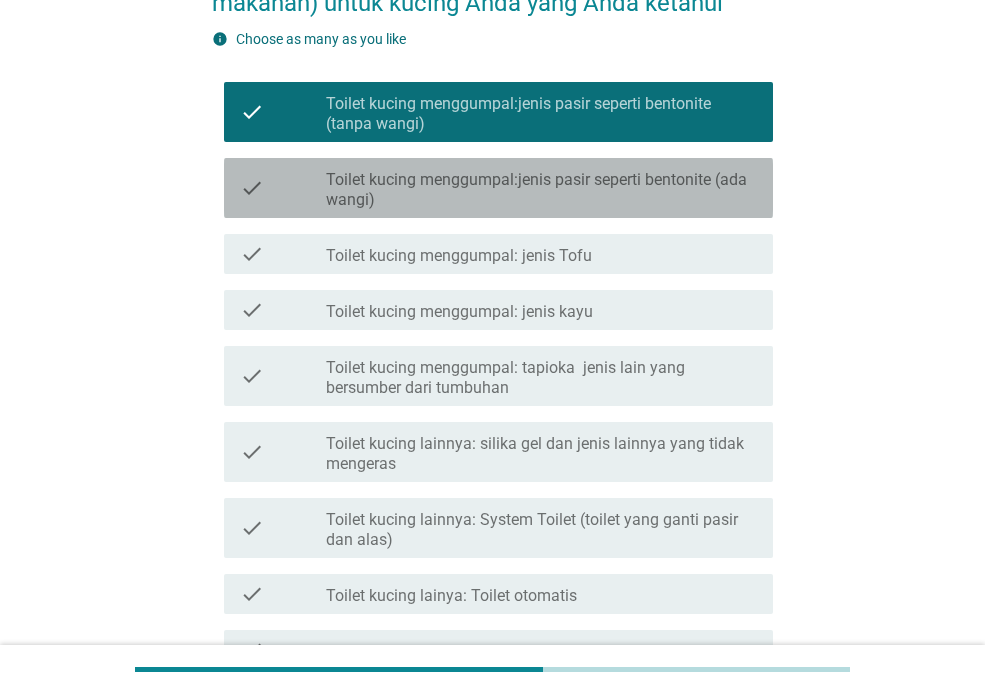 click on "check     check_box_outline_blank Toilet kucing menggumpal:jenis pasir seperti bentonite (ada wangi)" at bounding box center [498, 188] 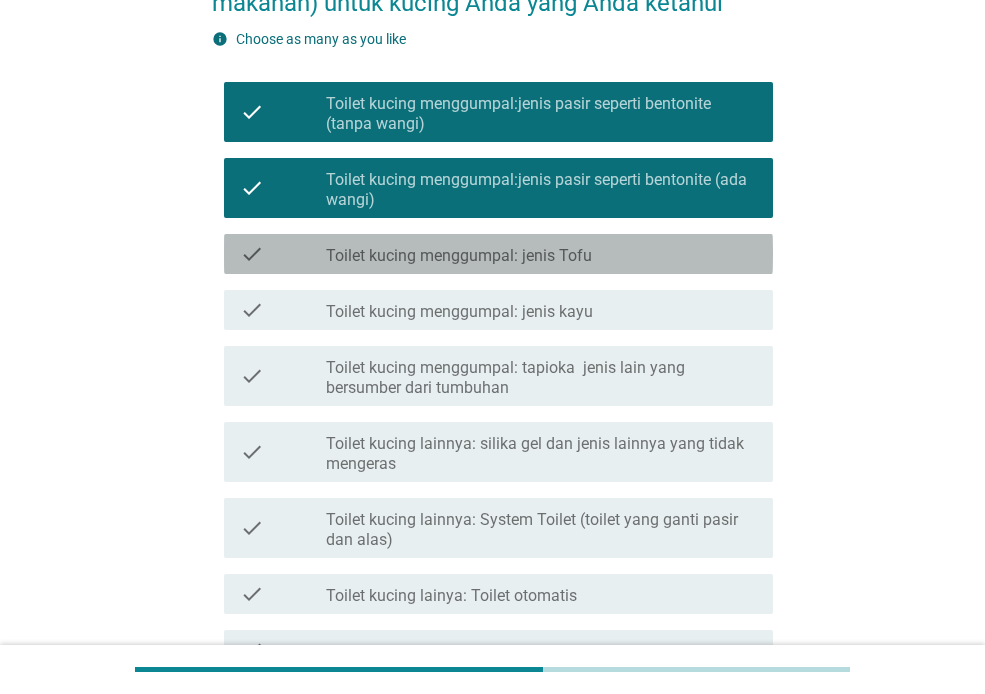 click on "check     check_box_outline_blank Toilet kucing menggumpal: jenis Tofu" at bounding box center [498, 254] 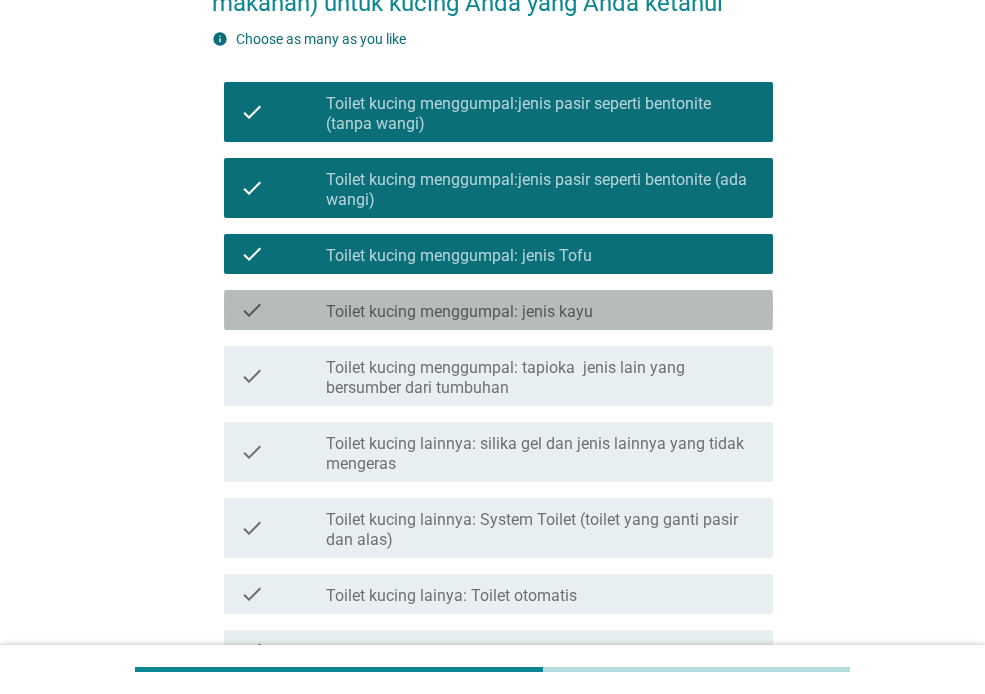 click on "check     check_box_outline_blank Toilet kucing menggumpal: jenis kayu" at bounding box center (498, 310) 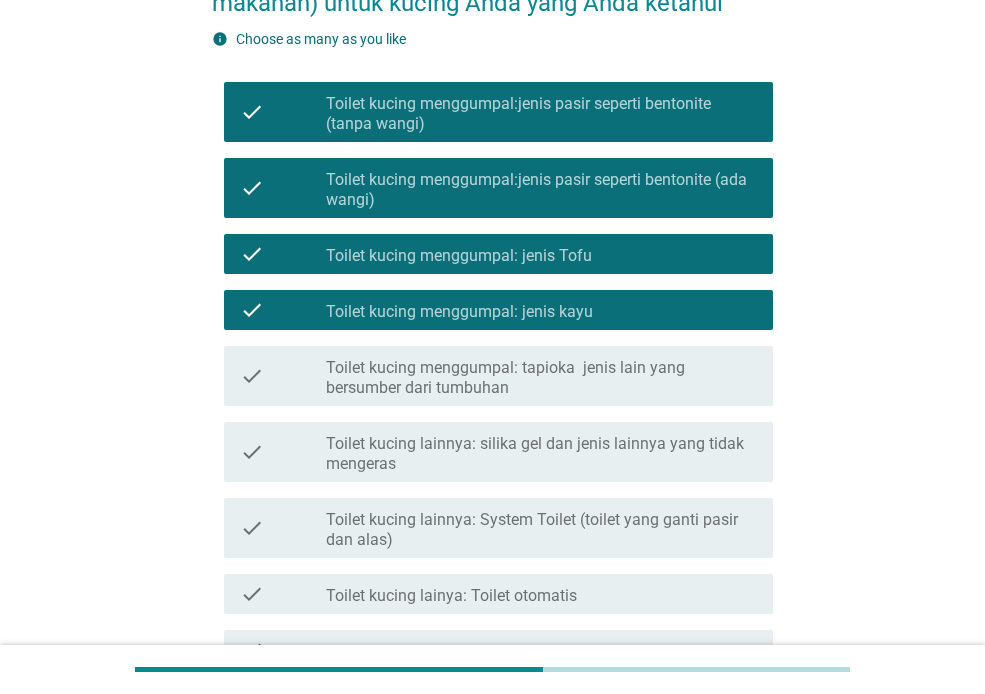 click on "Toilet kucing menggumpal: tapioka  jenis lain yang bersumber dari tumbuhan" at bounding box center [541, 378] 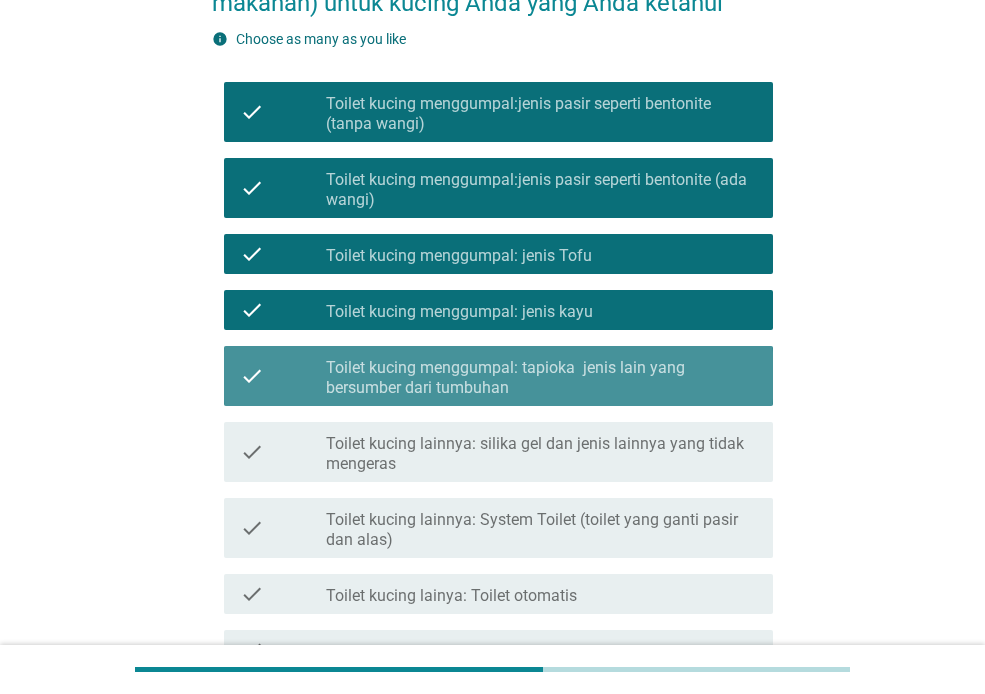 click on "Toilet kucing menggumpal: tapioka  jenis lain yang bersumber dari tumbuhan" at bounding box center (541, 378) 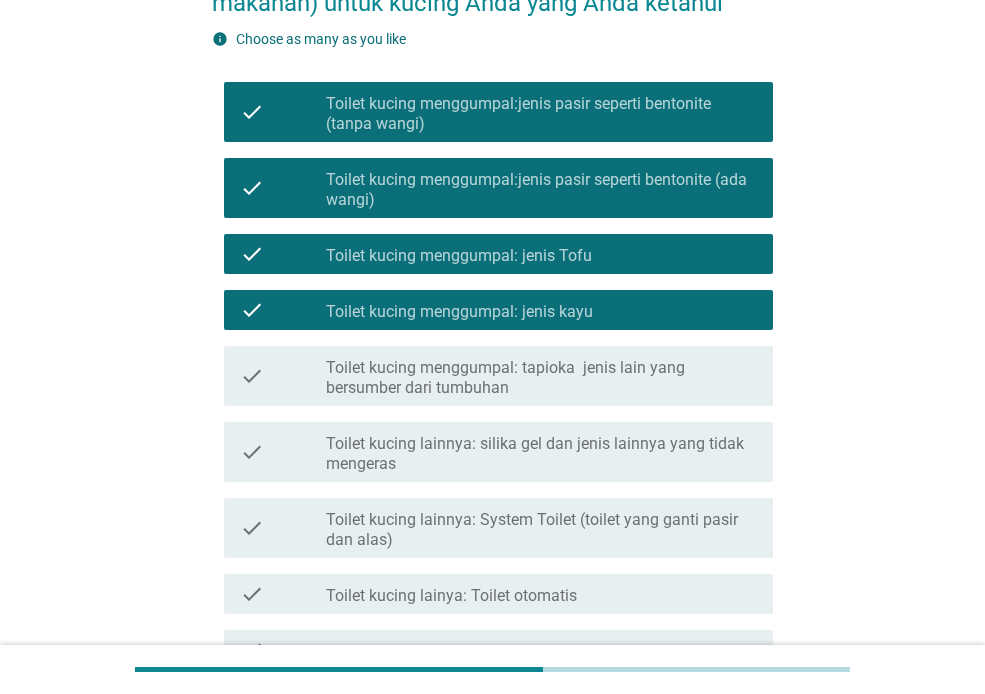 click on "check_box_outline_blank Toilet kucing menggumpal: jenis kayu" at bounding box center [541, 310] 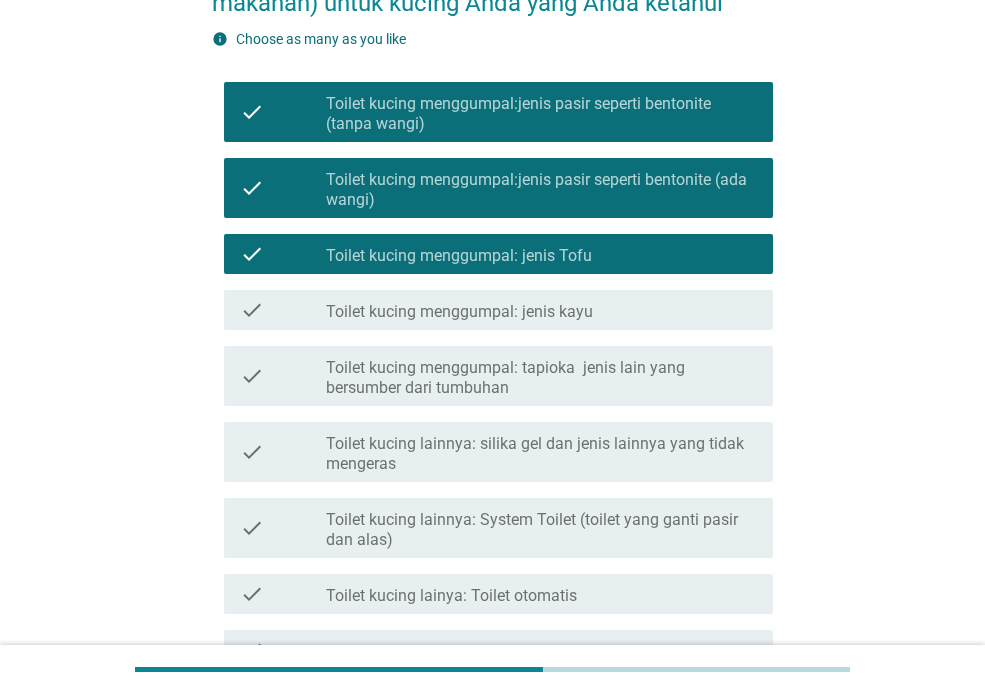click on "check_box_outline_blank Toilet kucing menggumpal: jenis Tofu" at bounding box center [541, 254] 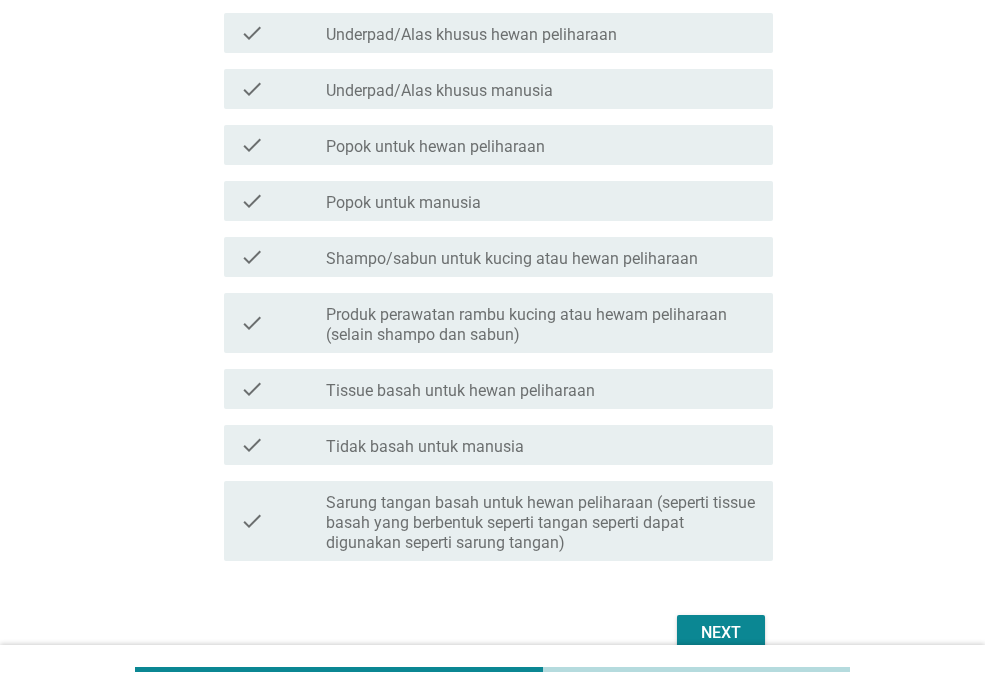scroll, scrollTop: 772, scrollLeft: 0, axis: vertical 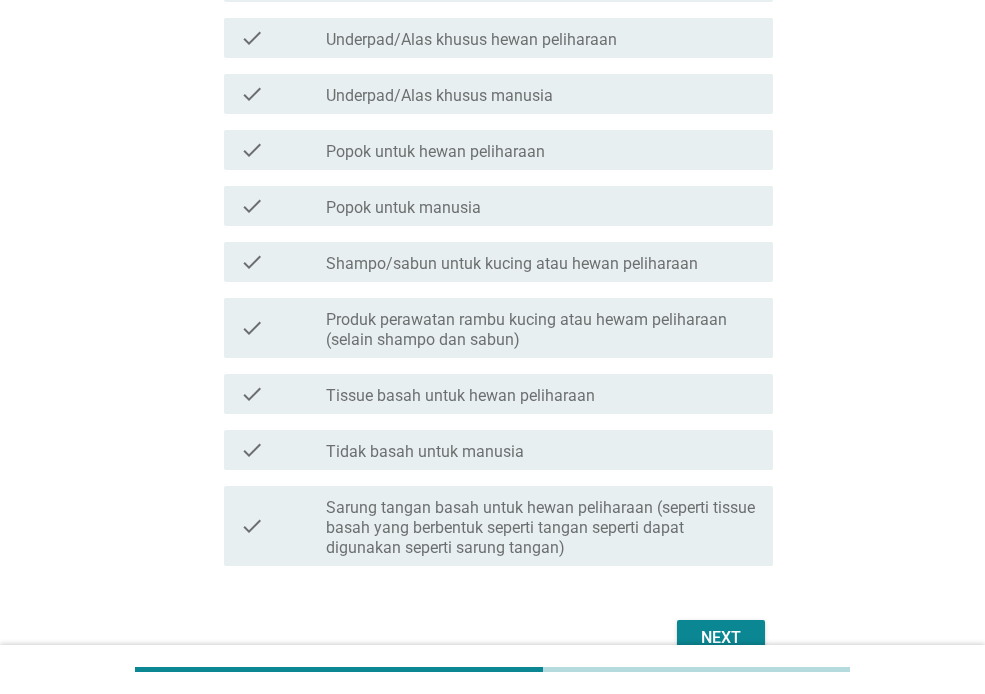 click on "Sarung tangan basah untuk hewan peliharaan (seperti tissue basah yang berbentuk seperti tangan seperti dapat digunakan seperti sarung tangan)" at bounding box center (541, 528) 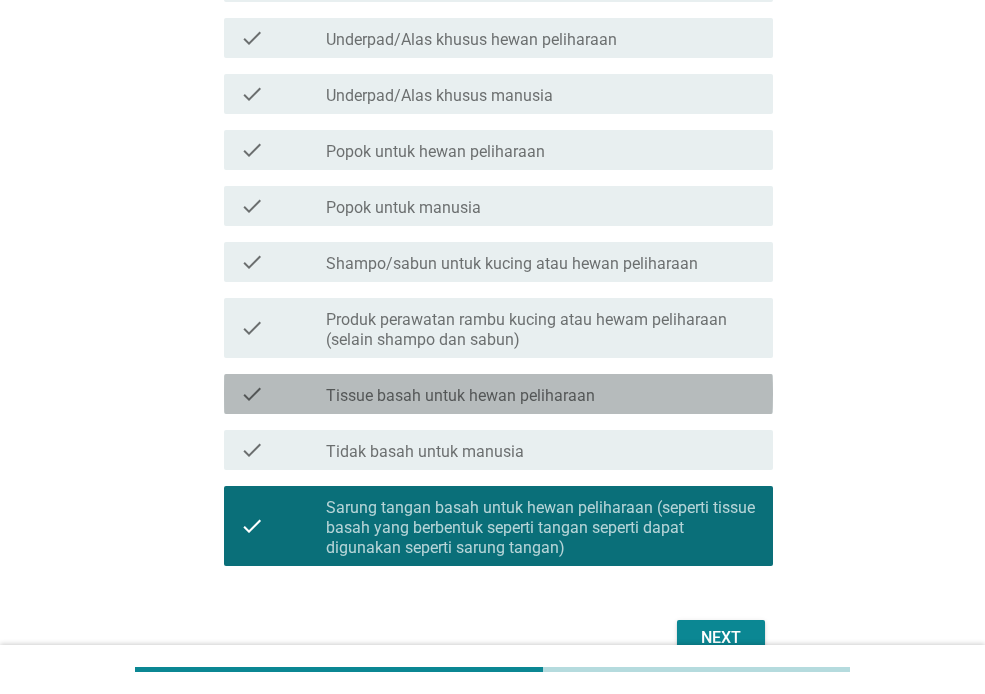 click on "check_box_outline_blank Tissue basah untuk hewan peliharaan" at bounding box center [541, 394] 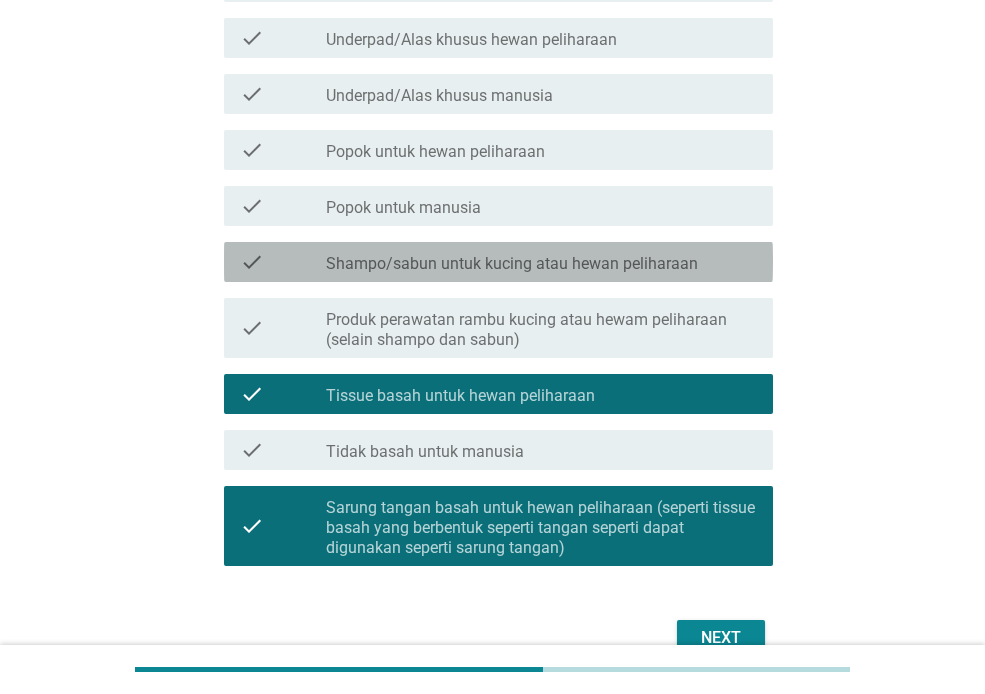 click on "check     check_box_outline_blank Shampo/sabun untuk kucing atau hewan peliharaan" at bounding box center [498, 262] 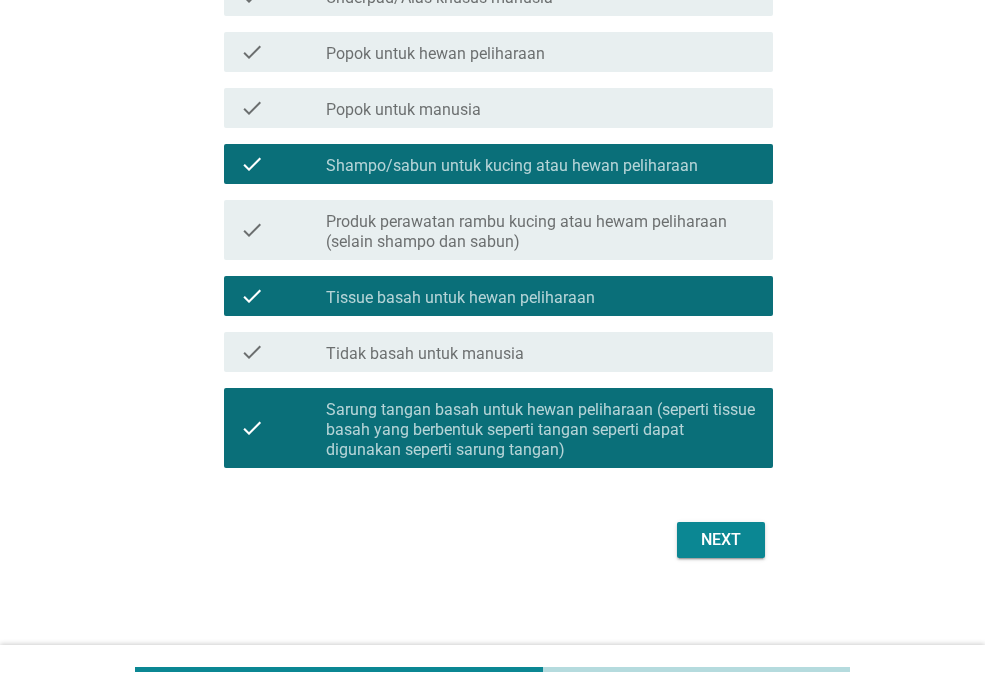 scroll, scrollTop: 877, scrollLeft: 0, axis: vertical 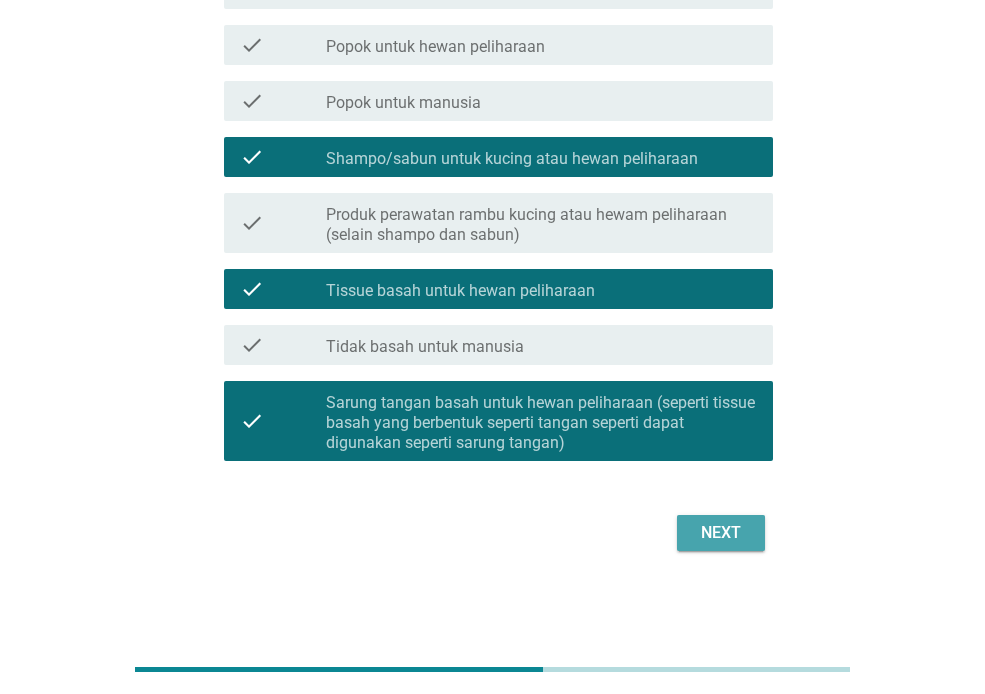 click on "Next" at bounding box center (721, 533) 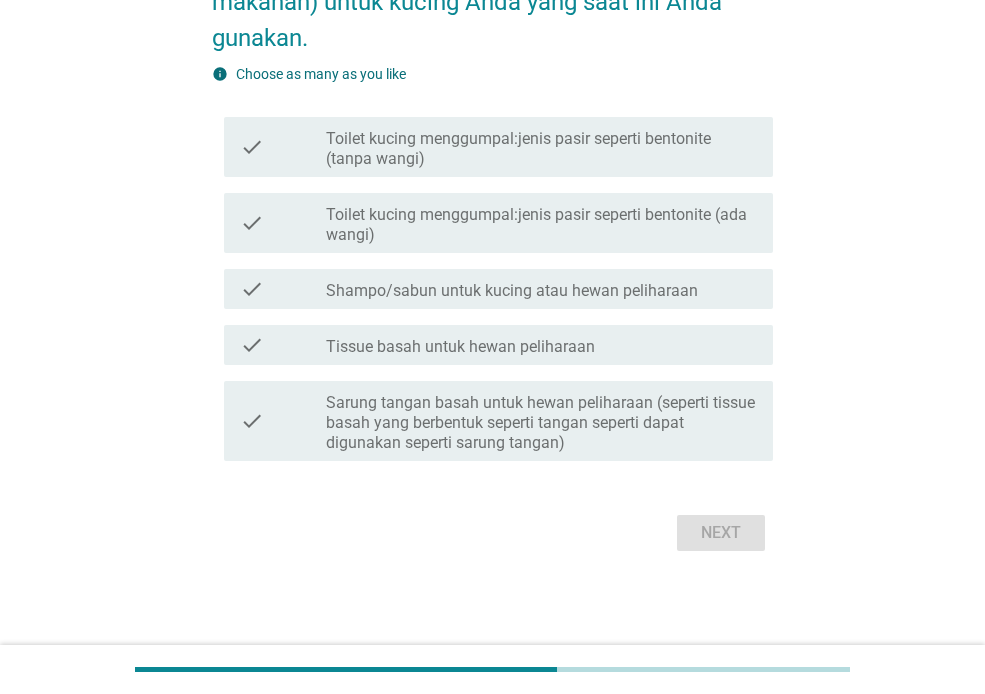 scroll, scrollTop: 0, scrollLeft: 0, axis: both 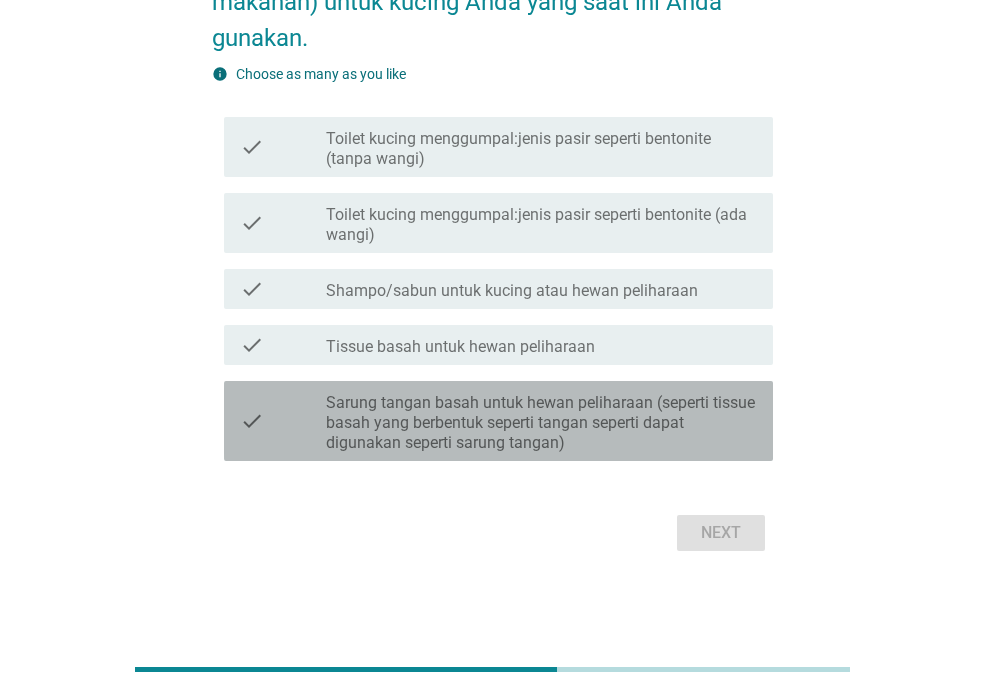 click on "Sarung tangan basah untuk hewan peliharaan (seperti tissue basah yang berbentuk seperti tangan seperti dapat digunakan seperti sarung tangan)" at bounding box center (541, 423) 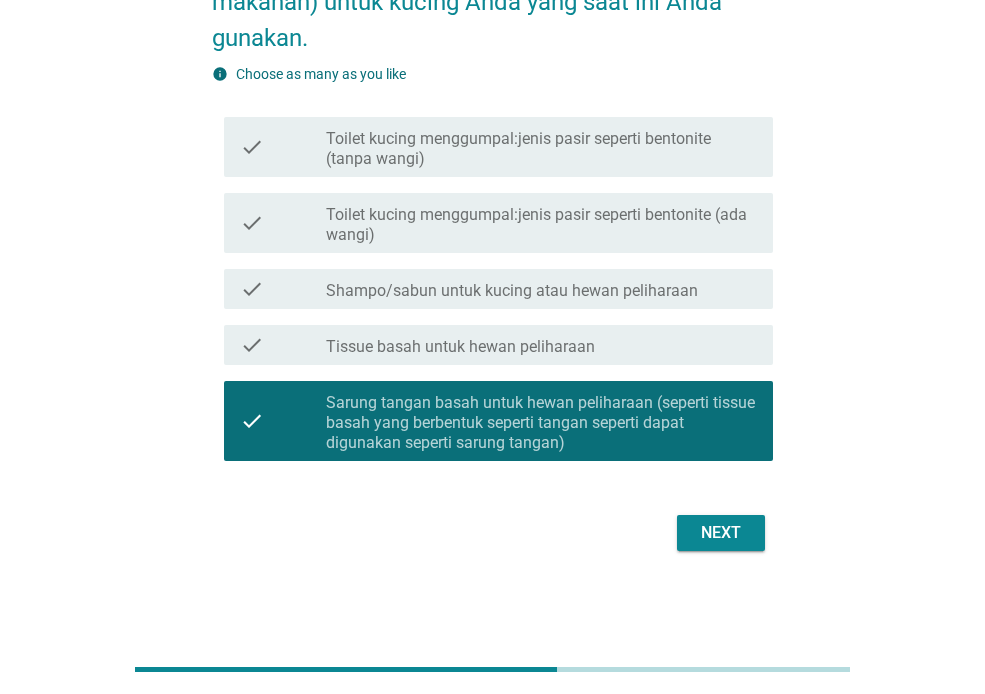 click on "Tissue basah untuk hewan peliharaan" at bounding box center (460, 347) 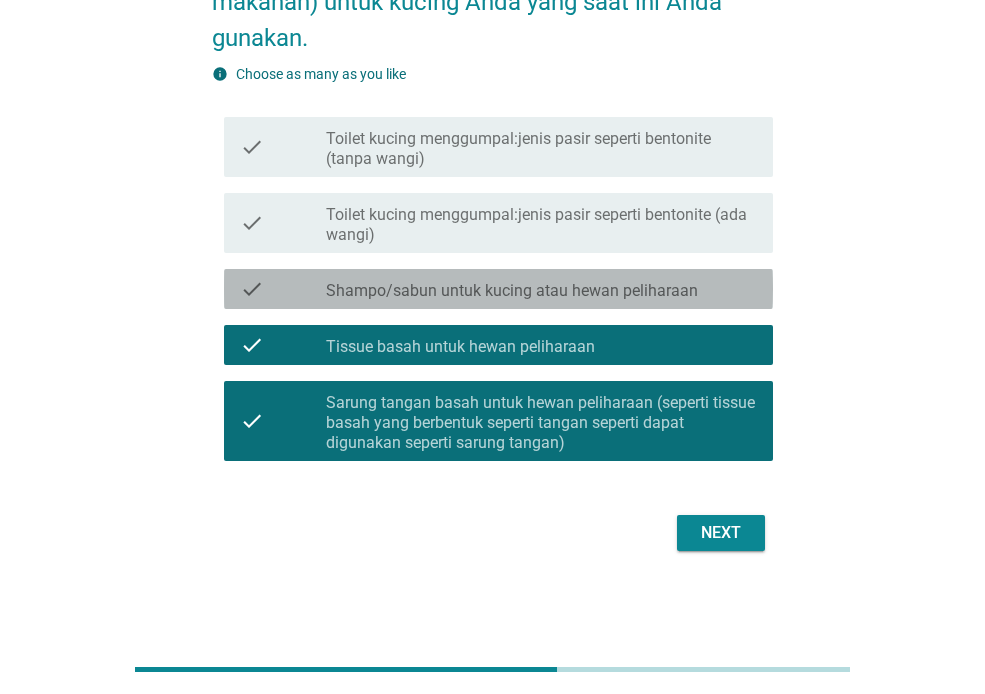 click on "Shampo/sabun untuk kucing atau hewan peliharaan" at bounding box center (512, 291) 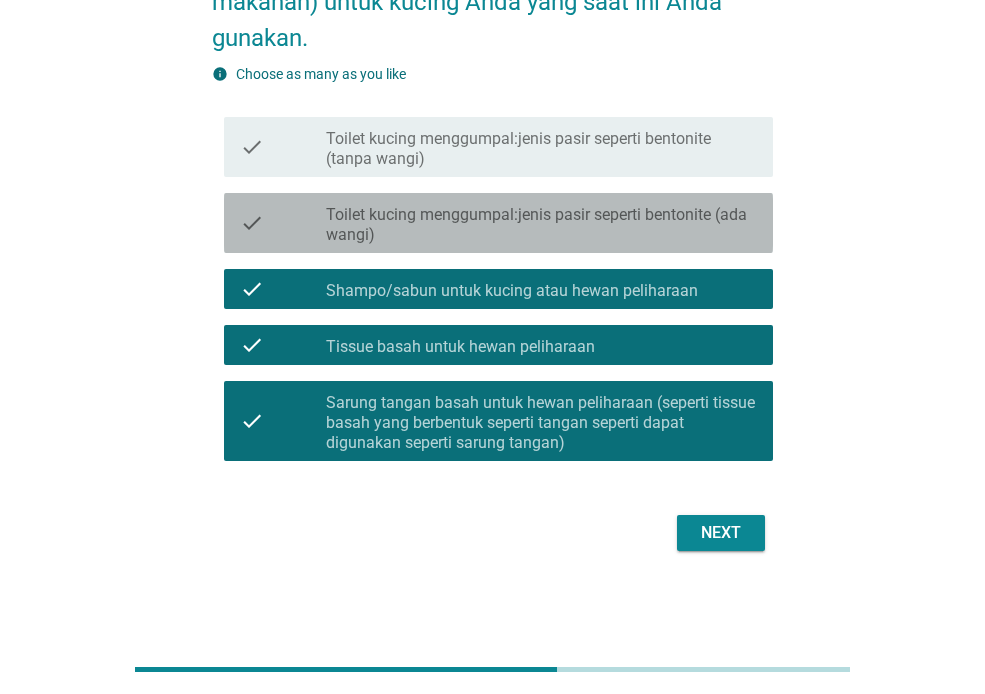 click on "Toilet kucing menggumpal:jenis pasir seperti bentonite (ada wangi)" at bounding box center [541, 225] 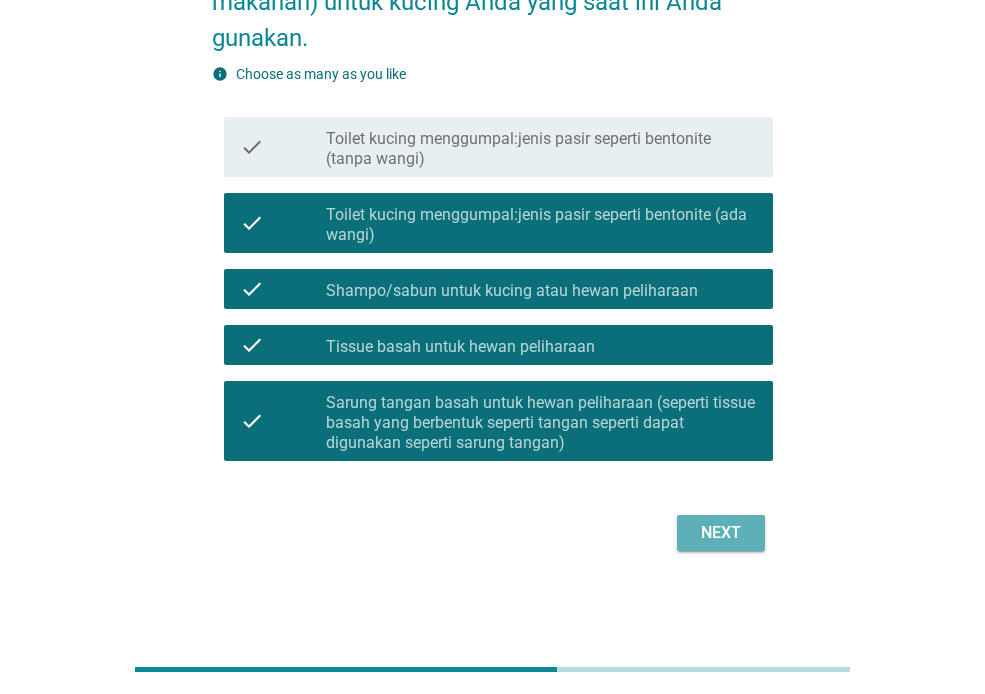click on "Next" at bounding box center [721, 533] 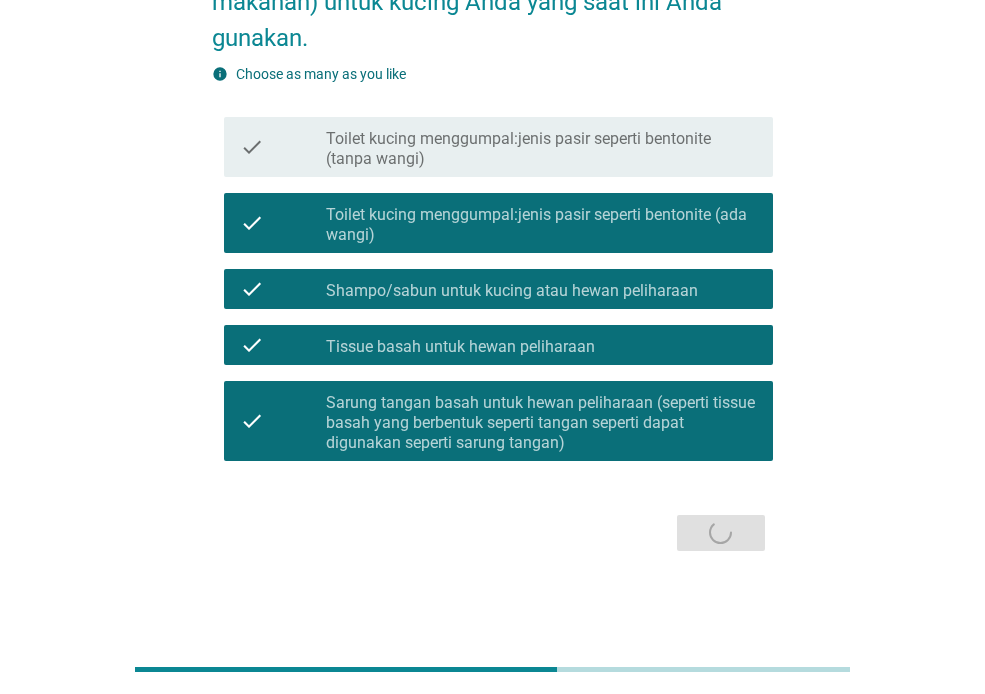 scroll, scrollTop: 0, scrollLeft: 0, axis: both 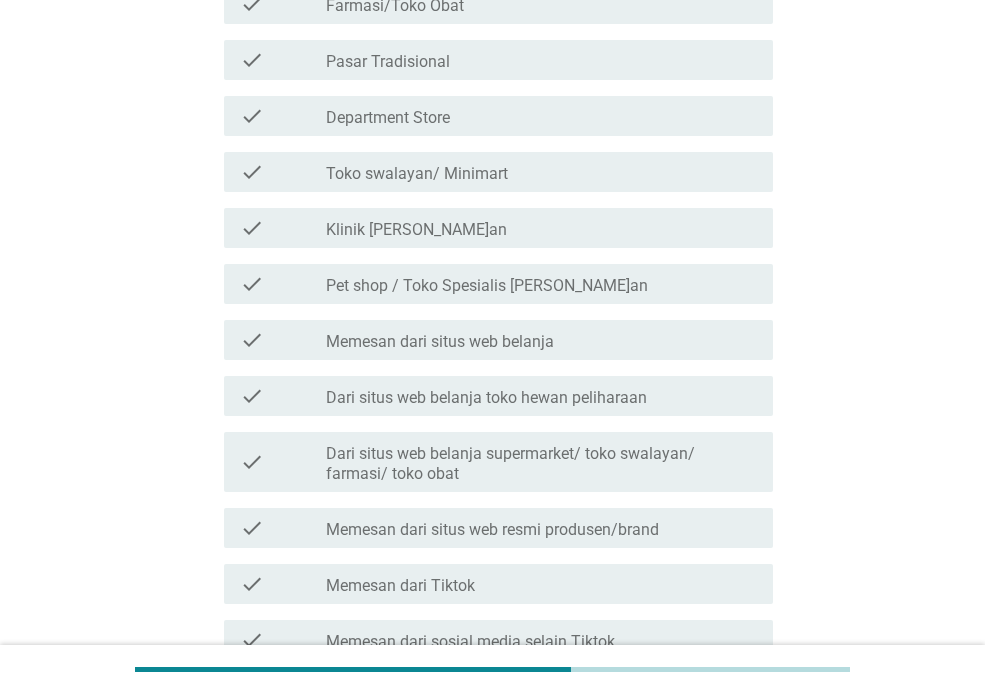 click on "Pet shop / Toko Spesialis [PERSON_NAME]an" at bounding box center [487, 286] 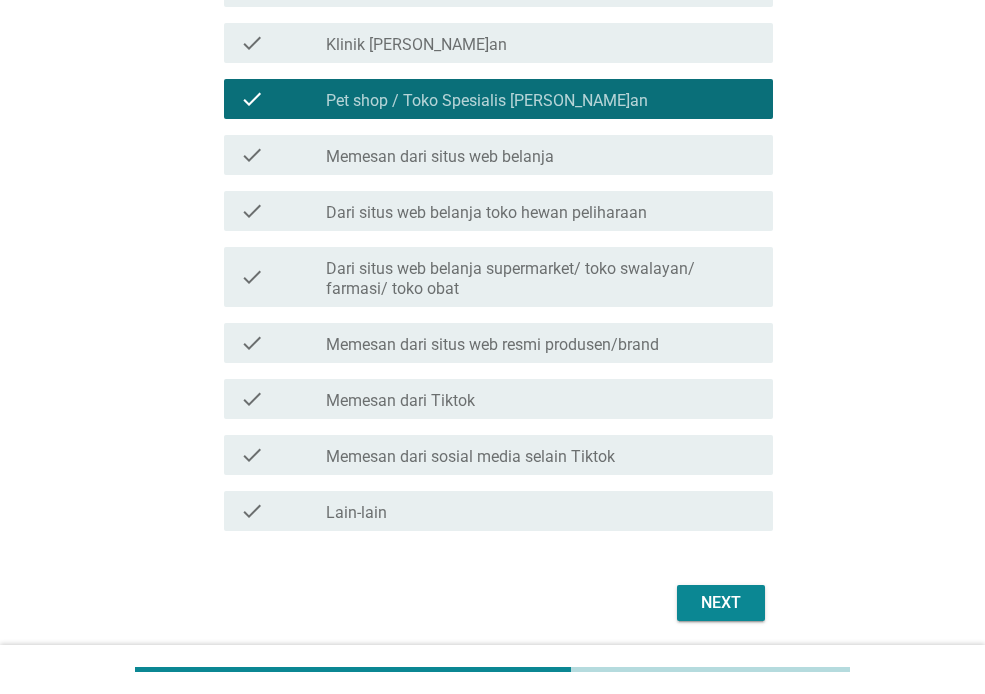 scroll, scrollTop: 661, scrollLeft: 0, axis: vertical 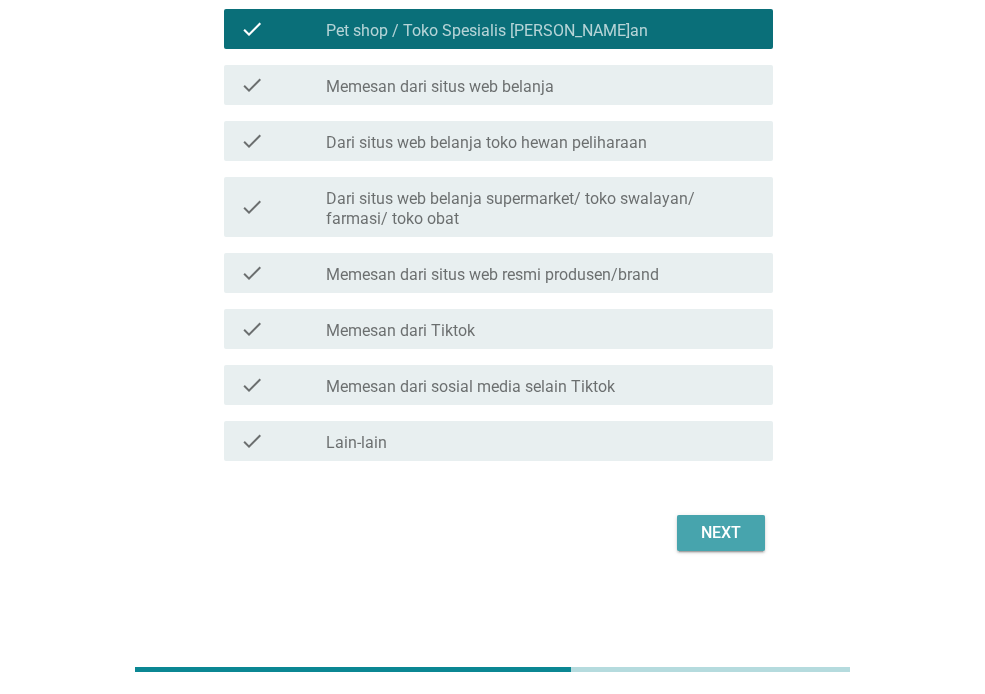 click on "Next" at bounding box center (721, 533) 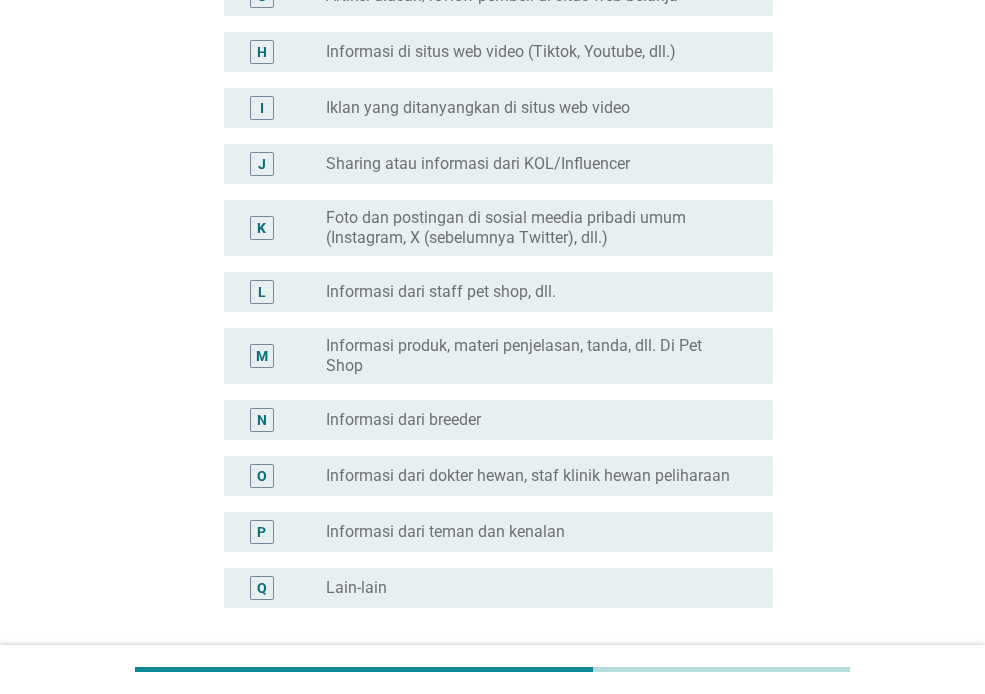 scroll, scrollTop: 0, scrollLeft: 0, axis: both 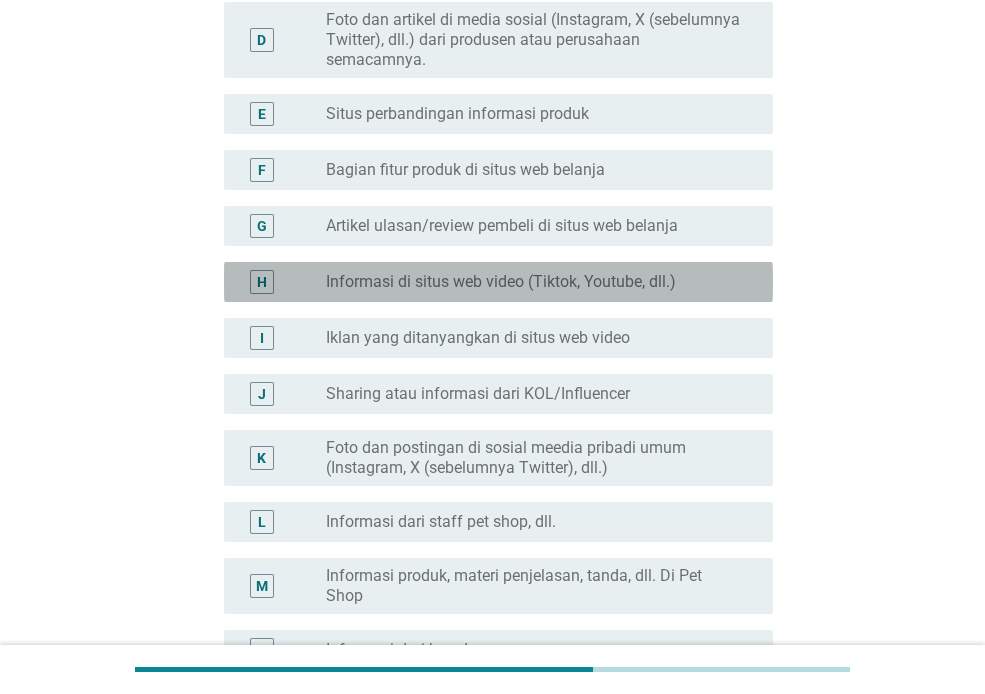 click on "Informasi di situs web video (Tiktok, Youtube, dll.)" at bounding box center (501, 282) 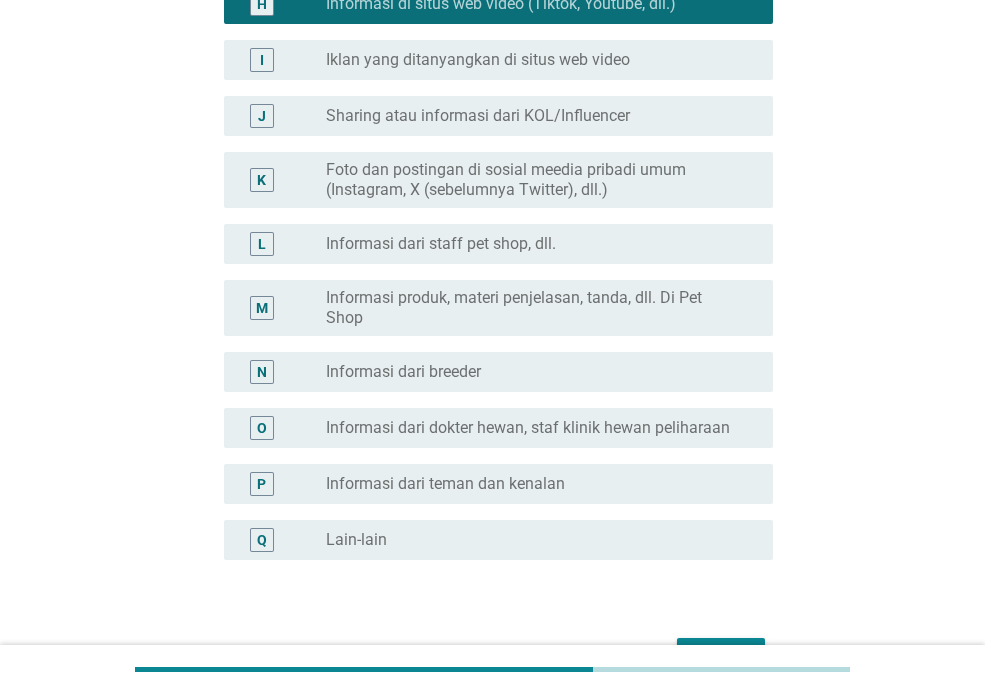scroll, scrollTop: 832, scrollLeft: 0, axis: vertical 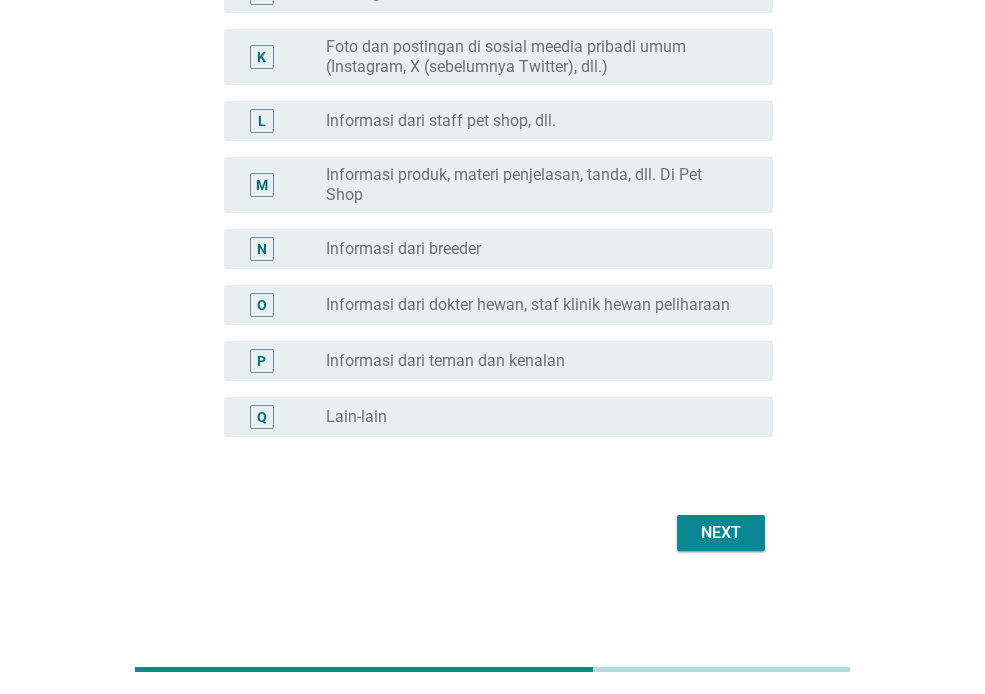 click on "Next" at bounding box center [721, 533] 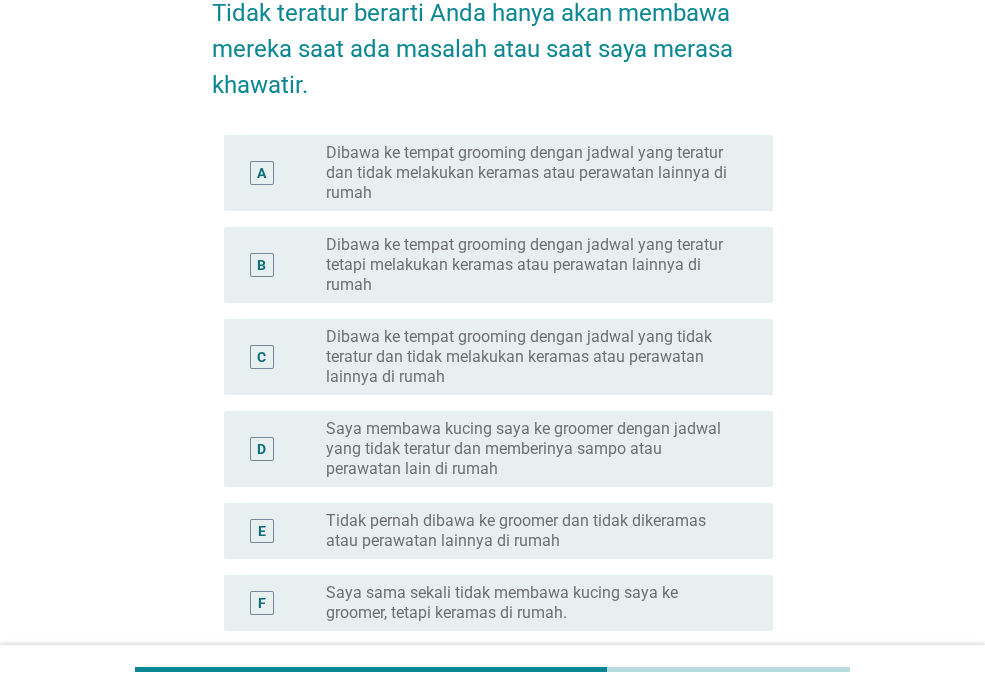 scroll, scrollTop: 285, scrollLeft: 0, axis: vertical 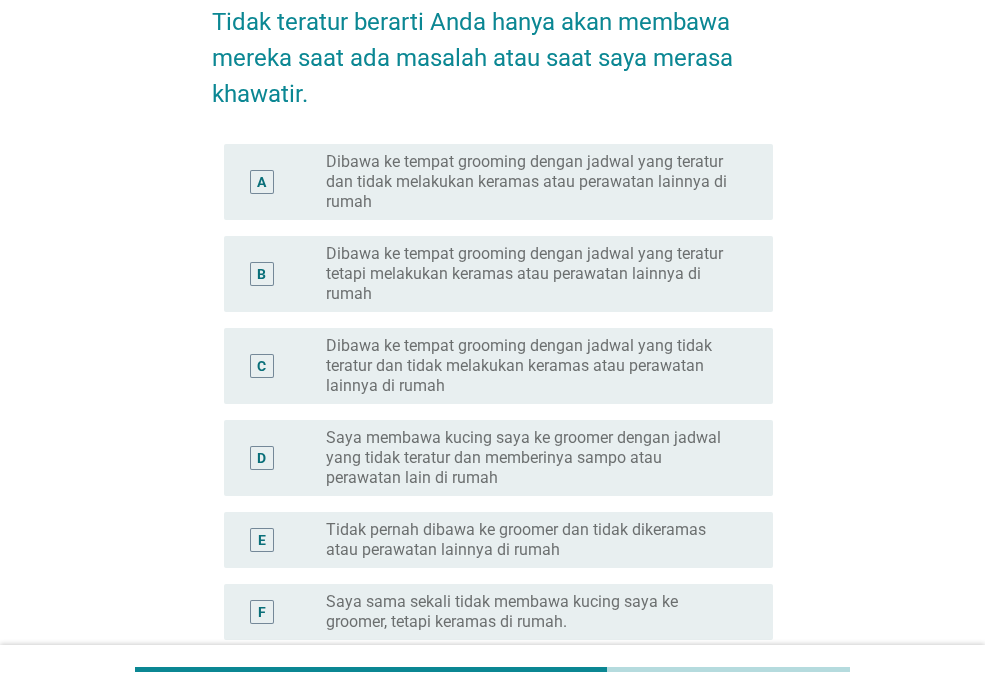 click on "Dibawa ke tempat grooming dengan jadwal yang teratur dan tidak melakukan keramas atau perawatan lainnya di rumah" at bounding box center (533, 182) 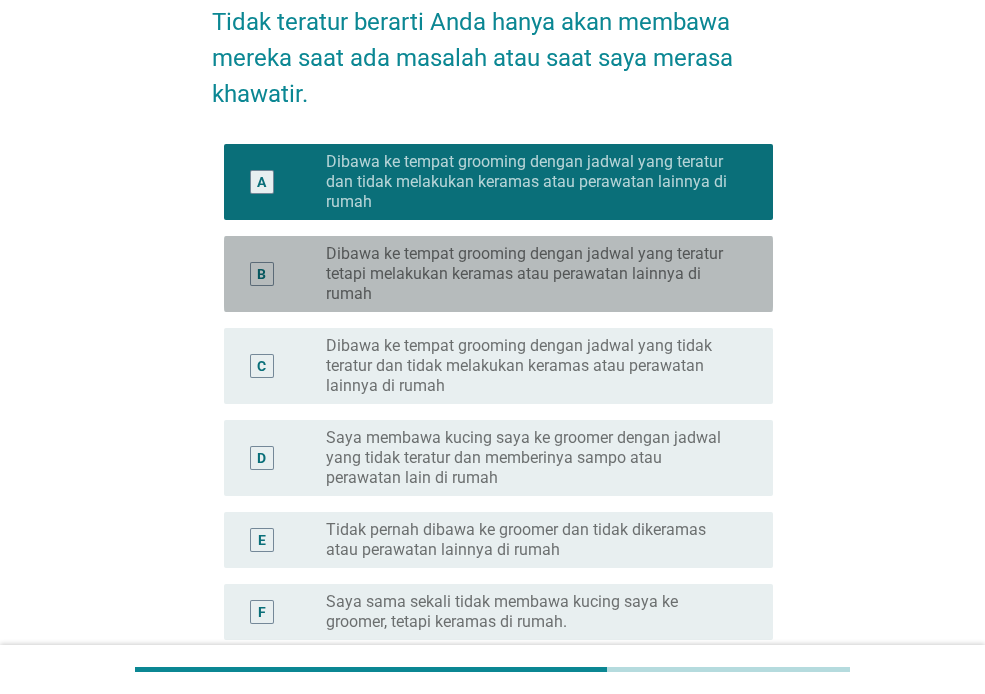 click on "Dibawa ke tempat grooming dengan jadwal yang teratur tetapi melakukan keramas atau perawatan lainnya di rumah" at bounding box center [533, 274] 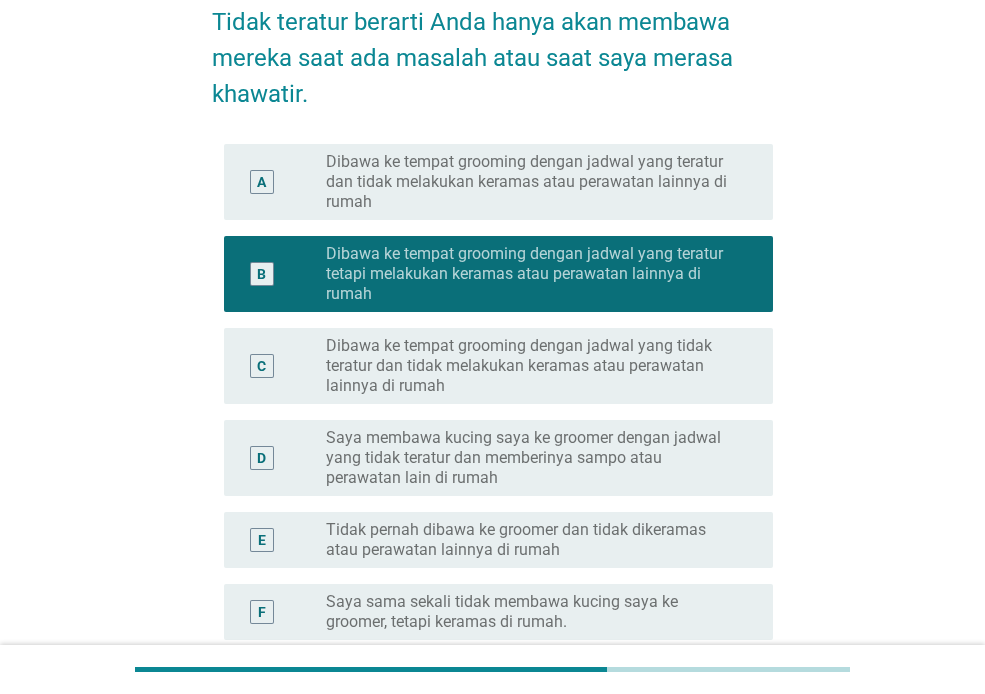 scroll, scrollTop: 488, scrollLeft: 0, axis: vertical 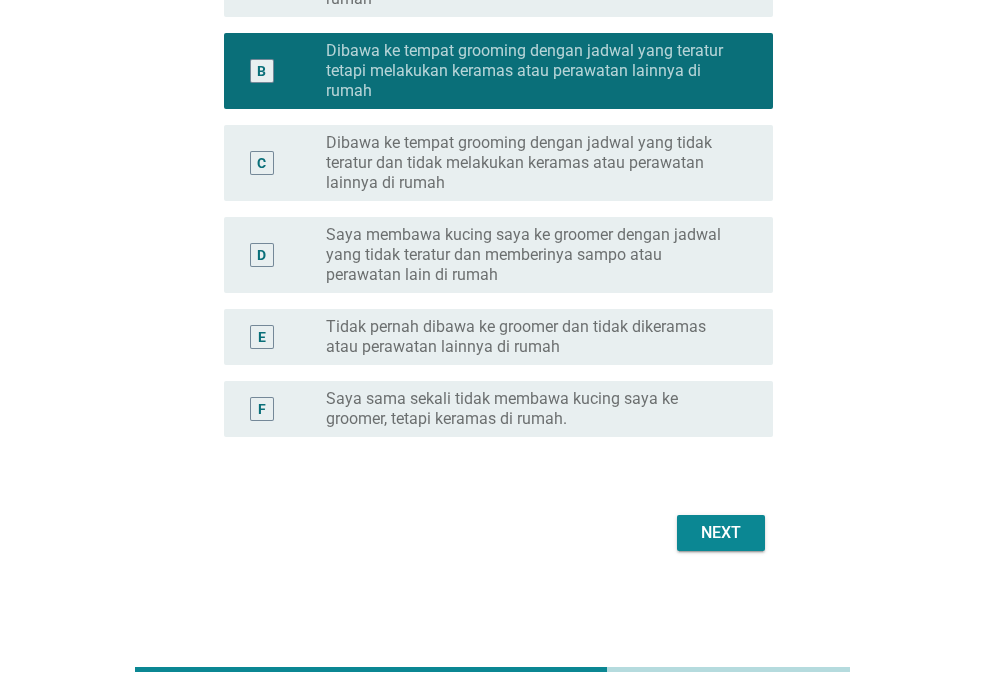 click on "Next" at bounding box center [492, 533] 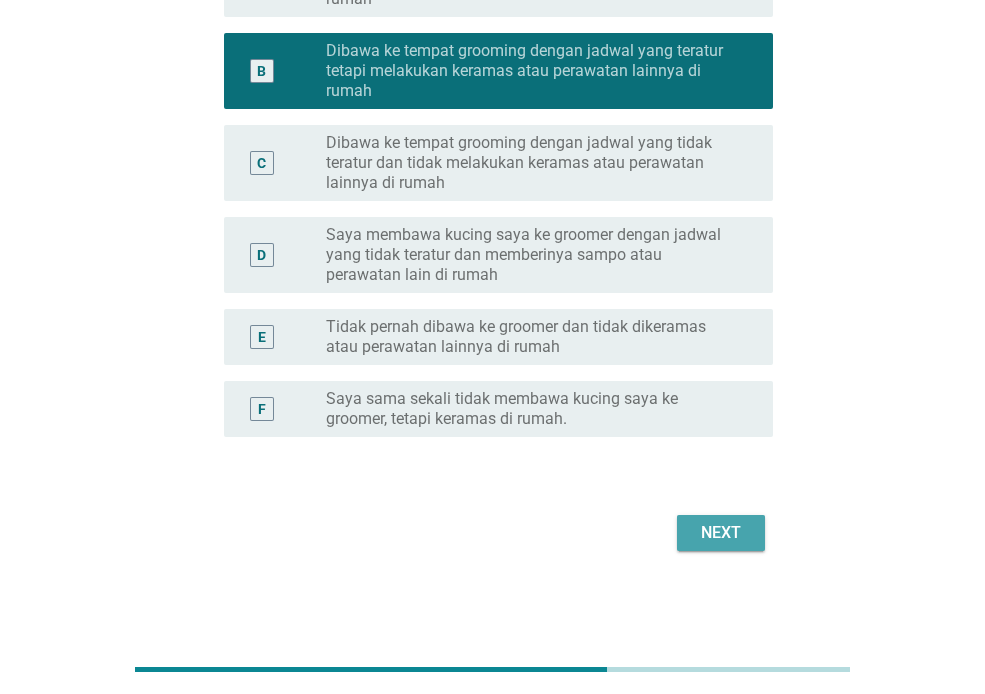 click on "Next" at bounding box center [721, 533] 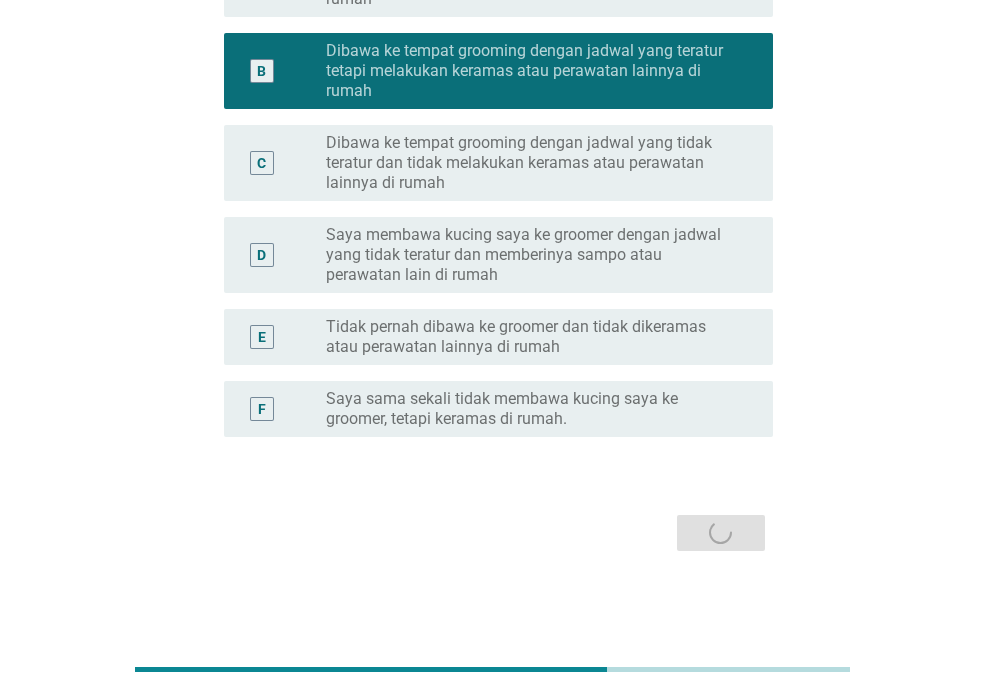 scroll, scrollTop: 0, scrollLeft: 0, axis: both 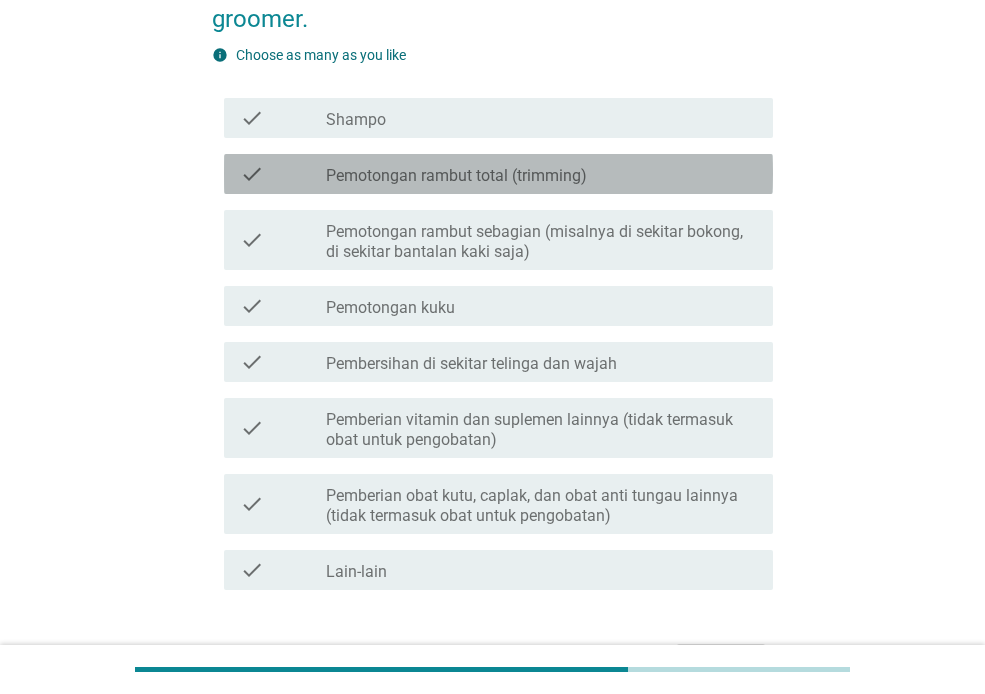 click on "check_box_outline_blank Pemotongan rambut total (trimming)" at bounding box center [541, 174] 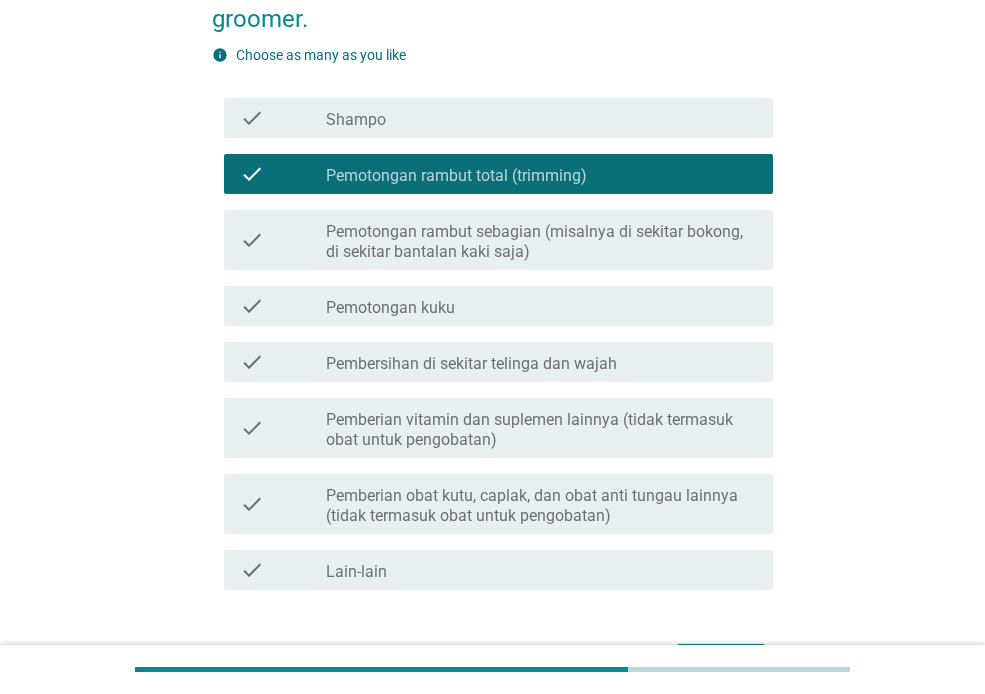 click on "Pemotongan rambut sebagian (misalnya di sekitar bokong, di sekitar bantalan kaki saja)" at bounding box center [541, 242] 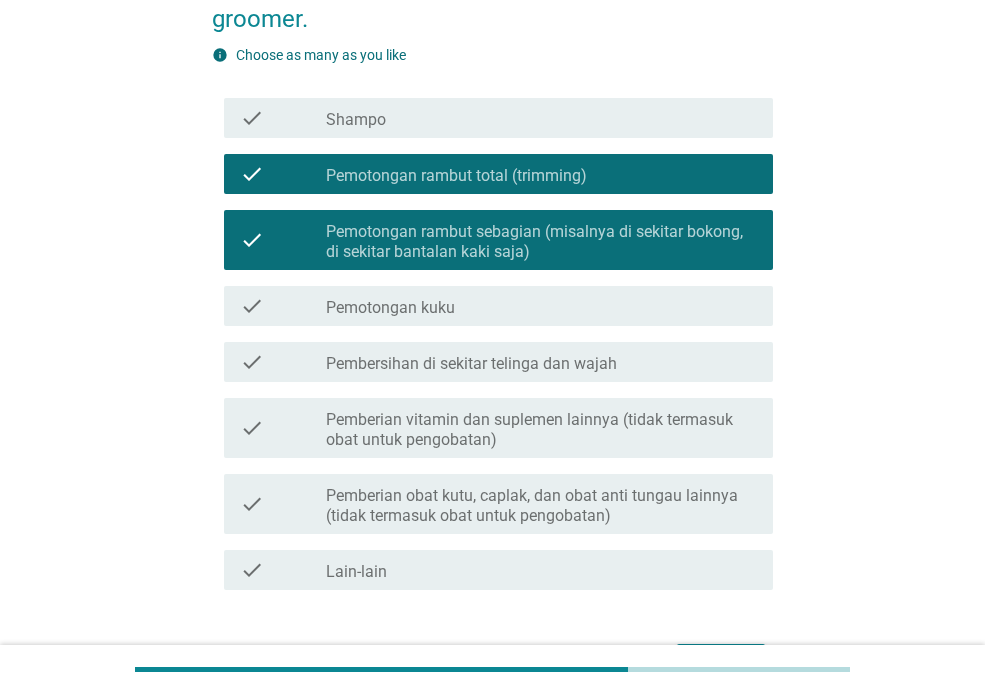click on "check_box_outline_blank Pemotongan kuku" at bounding box center (541, 306) 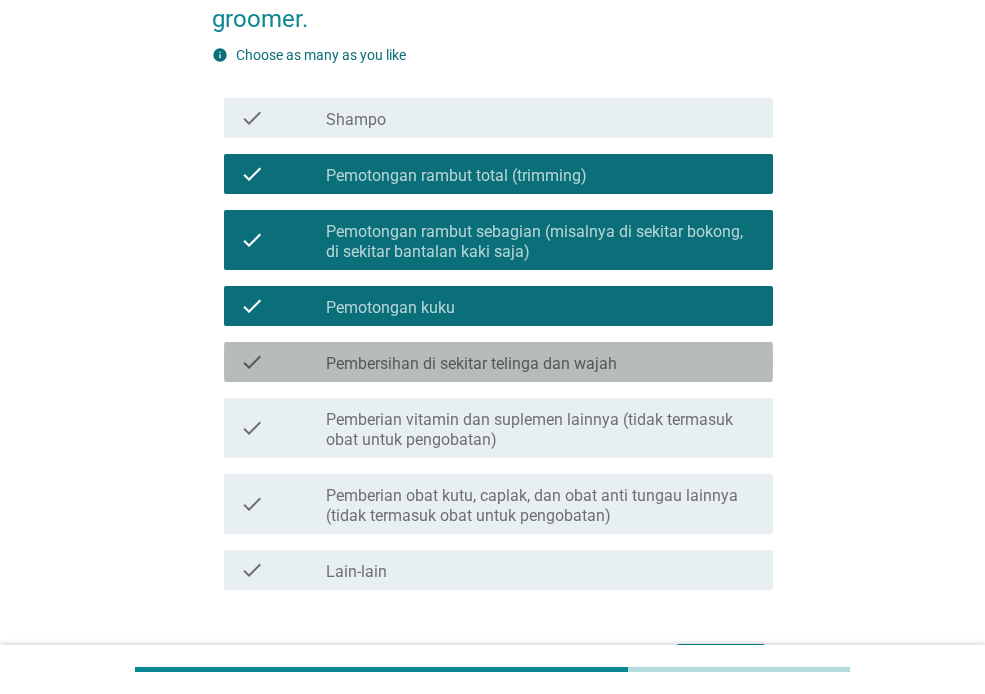 click on "check_box_outline_blank Pembersihan di sekitar telinga dan wajah" at bounding box center (541, 362) 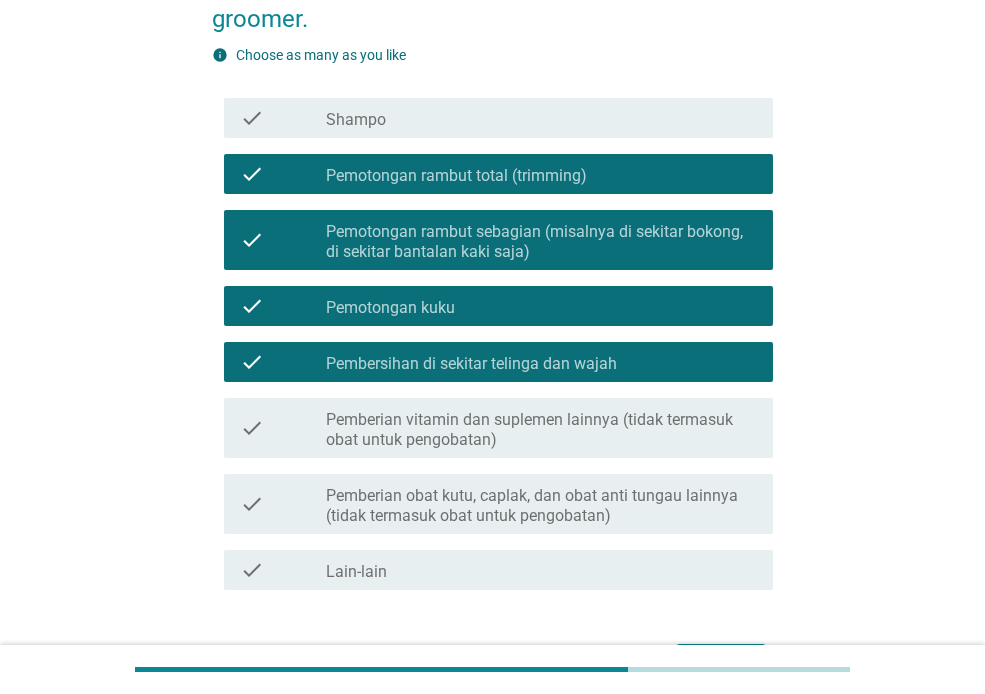click on "Pemberian vitamin dan suplemen lainnya (tidak termasuk obat untuk pengobatan)" at bounding box center (541, 430) 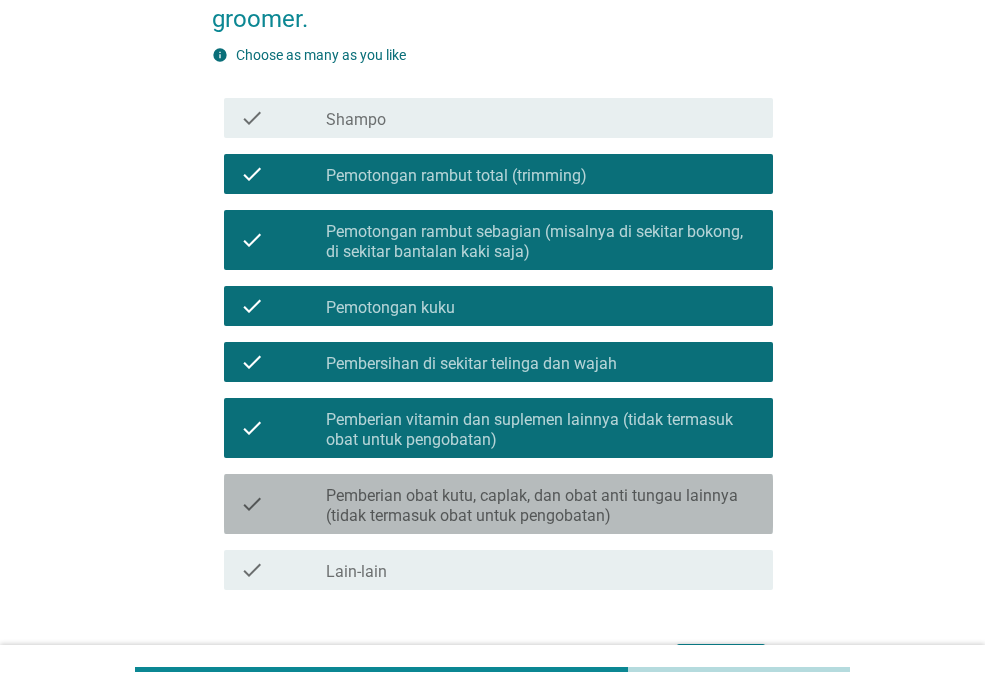 click on "Pemberian obat kutu, caplak, dan obat anti tungau lainnya (tidak termasuk obat untuk pengobatan)" at bounding box center (541, 506) 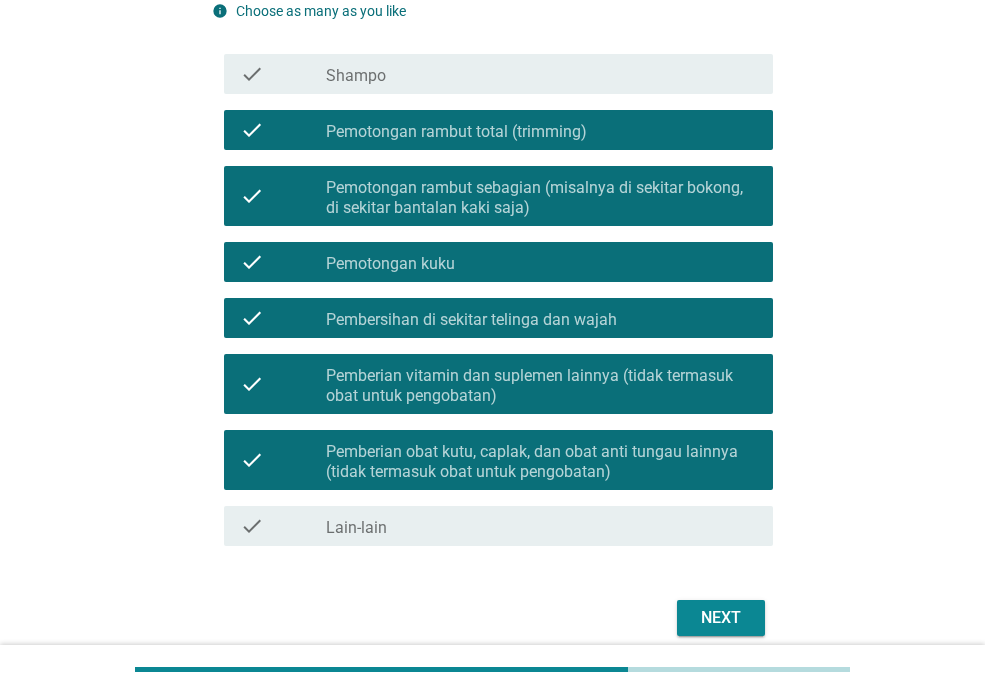 scroll, scrollTop: 309, scrollLeft: 0, axis: vertical 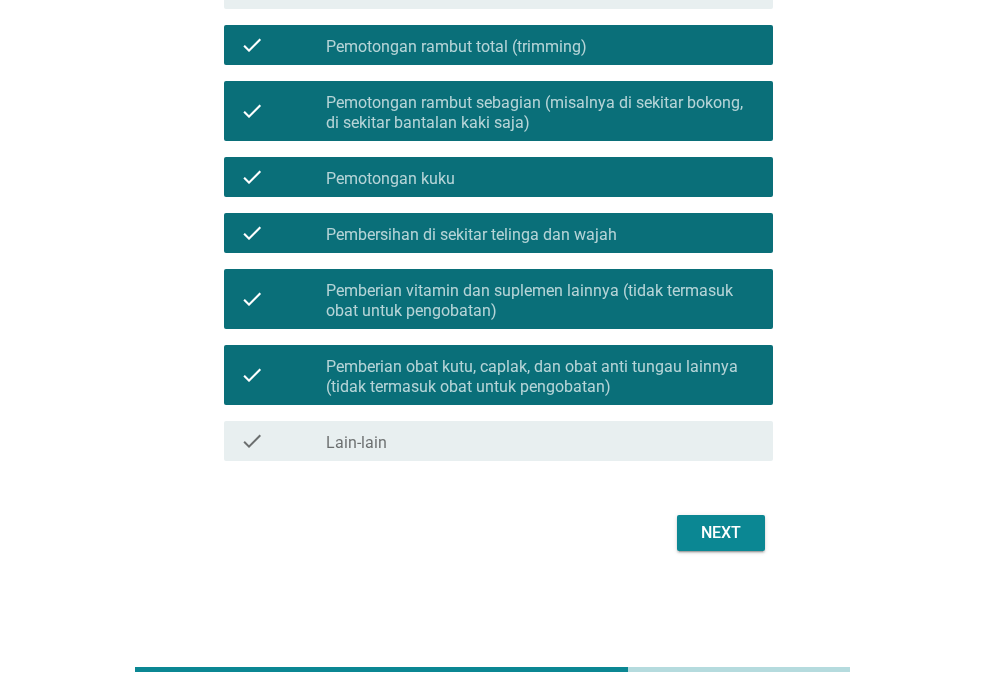 click on "Next" at bounding box center [721, 533] 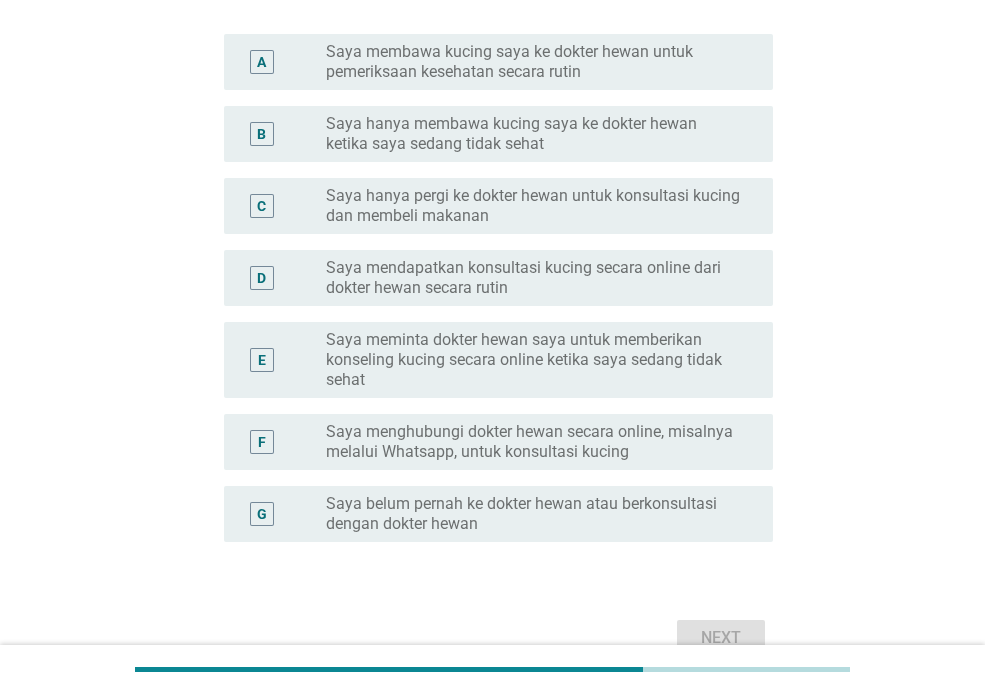 scroll, scrollTop: 295, scrollLeft: 0, axis: vertical 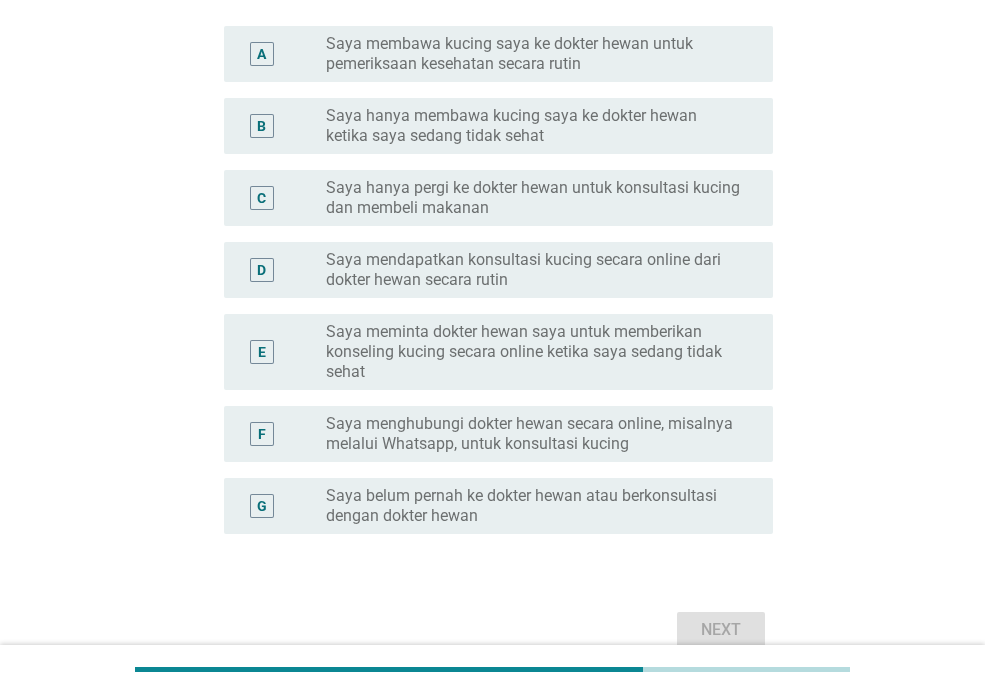 click on "Saya membawa kucing saya ke dokter hewan untuk pemeriksaan kesehatan secara rutin" at bounding box center (533, 54) 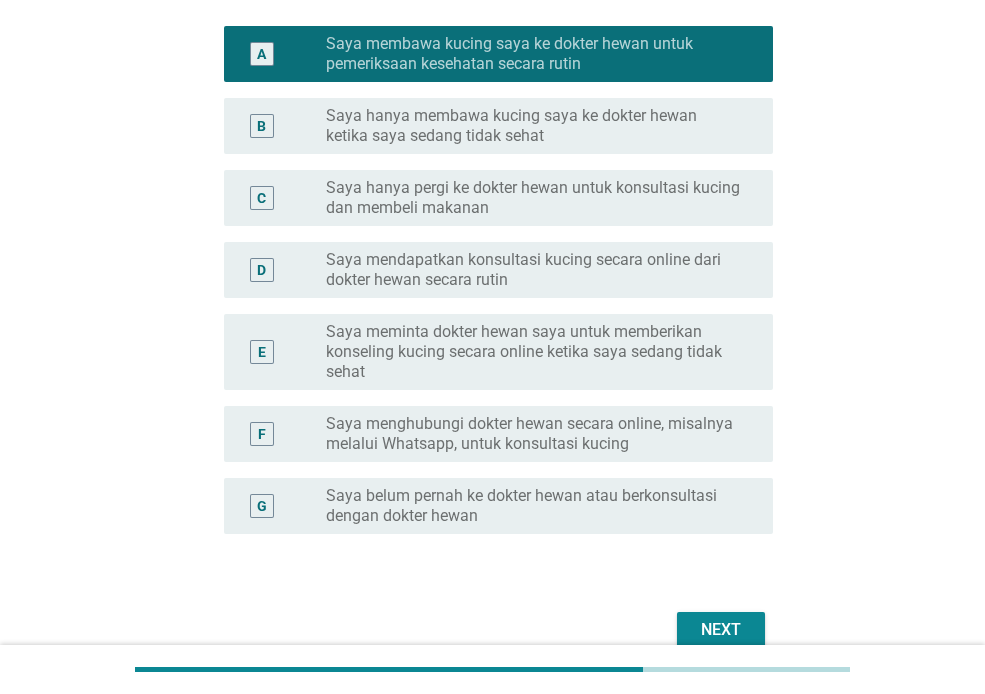 click on "Next" at bounding box center [721, 630] 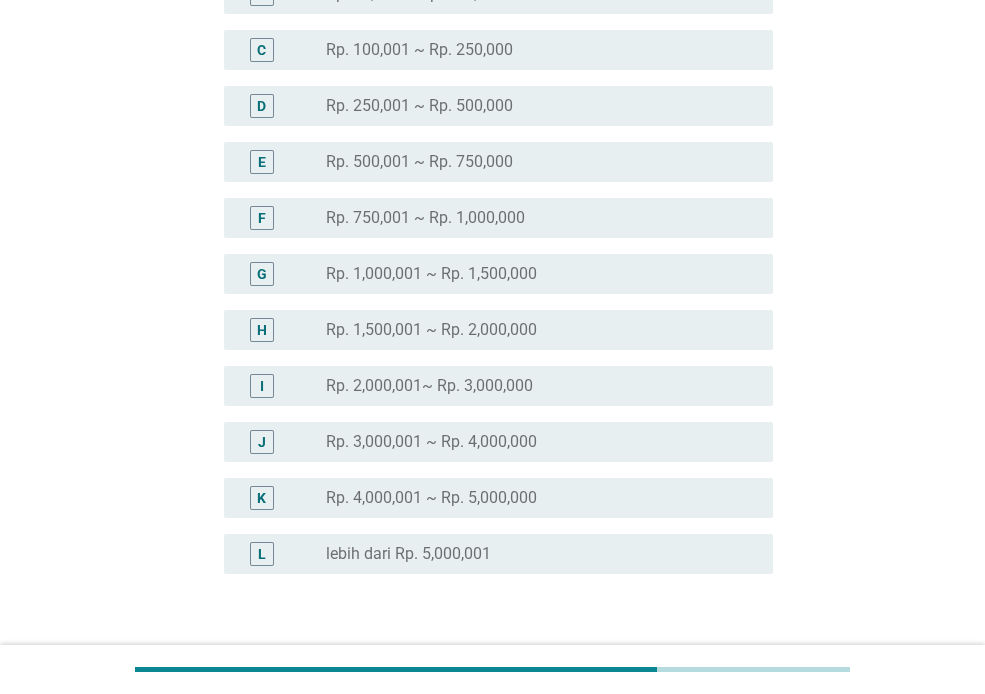 scroll, scrollTop: 0, scrollLeft: 0, axis: both 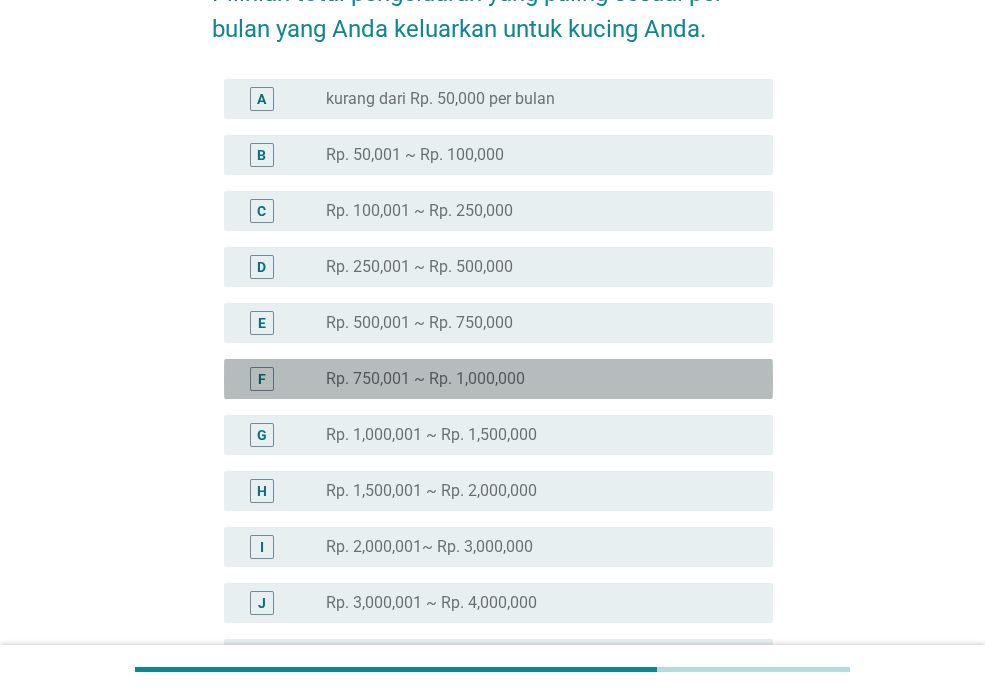 click on "radio_button_unchecked Rp. 750,001 ~ Rp. 1,000,000" at bounding box center (533, 379) 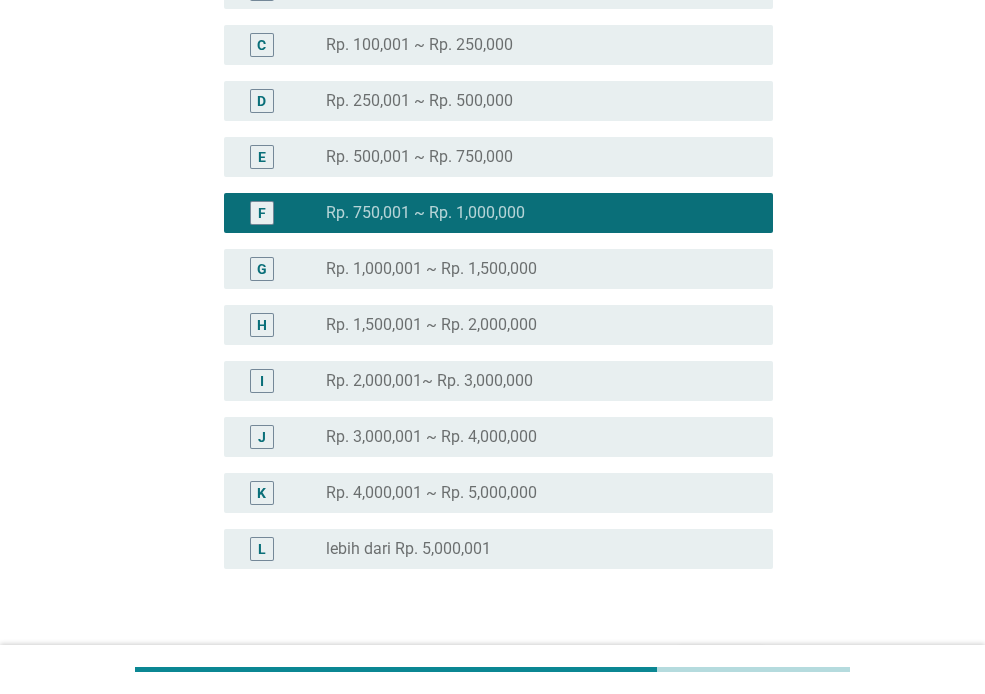 scroll, scrollTop: 302, scrollLeft: 0, axis: vertical 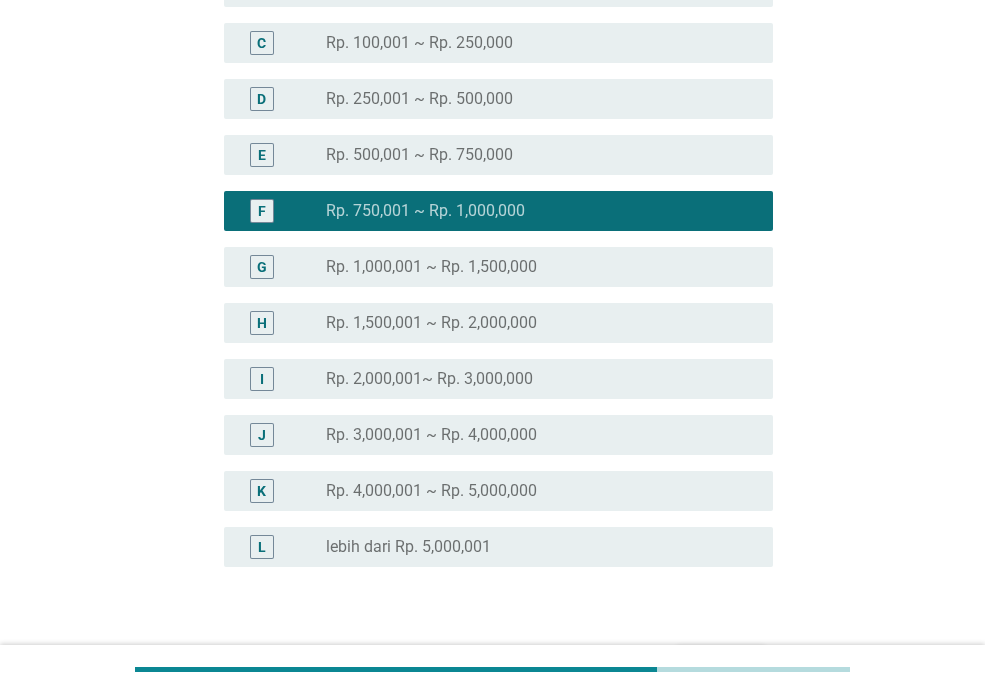 click on "radio_button_unchecked Rp. 250,001 ~ Rp. 500,000" at bounding box center (533, 99) 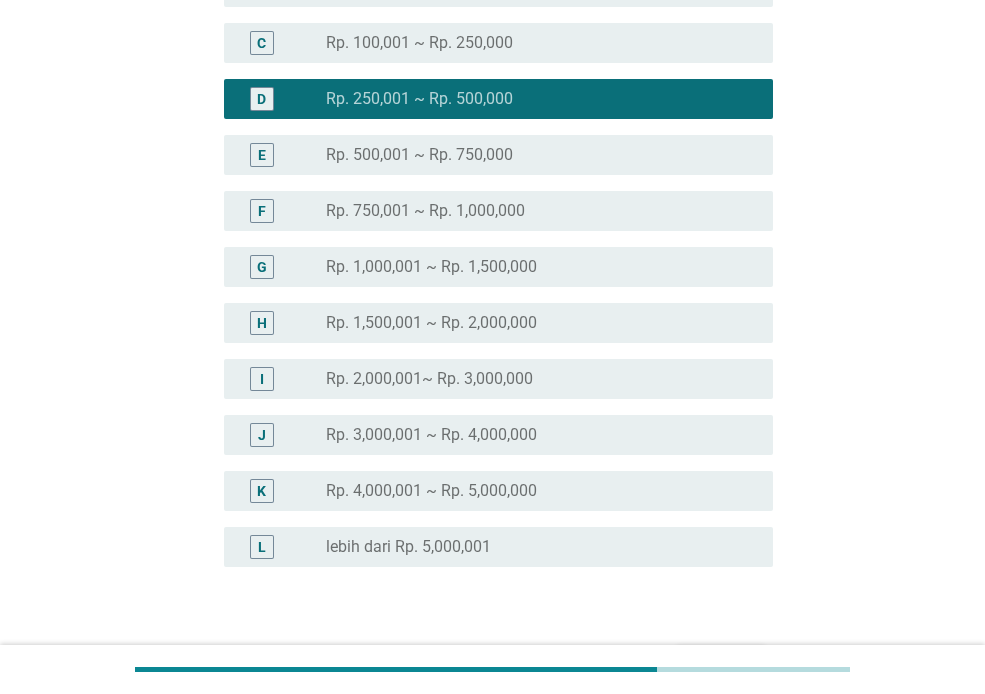 scroll, scrollTop: 432, scrollLeft: 0, axis: vertical 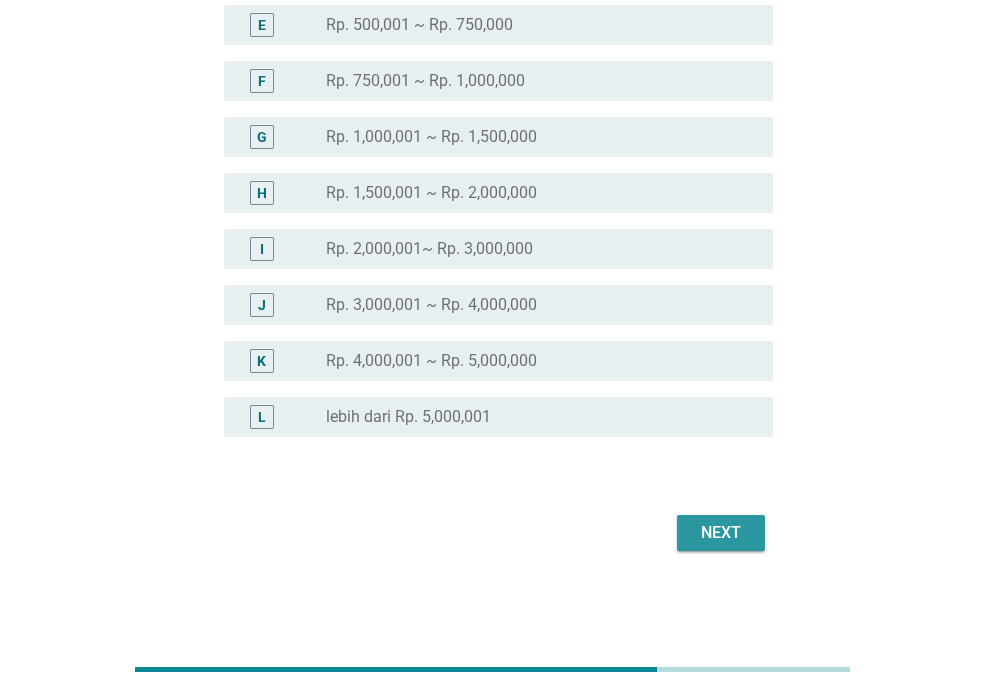 click on "Next" at bounding box center [721, 533] 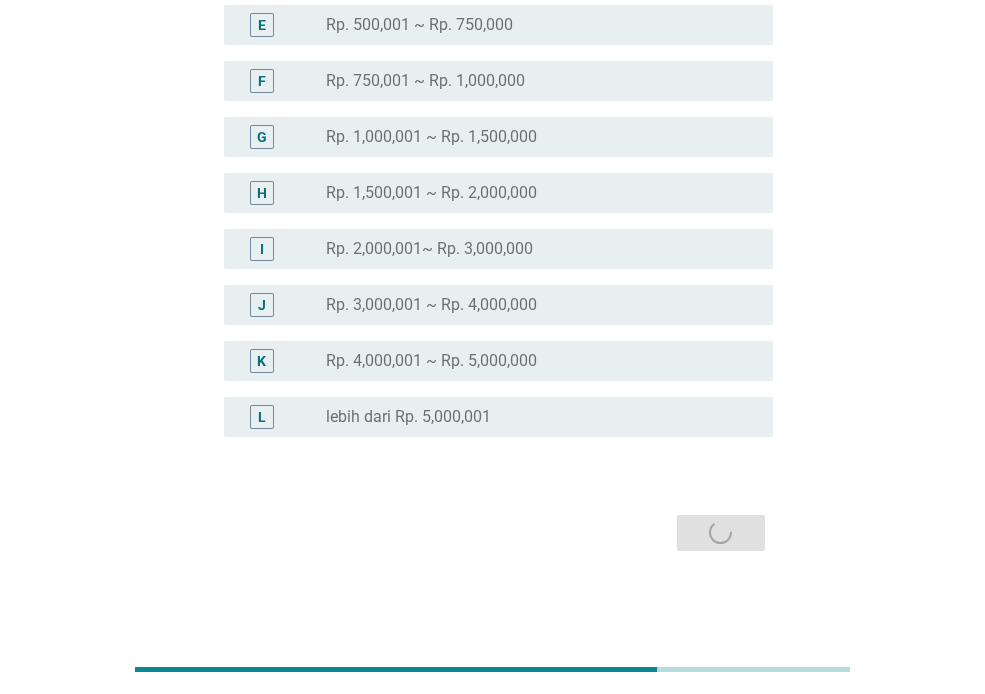 scroll, scrollTop: 0, scrollLeft: 0, axis: both 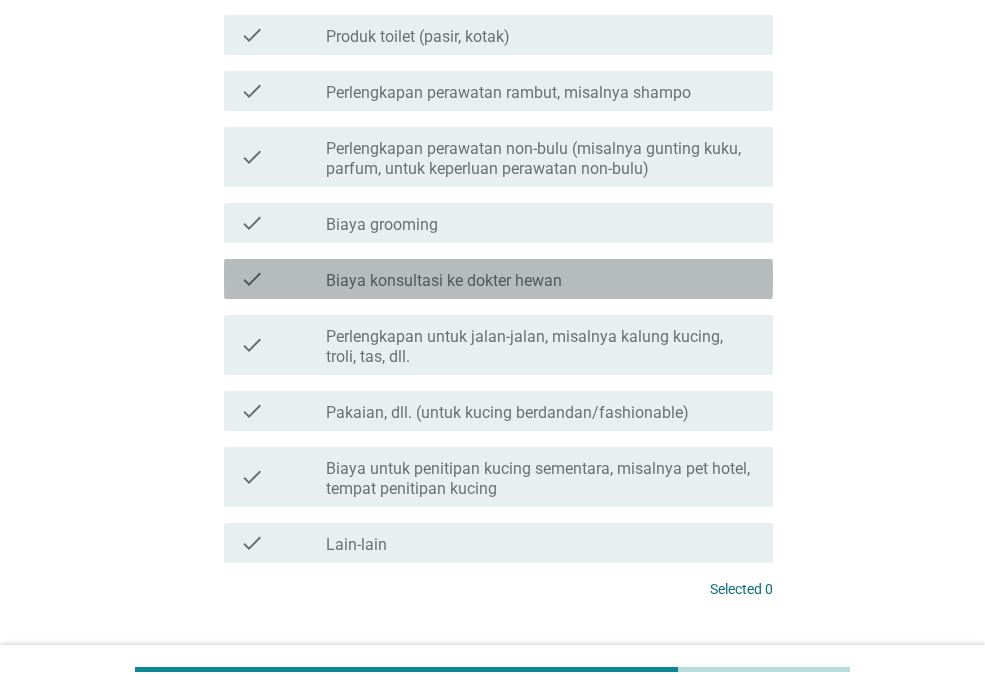 click on "Biaya konsultasi ke dokter hewan" at bounding box center [444, 281] 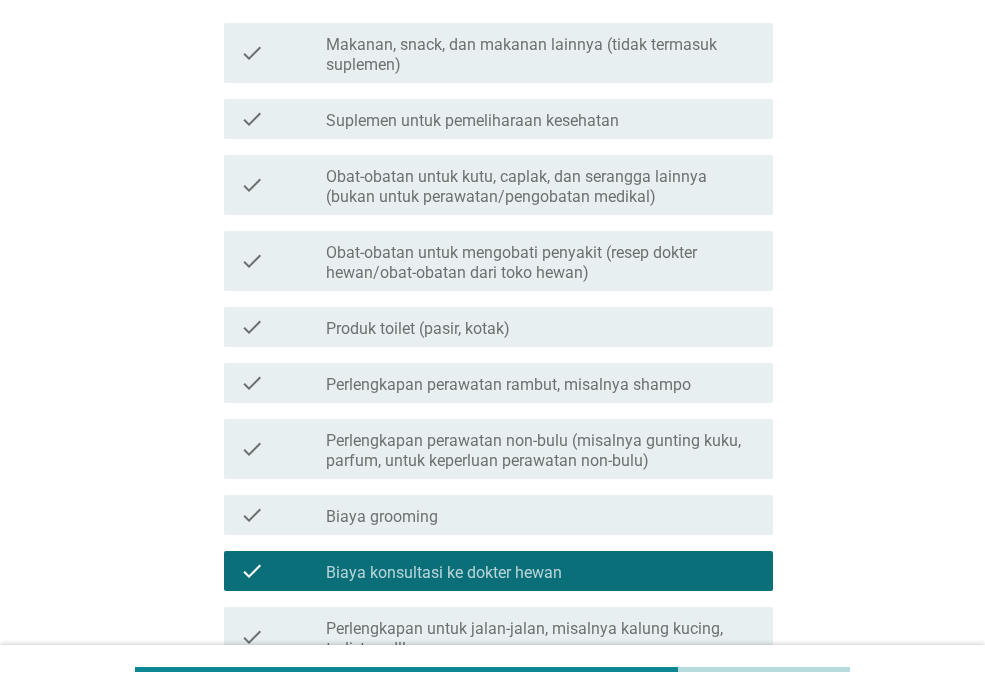 scroll, scrollTop: 207, scrollLeft: 0, axis: vertical 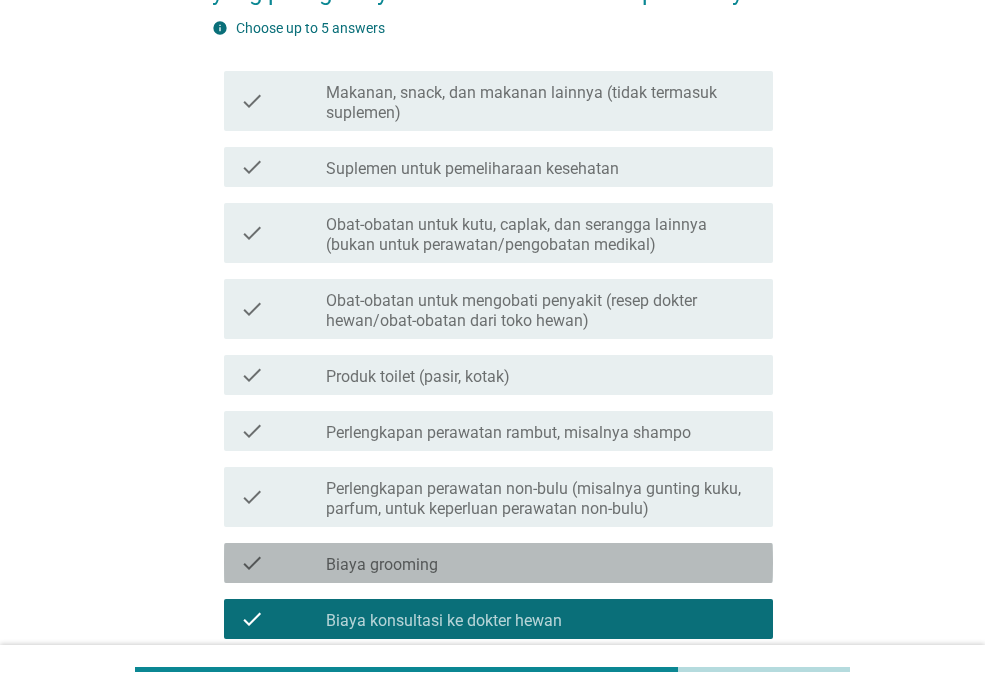 click on "check_box_outline_blank Biaya grooming" at bounding box center (541, 563) 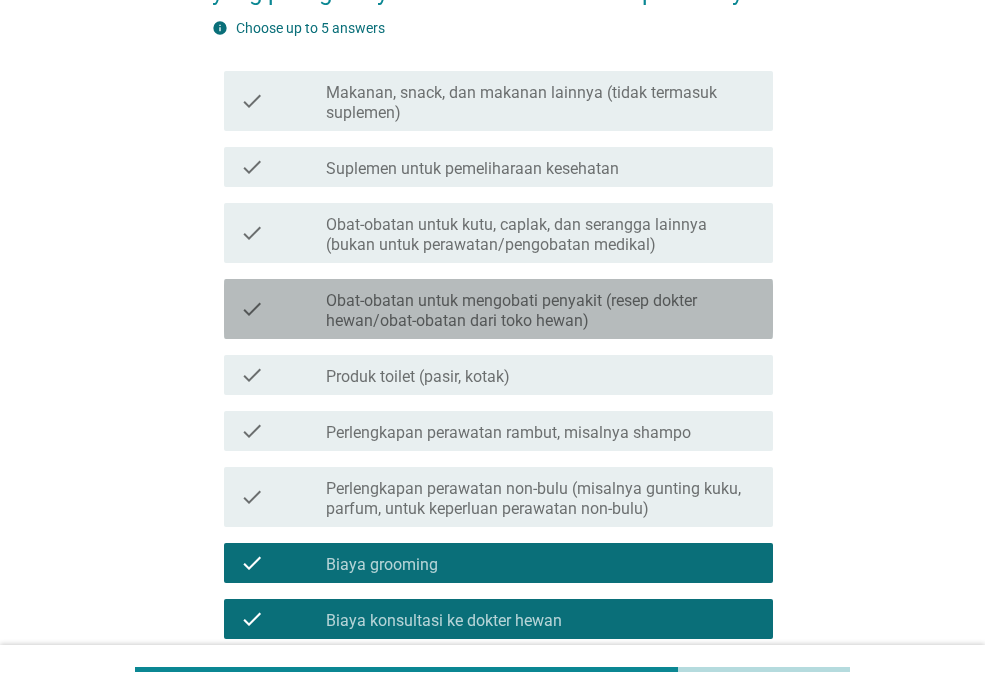 click on "Obat-obatan untuk mengobati penyakit (resep dokter hewan/obat-obatan dari toko hewan)" at bounding box center [541, 311] 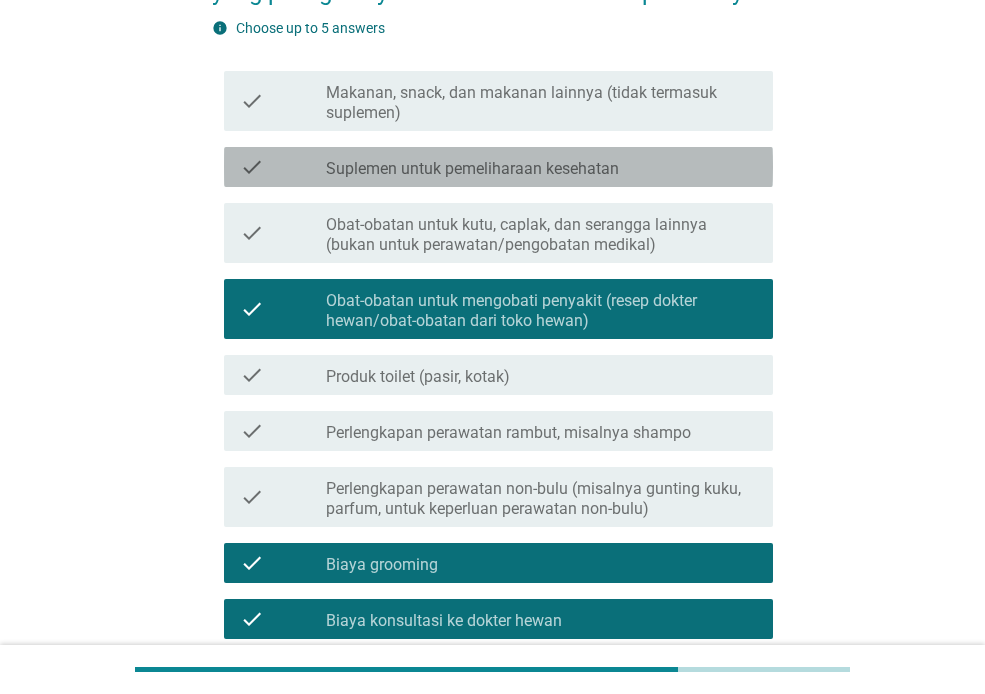click on "check_box_outline_blank Suplemen untuk pemeliharaan kesehatan" at bounding box center [541, 167] 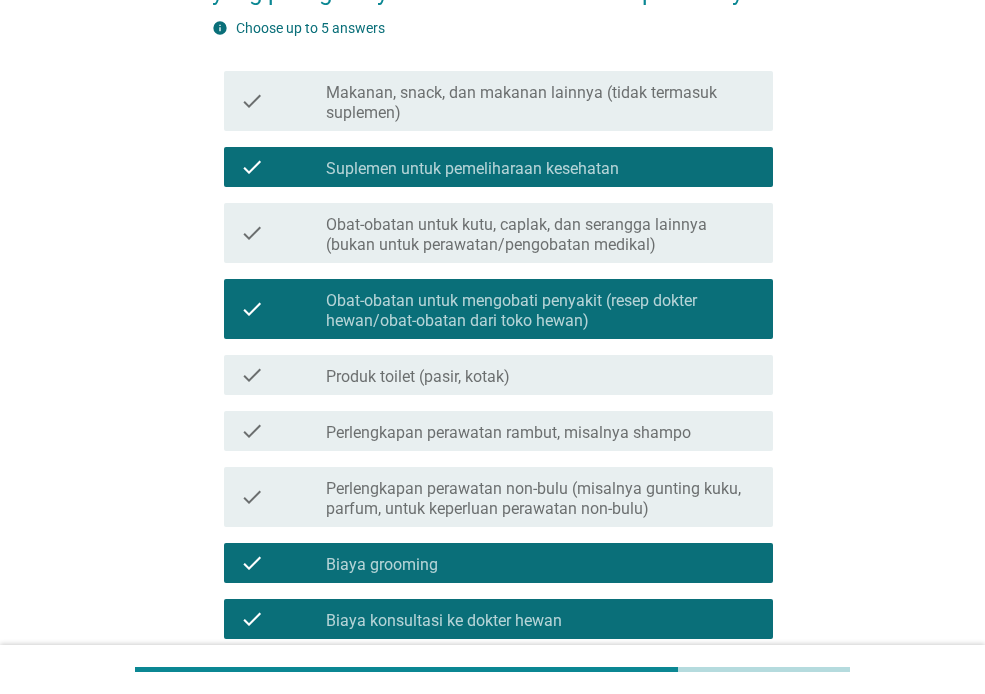 click on "Obat-obatan untuk kutu, caplak, dan serangga lainnya (bukan untuk perawatan/pengobatan medikal)" at bounding box center [541, 235] 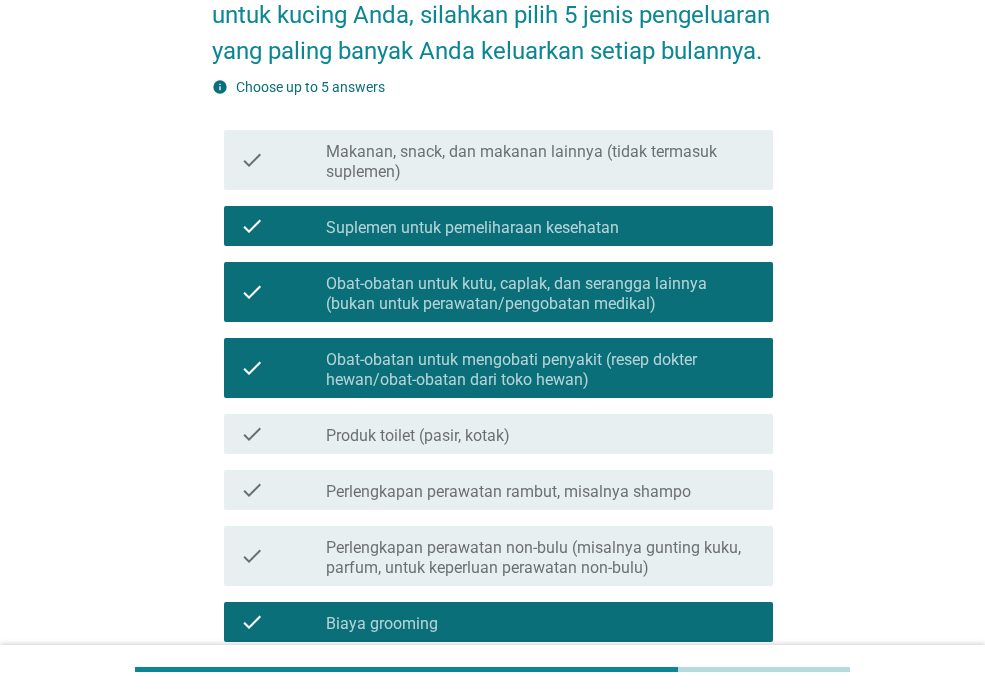 scroll, scrollTop: 150, scrollLeft: 0, axis: vertical 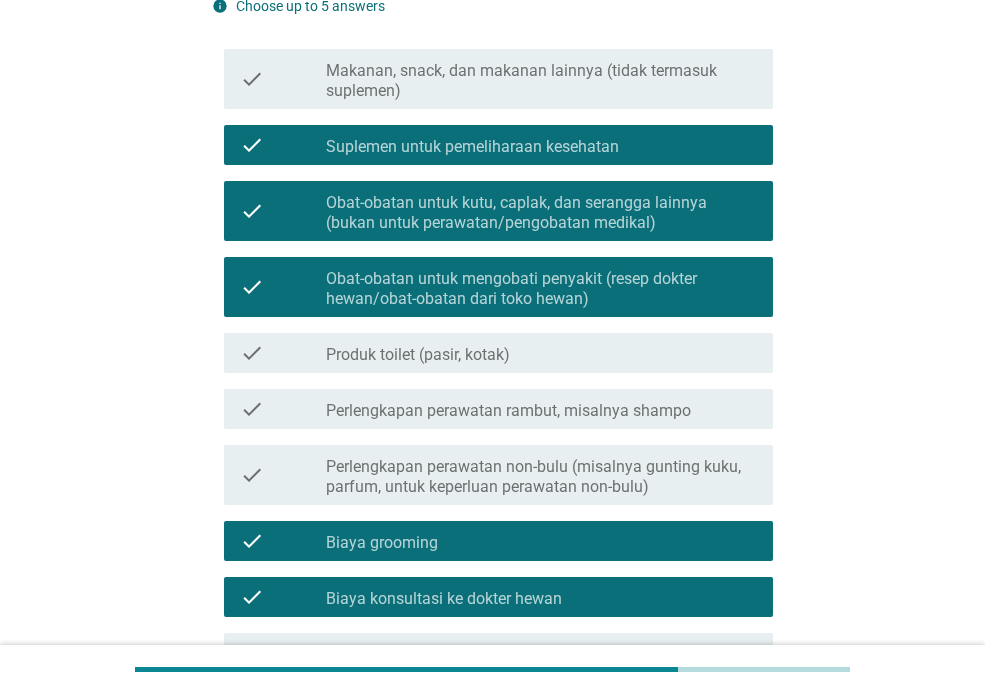 drag, startPoint x: 459, startPoint y: 535, endPoint x: 474, endPoint y: 535, distance: 15 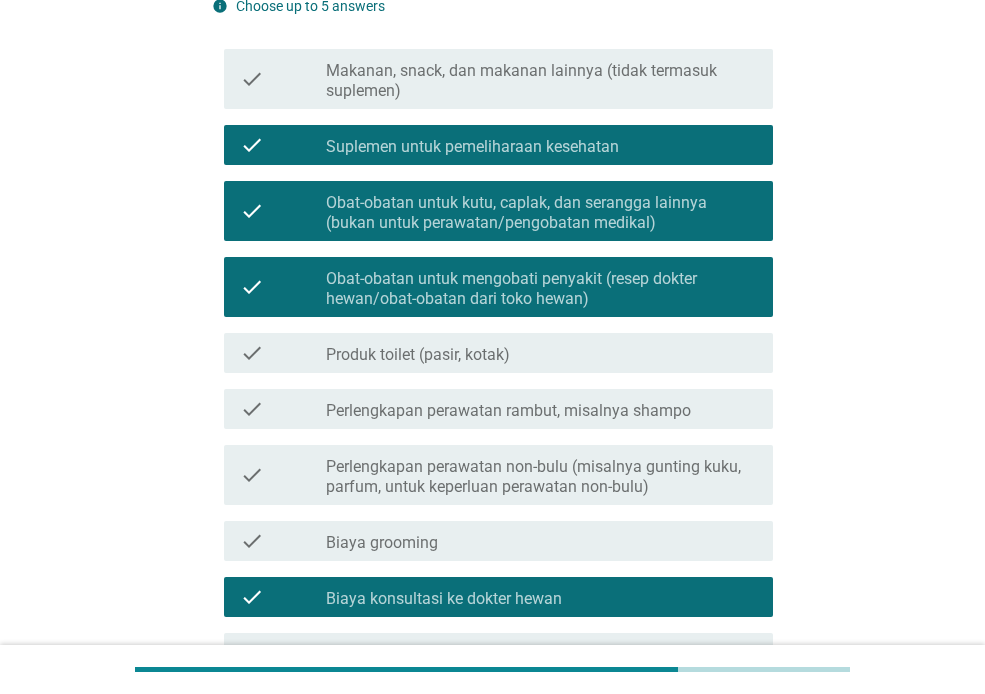 click on "Makanan, snack, dan makanan lainnya (tidak termasuk suplemen)" at bounding box center [541, 81] 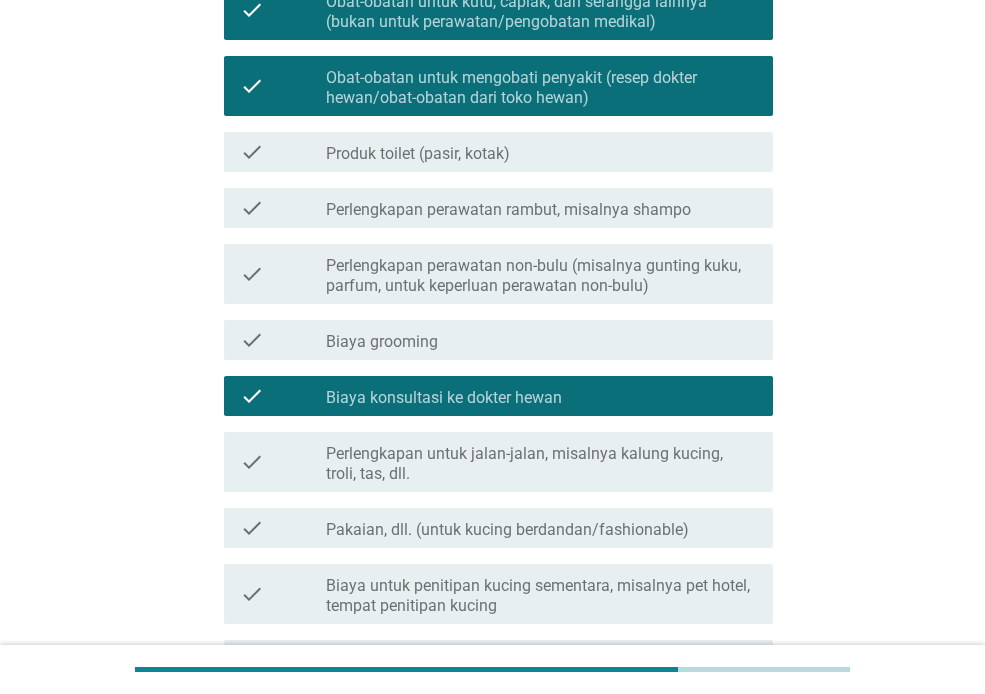 scroll, scrollTop: 544, scrollLeft: 0, axis: vertical 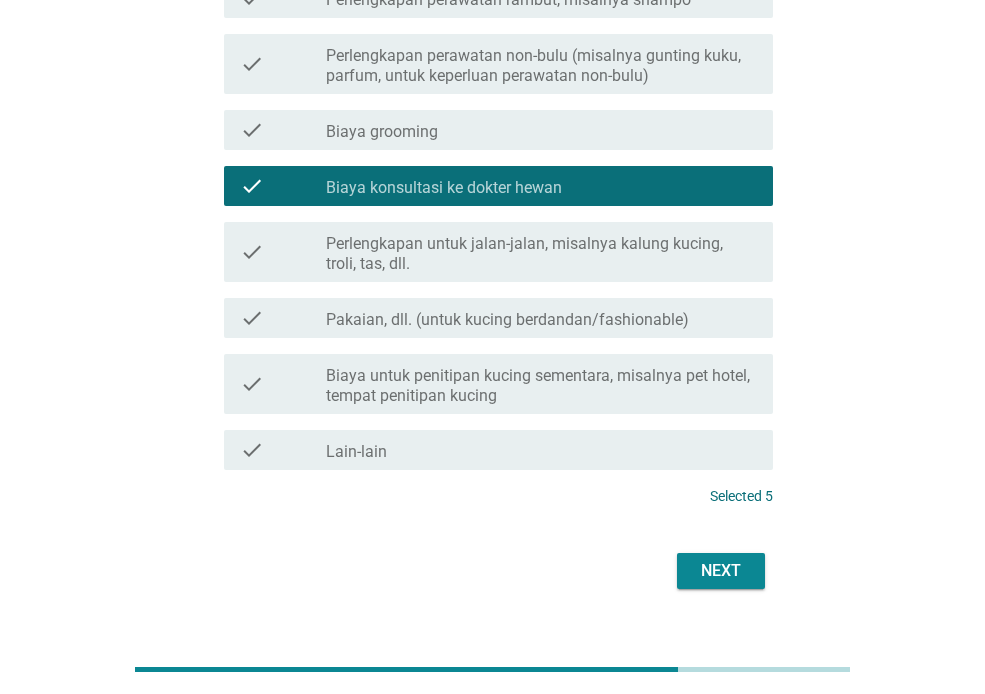 click on "Next" at bounding box center (721, 571) 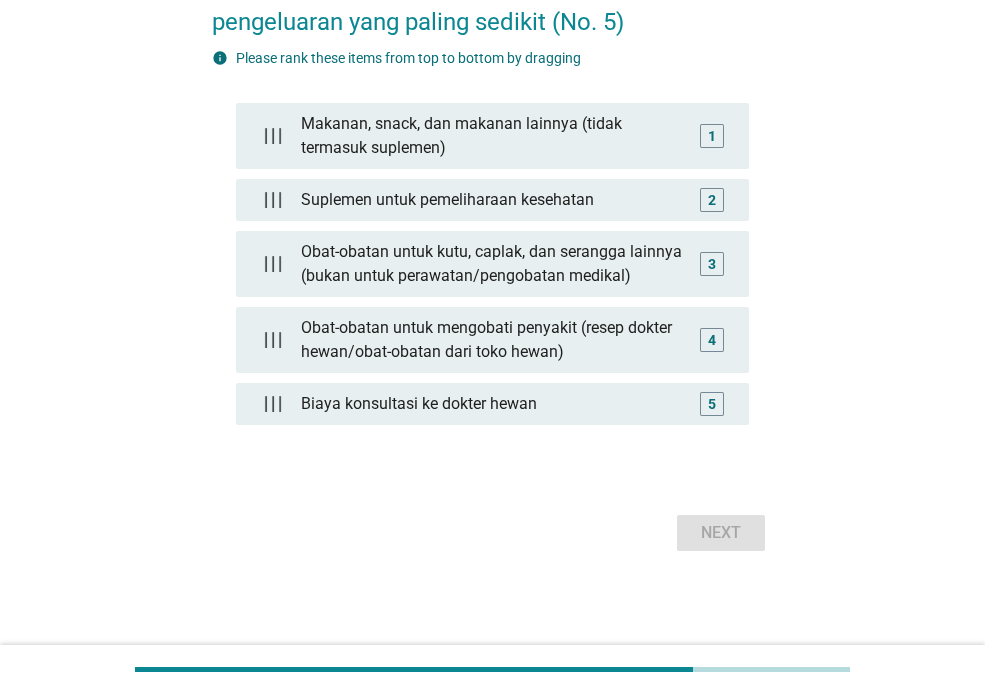 scroll, scrollTop: 0, scrollLeft: 0, axis: both 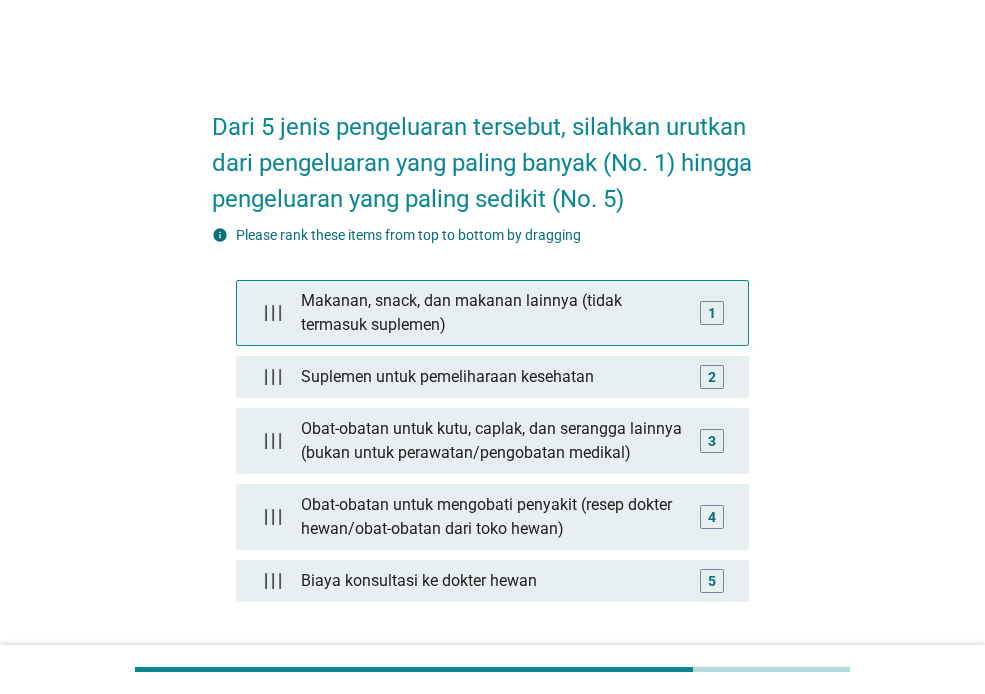 click on "Makanan, snack, dan makanan lainnya (tidak termasuk suplemen)" at bounding box center (492, 313) 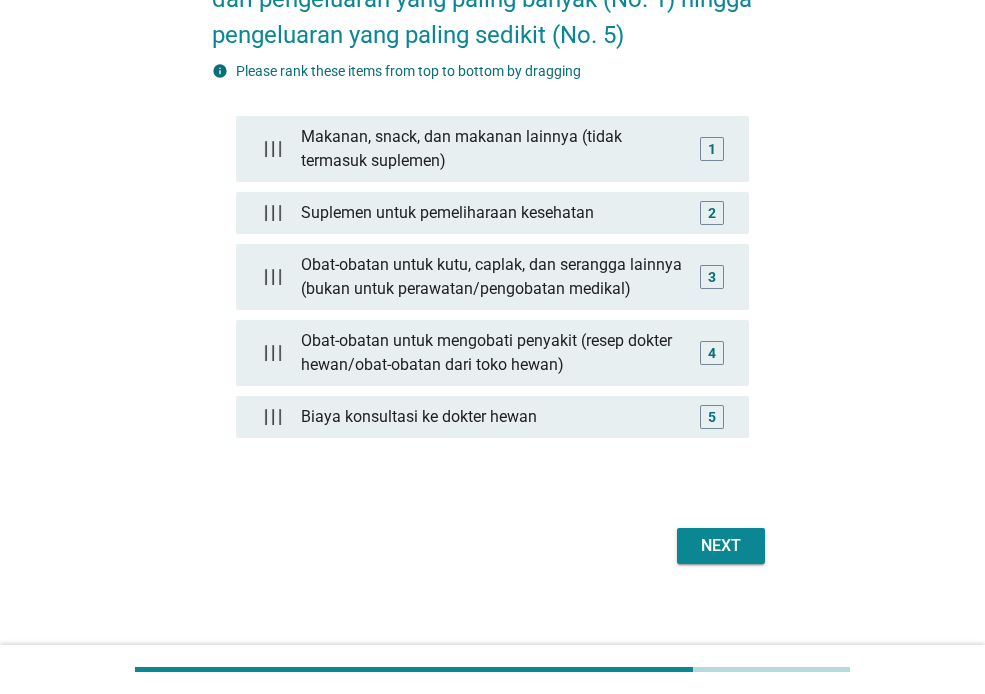 scroll, scrollTop: 167, scrollLeft: 0, axis: vertical 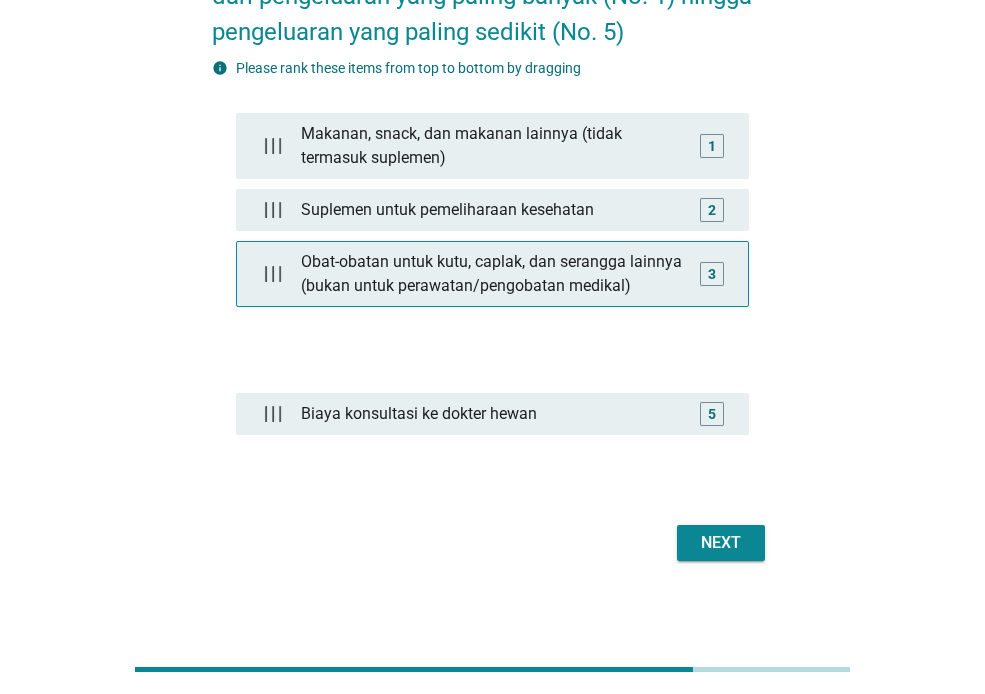 type 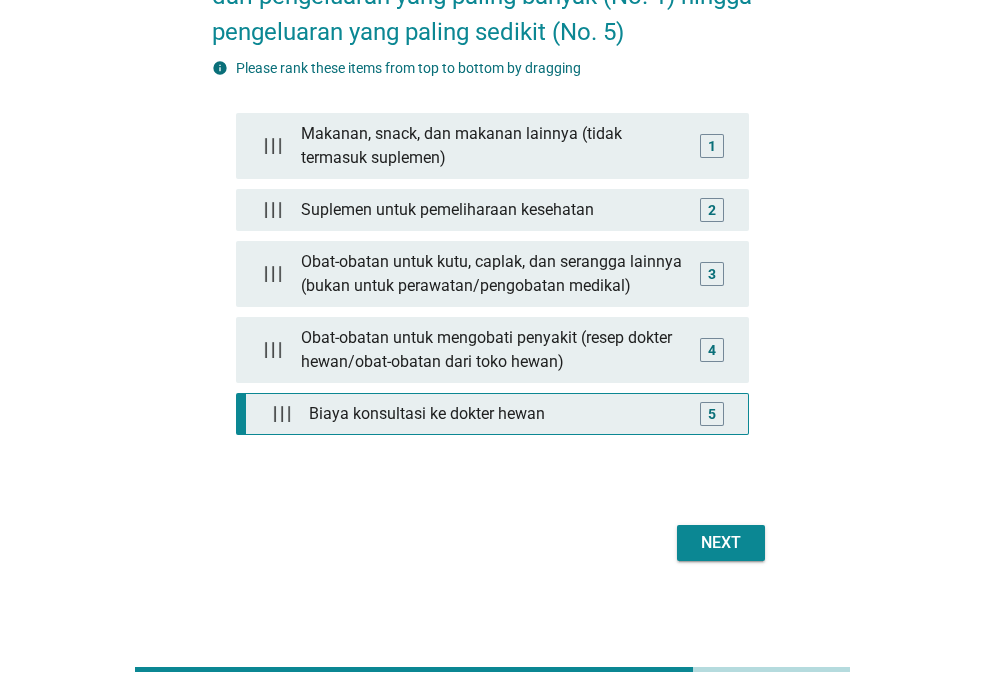 click on "Biaya konsultasi ke dokter hewan" at bounding box center (496, 414) 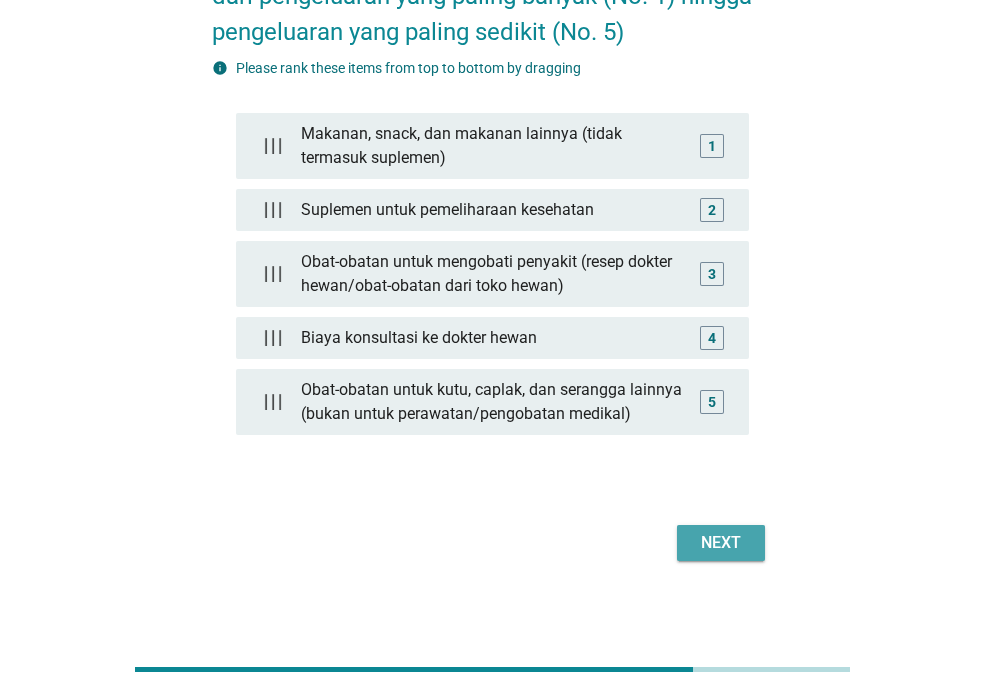 click on "Next" at bounding box center (721, 543) 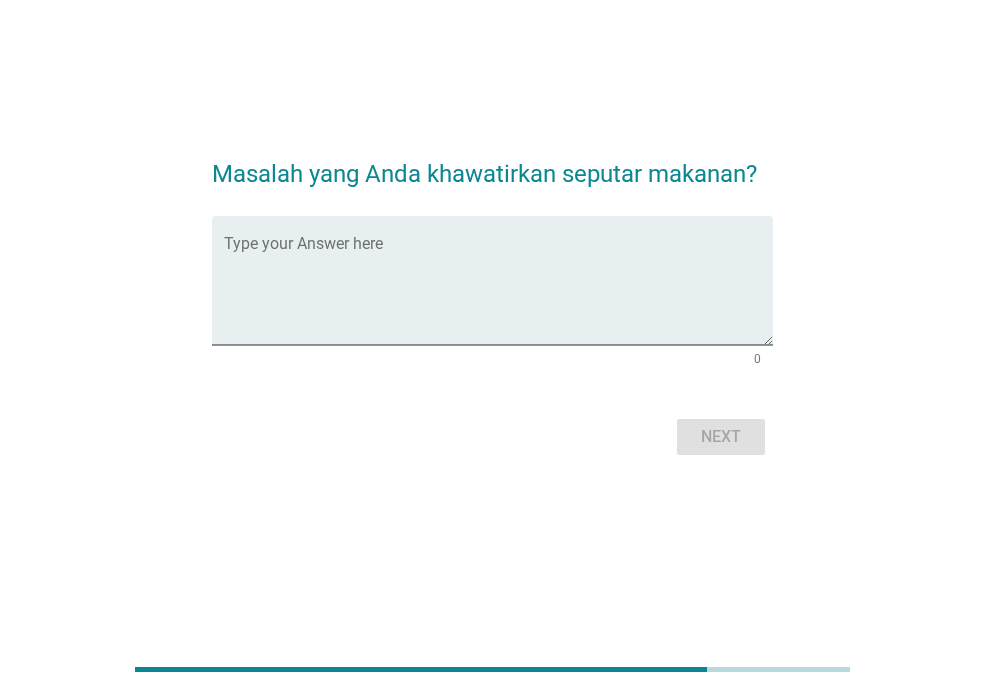 scroll, scrollTop: 0, scrollLeft: 0, axis: both 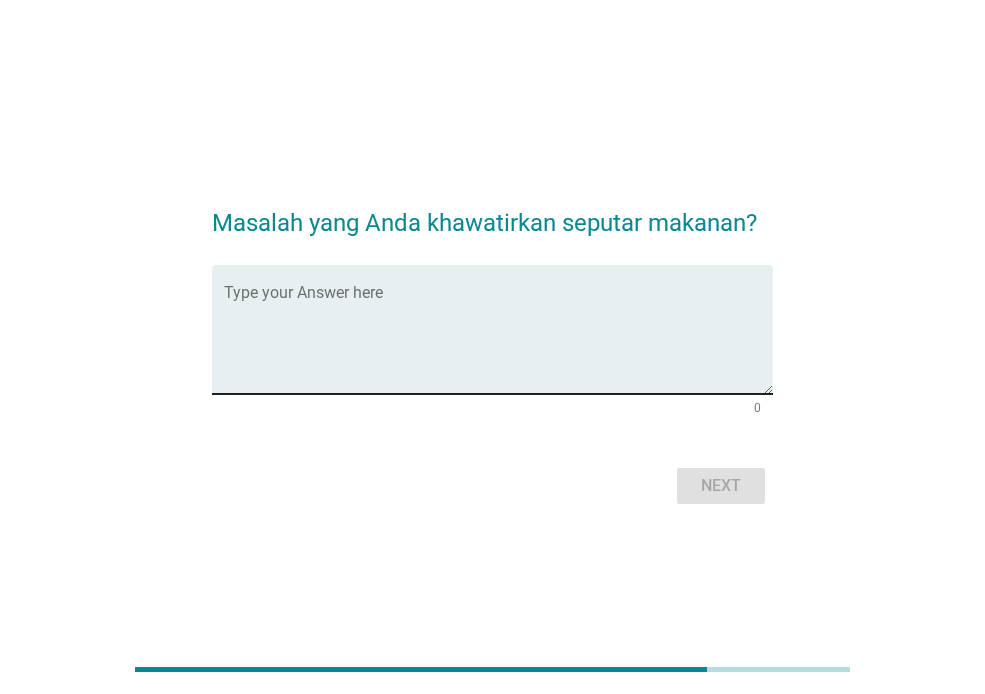 click at bounding box center [498, 341] 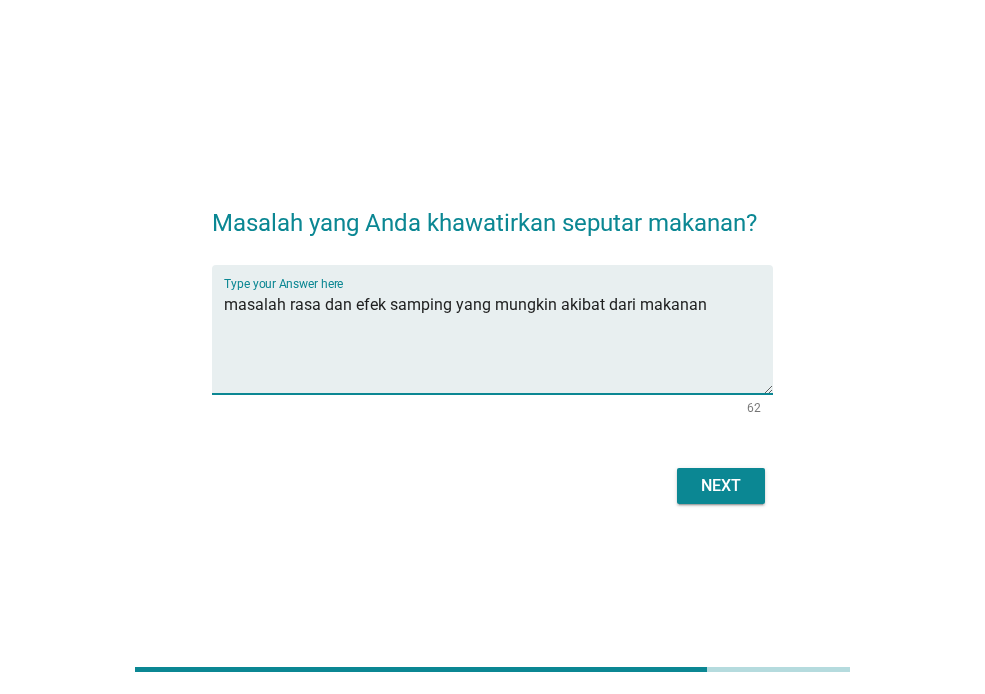 type on "masalah rasa dan efek samping yang mungkin akibat dari makanan" 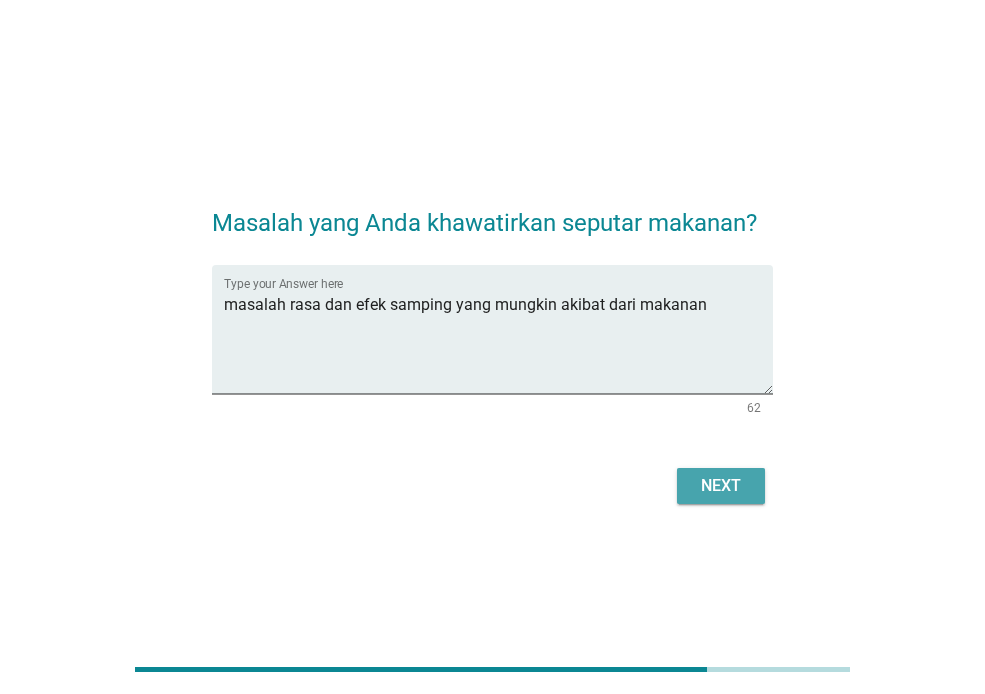 click on "Next" at bounding box center (721, 486) 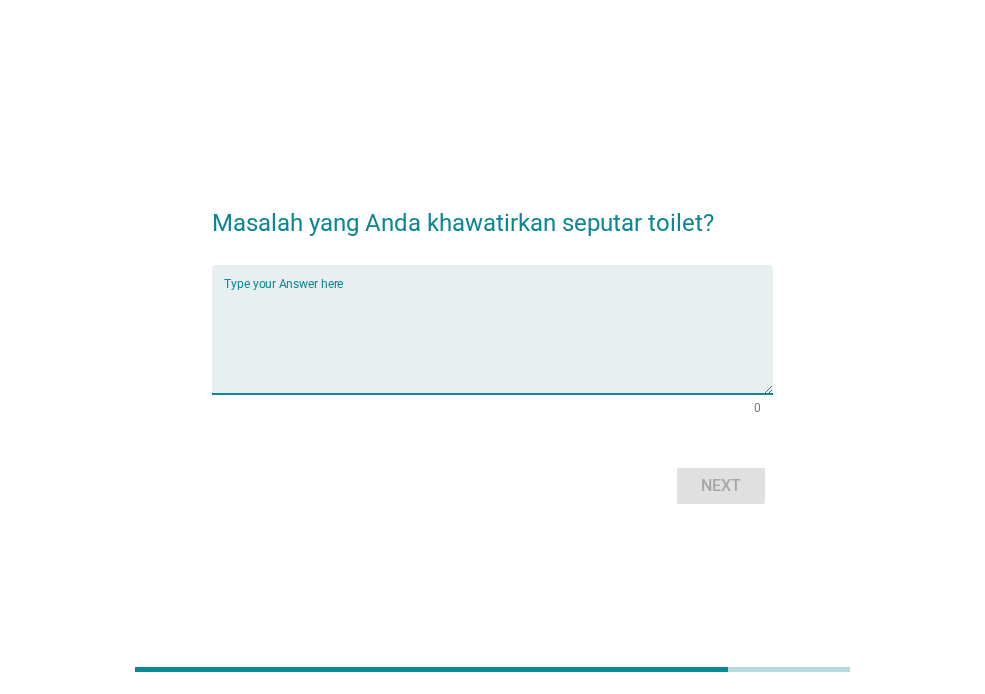 click at bounding box center (498, 341) 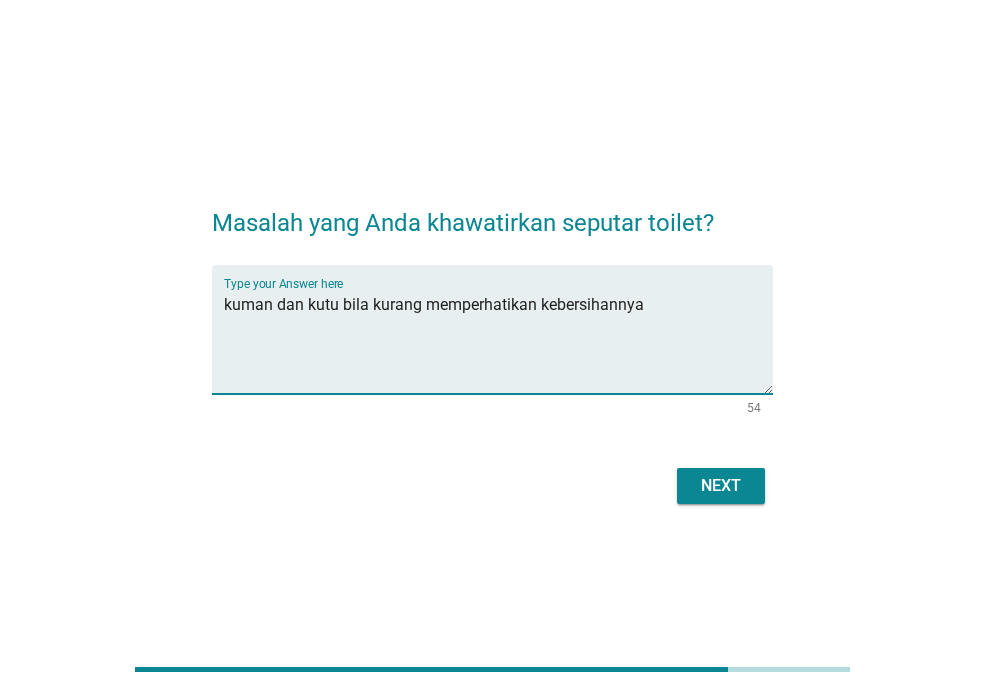 type on "kuman dan kutu bila kurang memperhatikan kebersihannya" 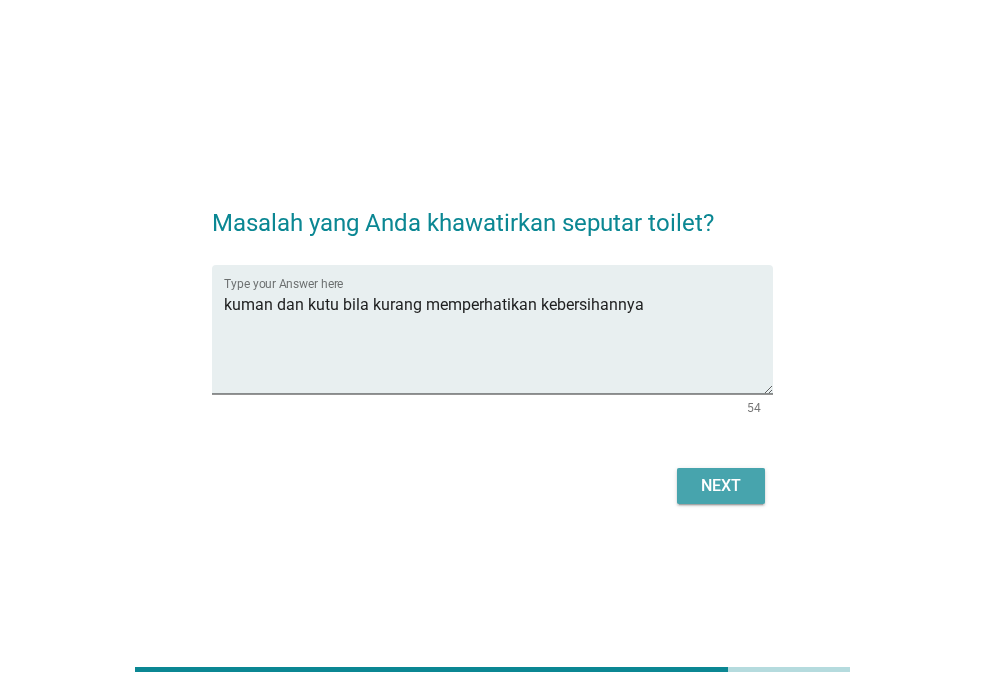 click on "Next" at bounding box center (721, 486) 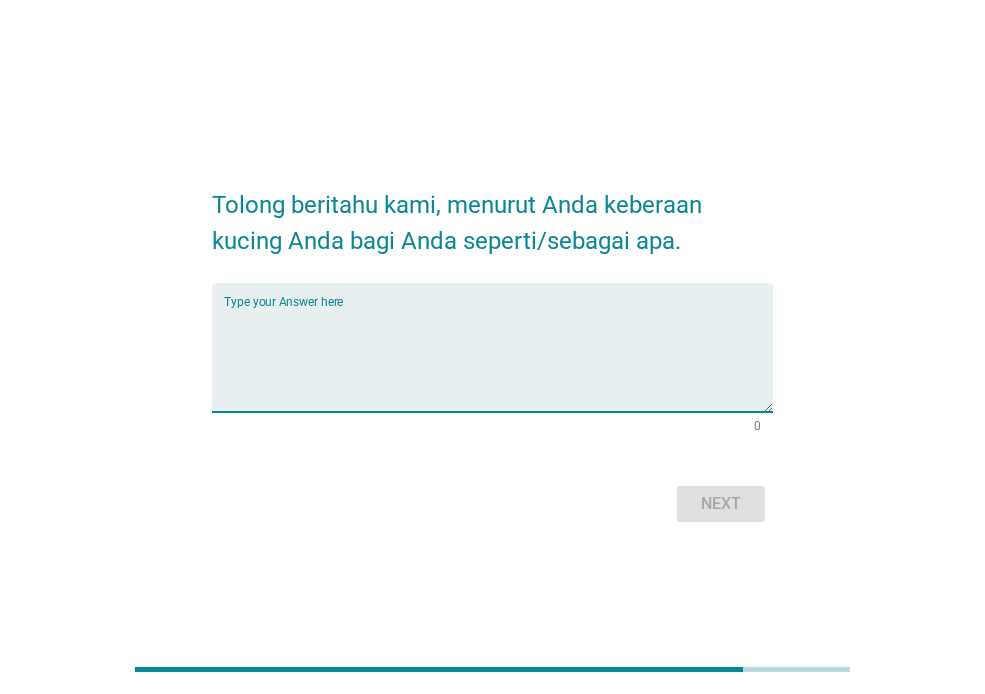 click at bounding box center (498, 359) 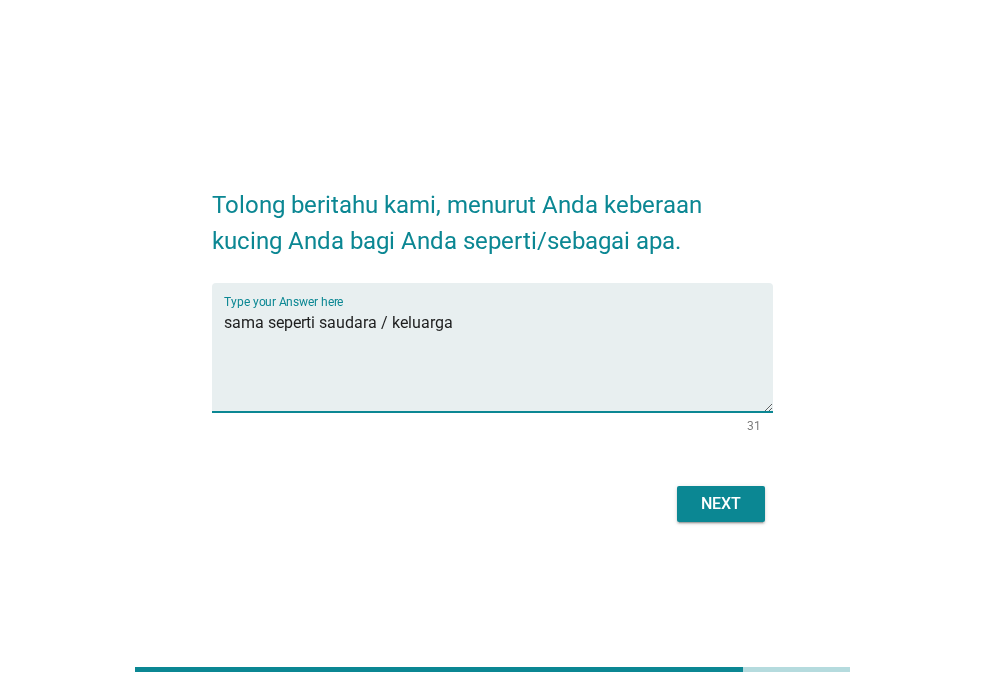 type on "sama seperti saudara / keluarga" 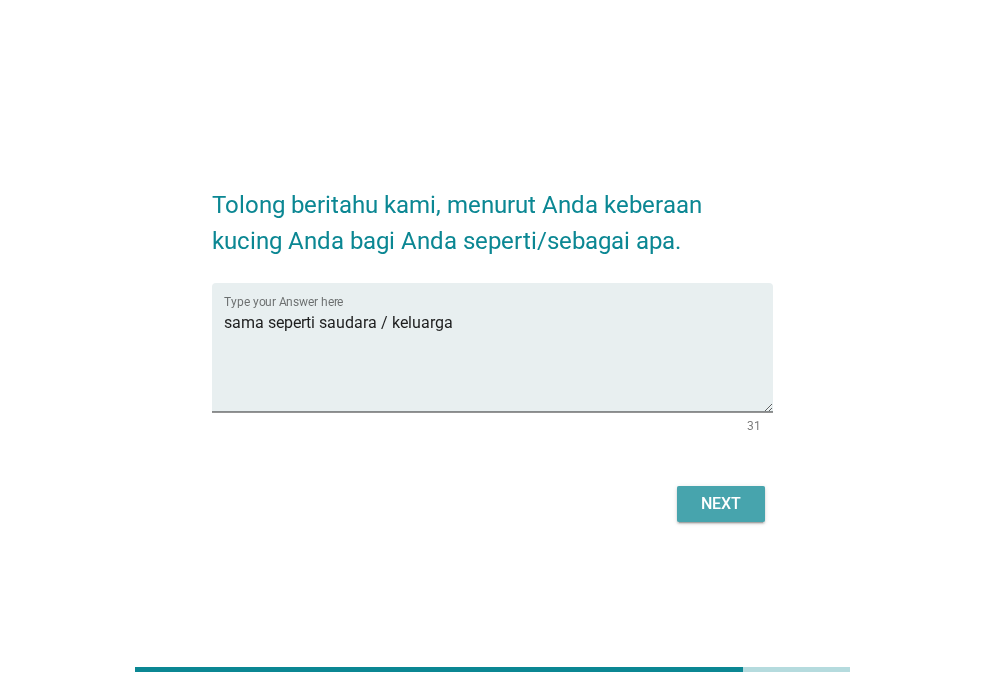 click on "Next" at bounding box center (721, 504) 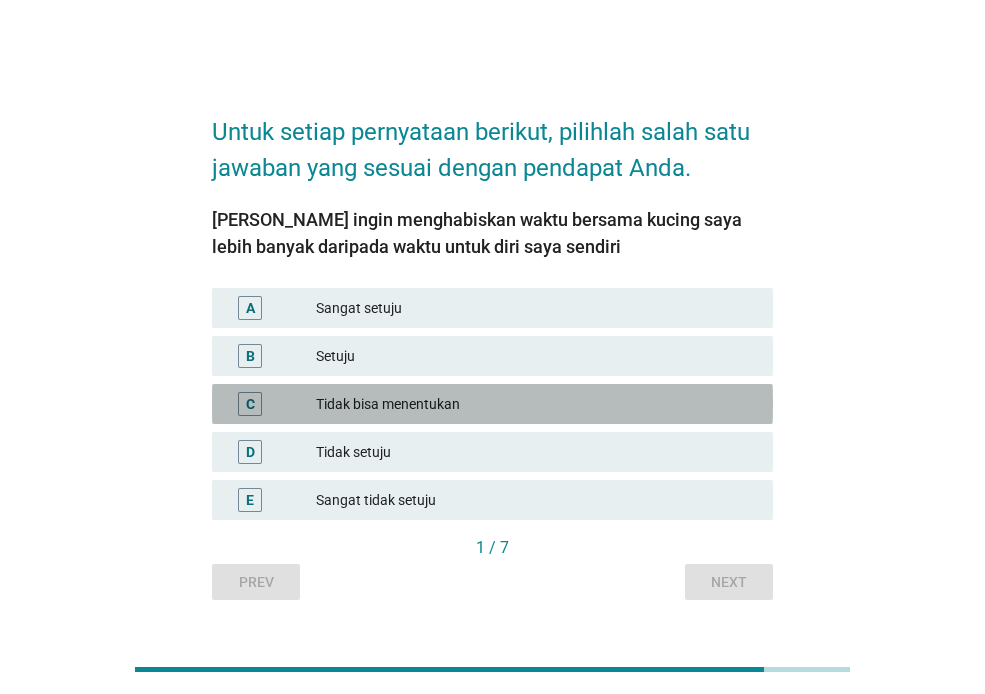 click on "Tidak bisa menentukan" at bounding box center [536, 404] 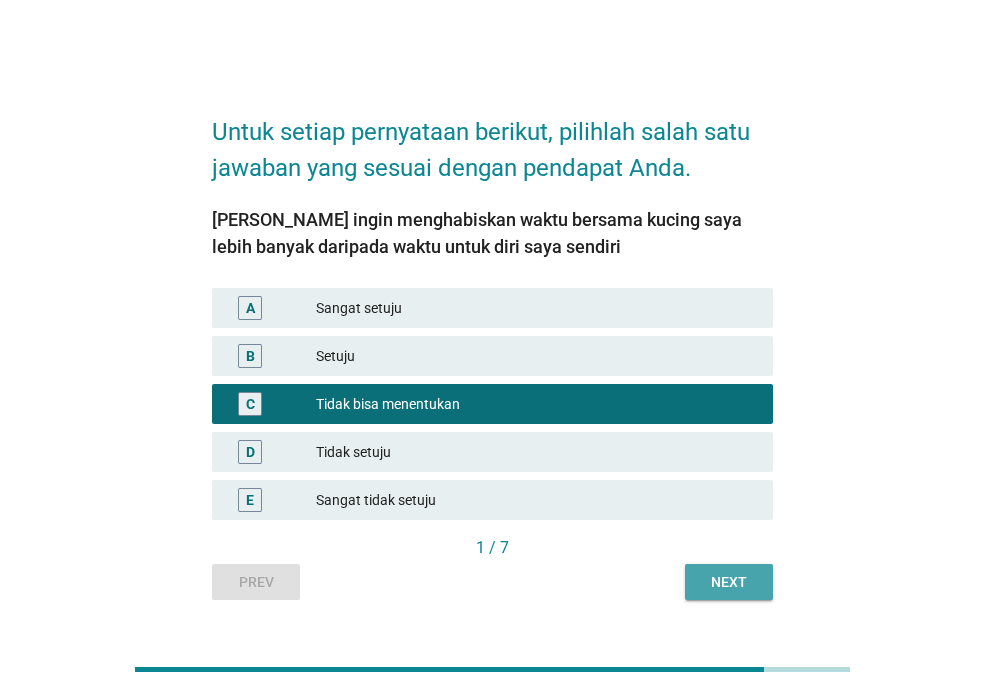 click on "Next" at bounding box center [729, 582] 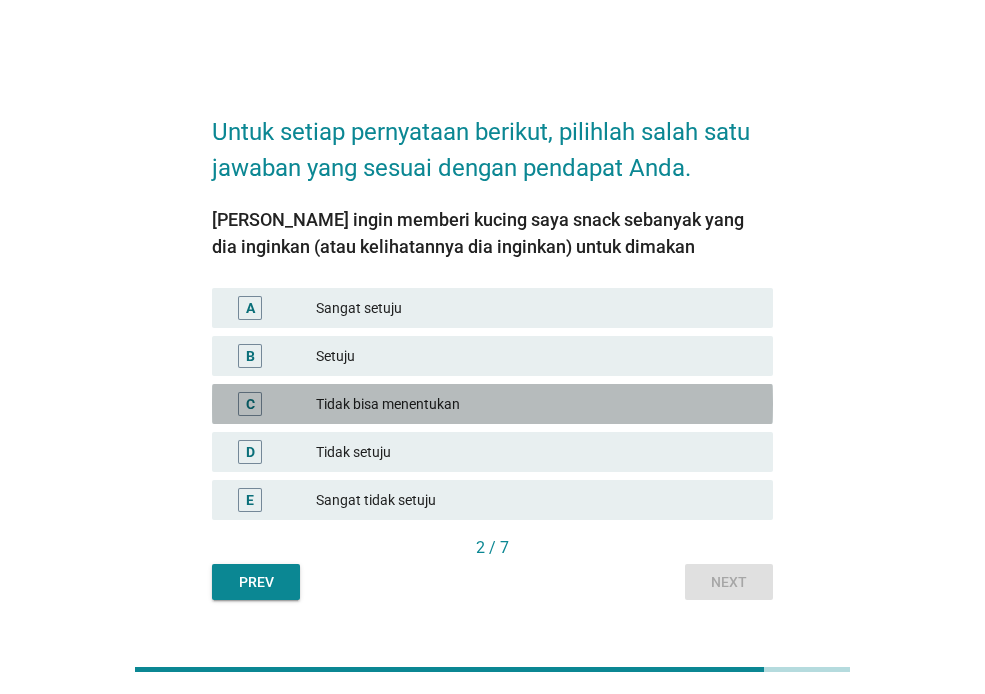 click on "Tidak bisa menentukan" at bounding box center [536, 404] 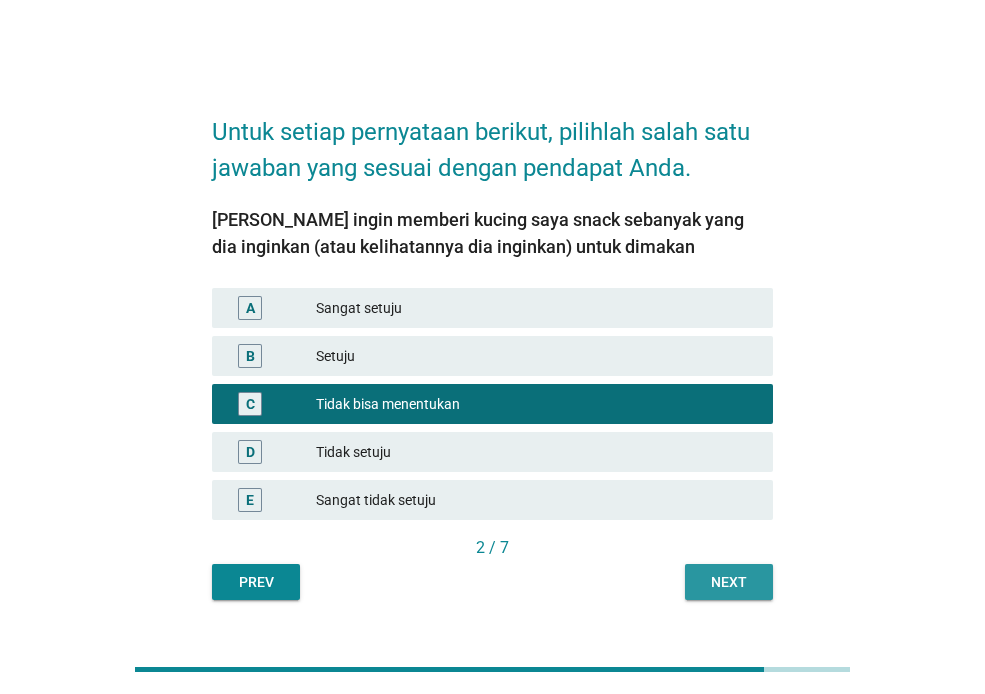 click on "Next" at bounding box center [729, 582] 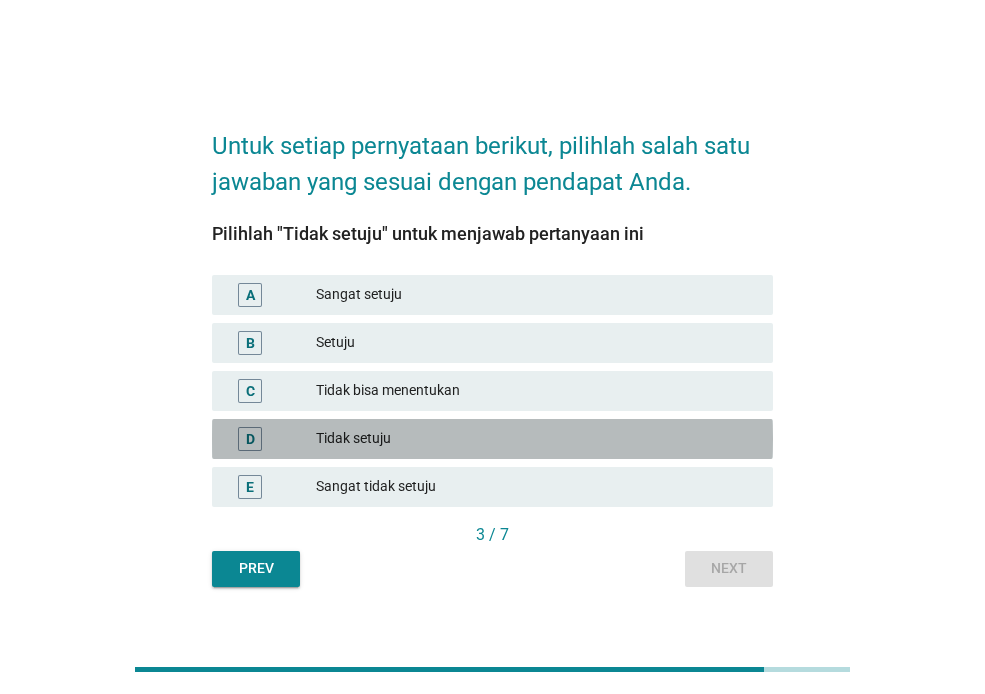 click on "Tidak setuju" at bounding box center (536, 439) 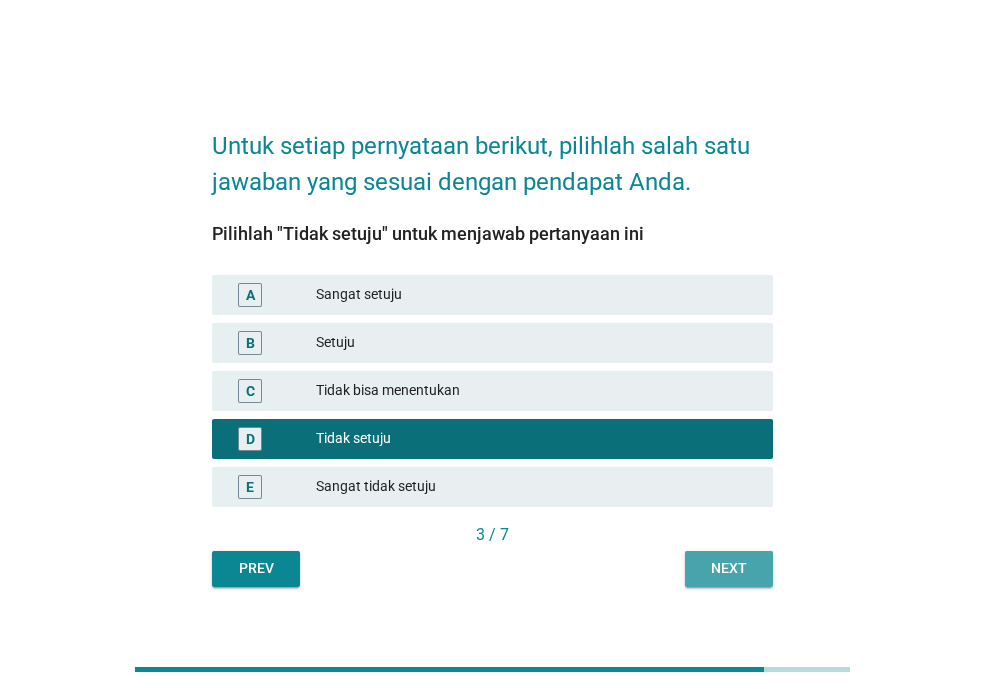 click on "Next" at bounding box center [729, 568] 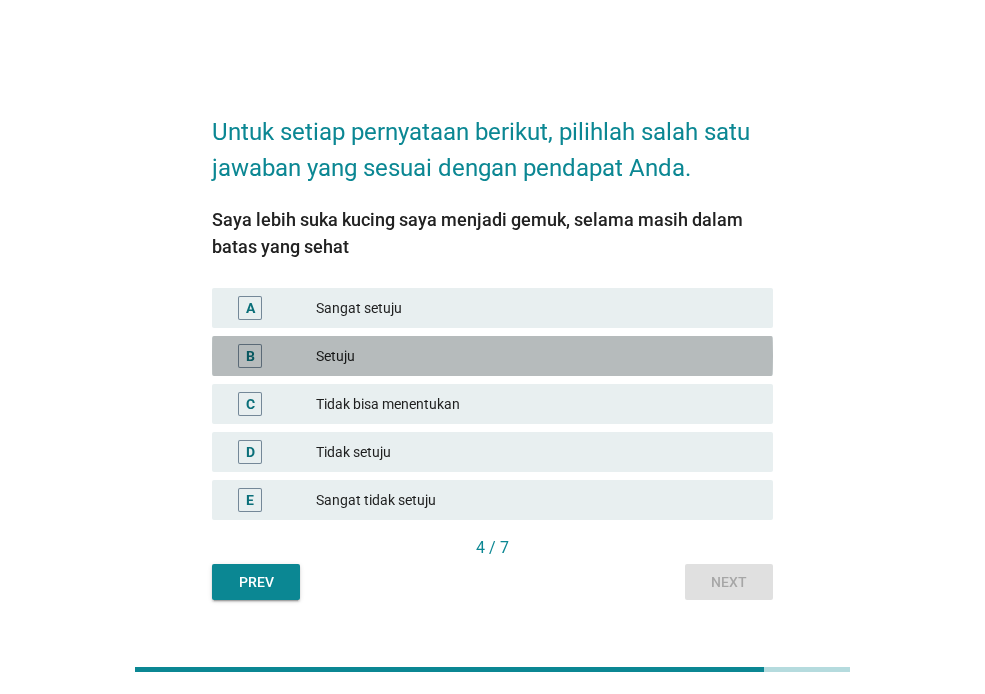 click on "Setuju" at bounding box center (536, 356) 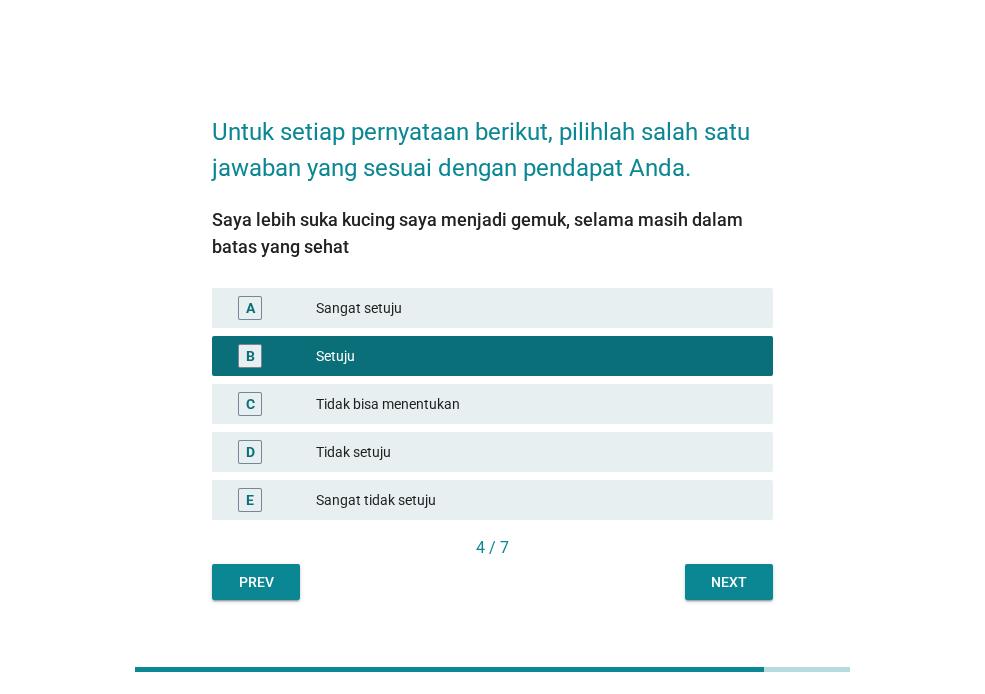 click on "Next" at bounding box center [729, 582] 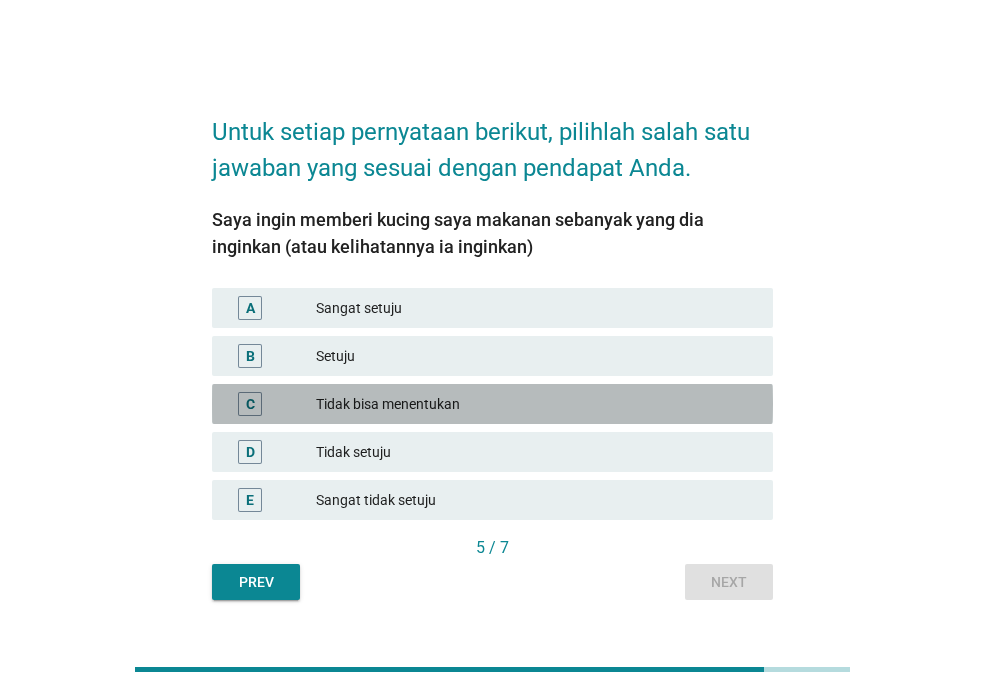 click on "Tidak bisa menentukan" at bounding box center [536, 404] 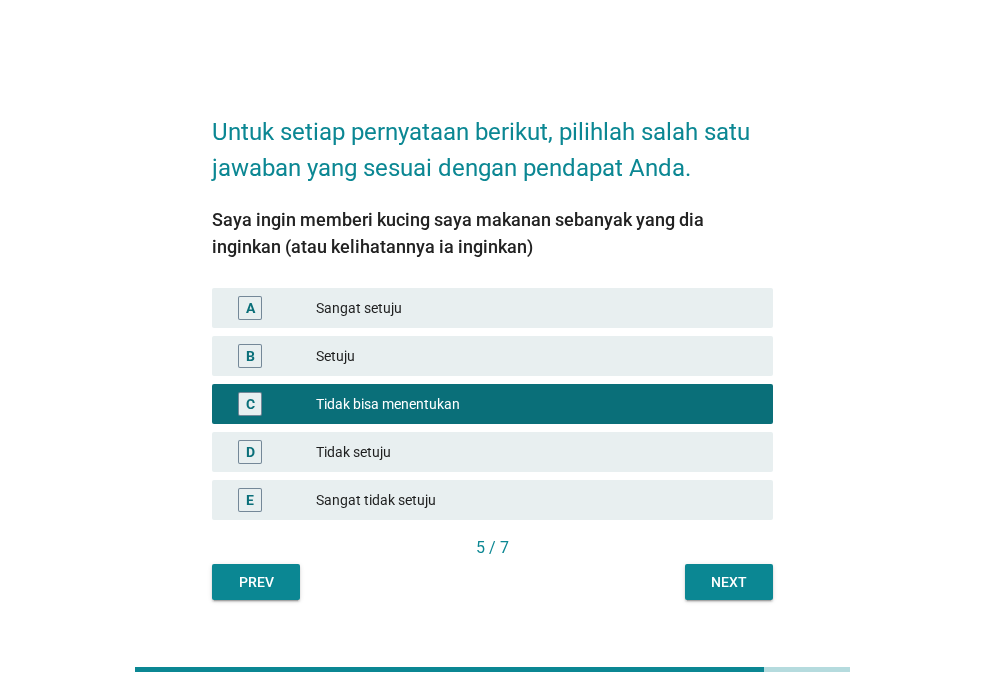 click on "Tidak setuju" at bounding box center (536, 452) 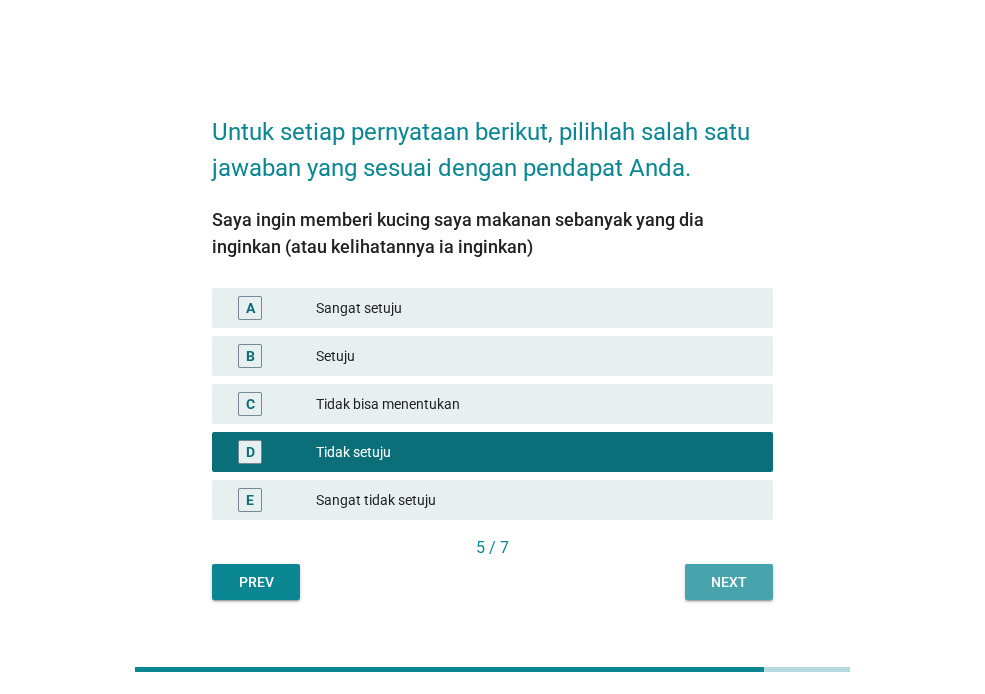click on "Next" at bounding box center [729, 582] 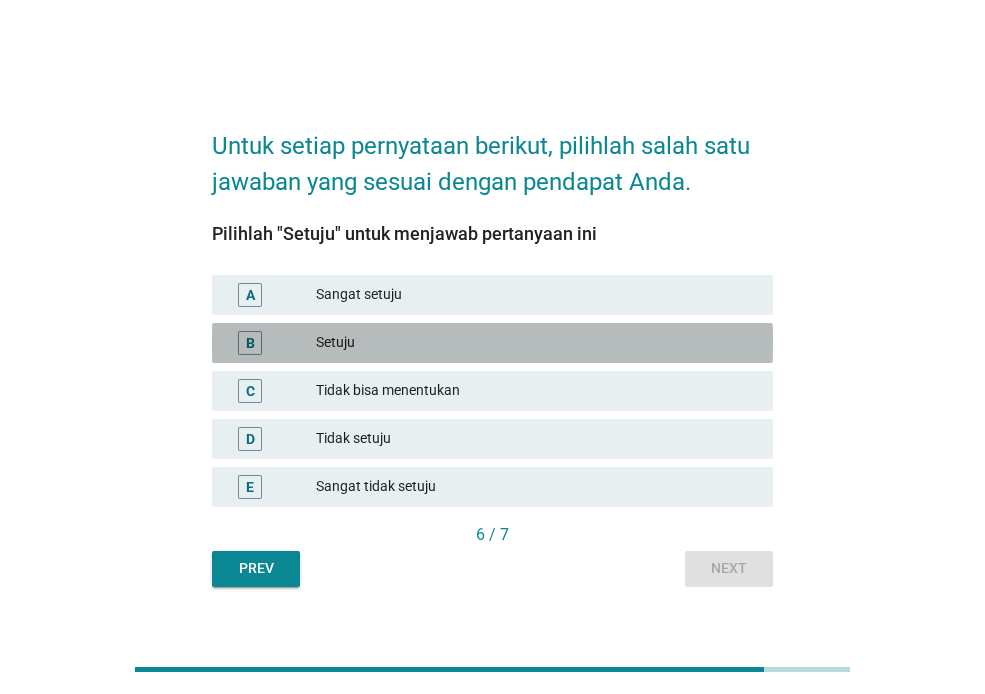 click on "Setuju" at bounding box center [536, 343] 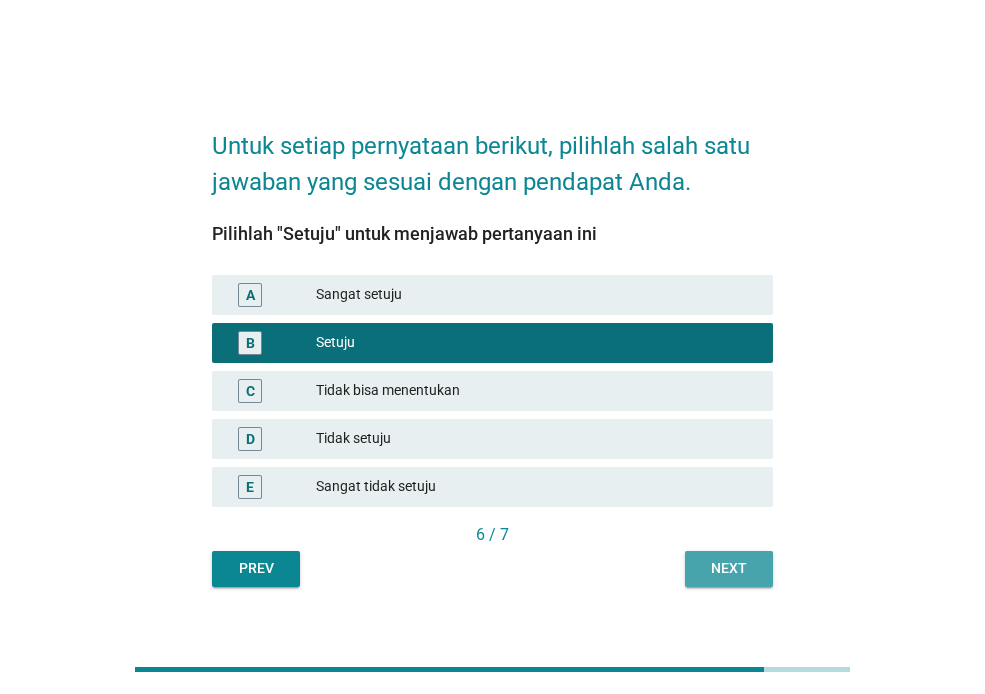 click on "Next" at bounding box center (729, 569) 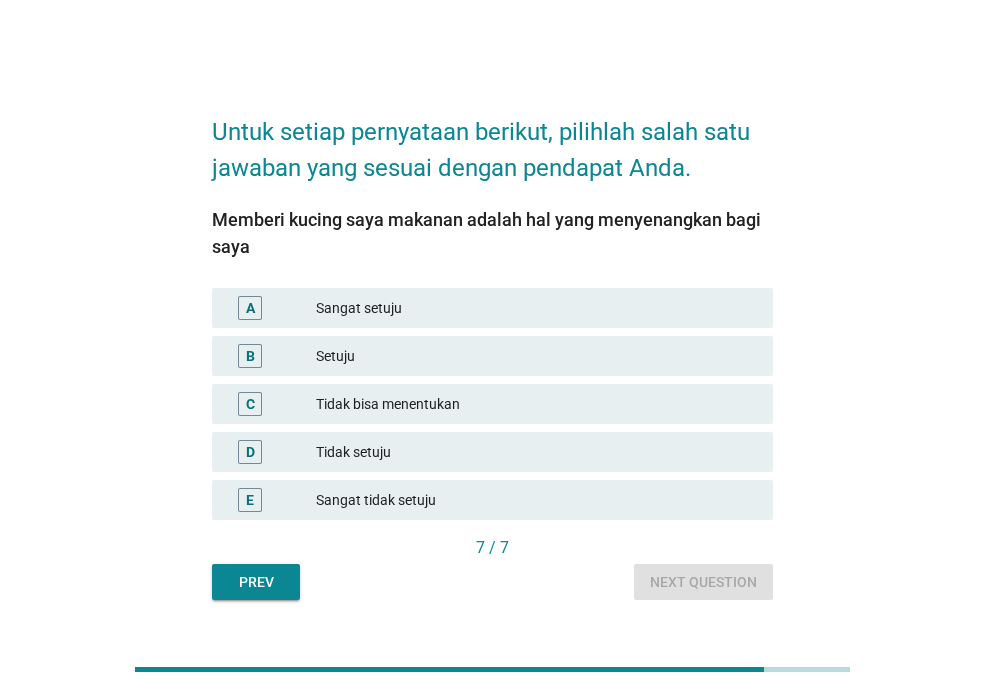 click on "Sangat setuju" at bounding box center [536, 308] 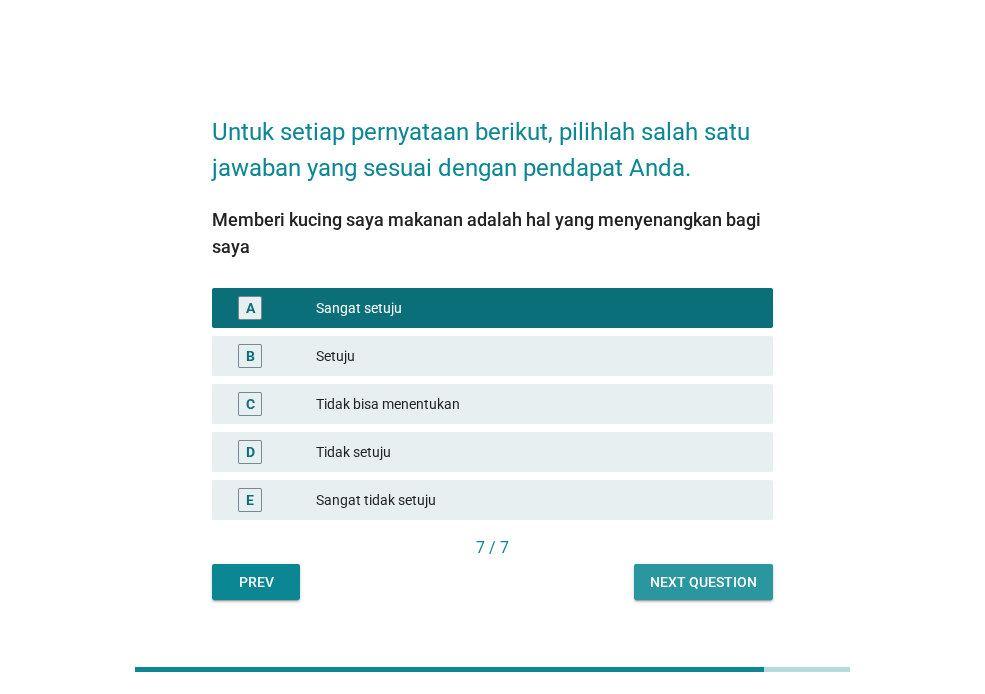 click on "Next question" at bounding box center (703, 582) 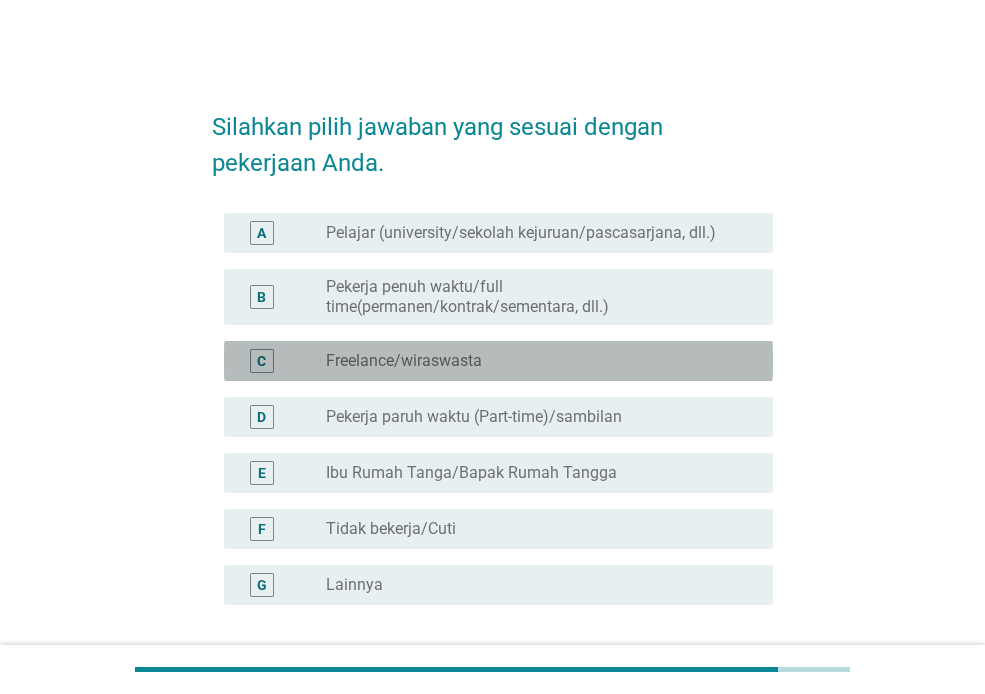 click on "radio_button_unchecked Freelance/wiraswasta" at bounding box center (533, 361) 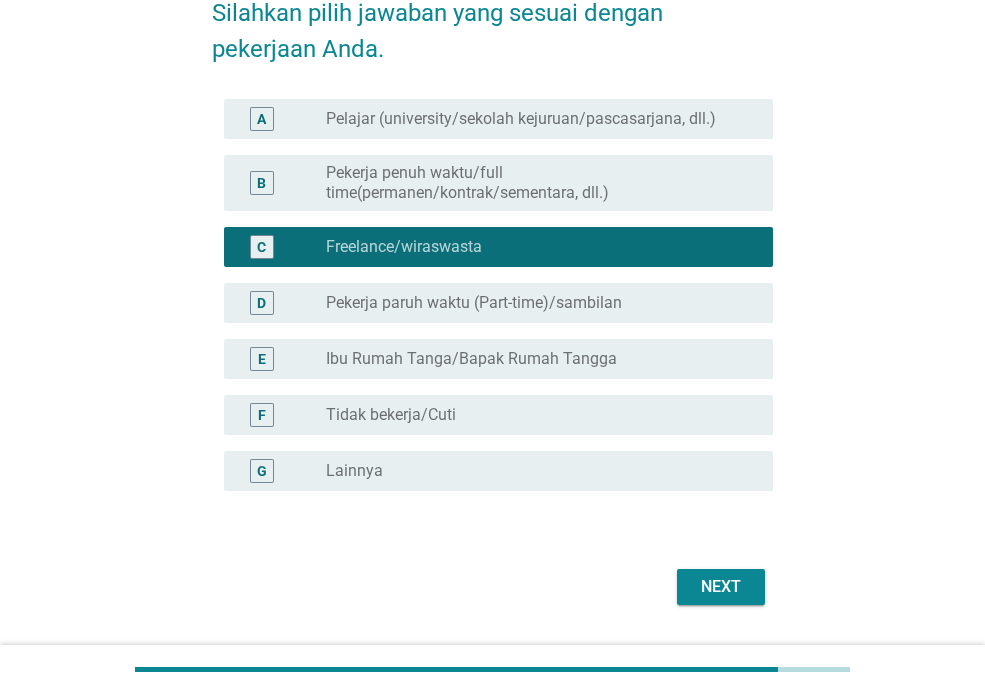 scroll, scrollTop: 117, scrollLeft: 0, axis: vertical 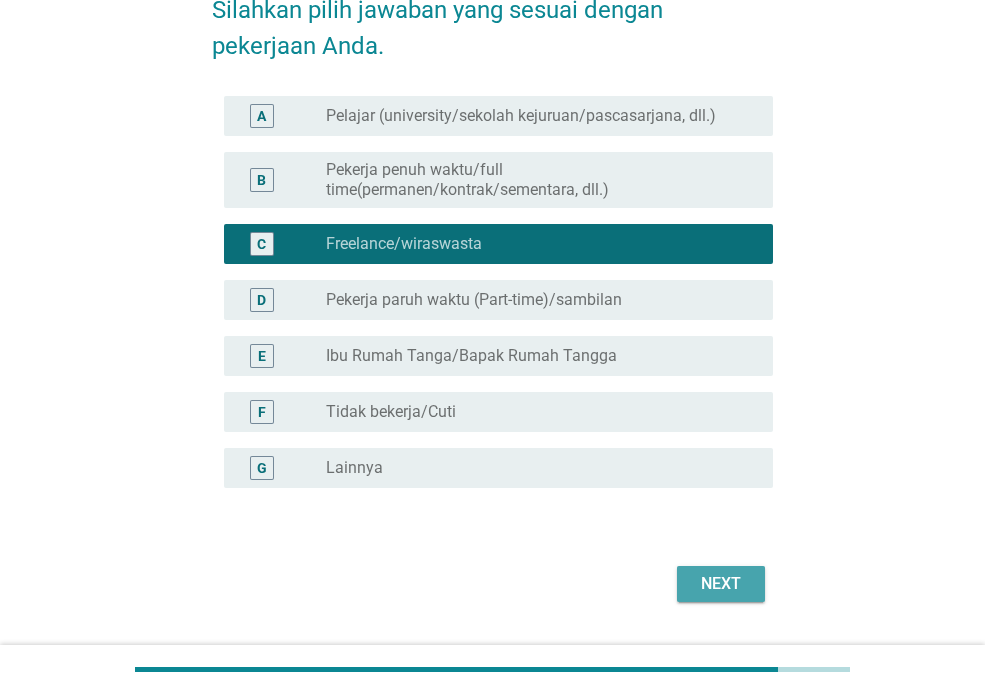 click on "Next" at bounding box center (721, 584) 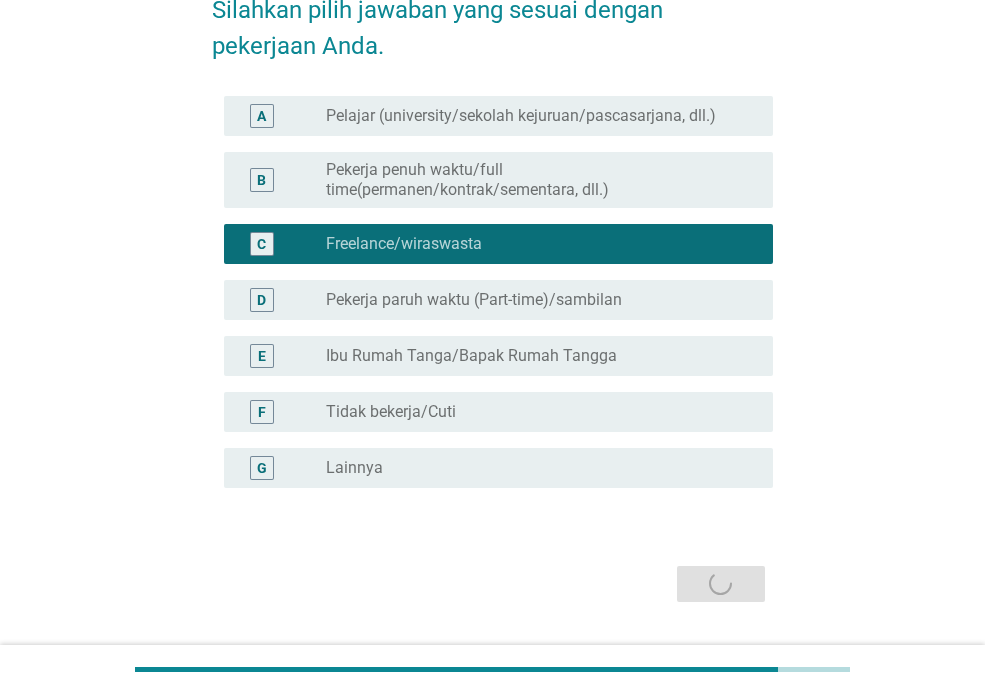 scroll, scrollTop: 0, scrollLeft: 0, axis: both 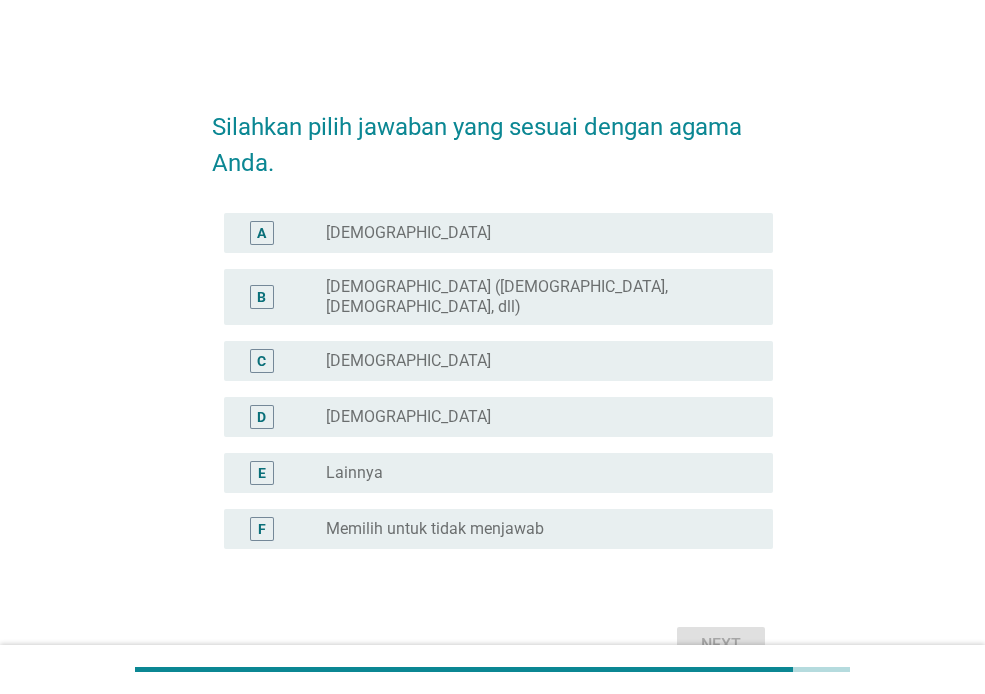 click on "radio_button_unchecked [DEMOGRAPHIC_DATA]" at bounding box center [533, 361] 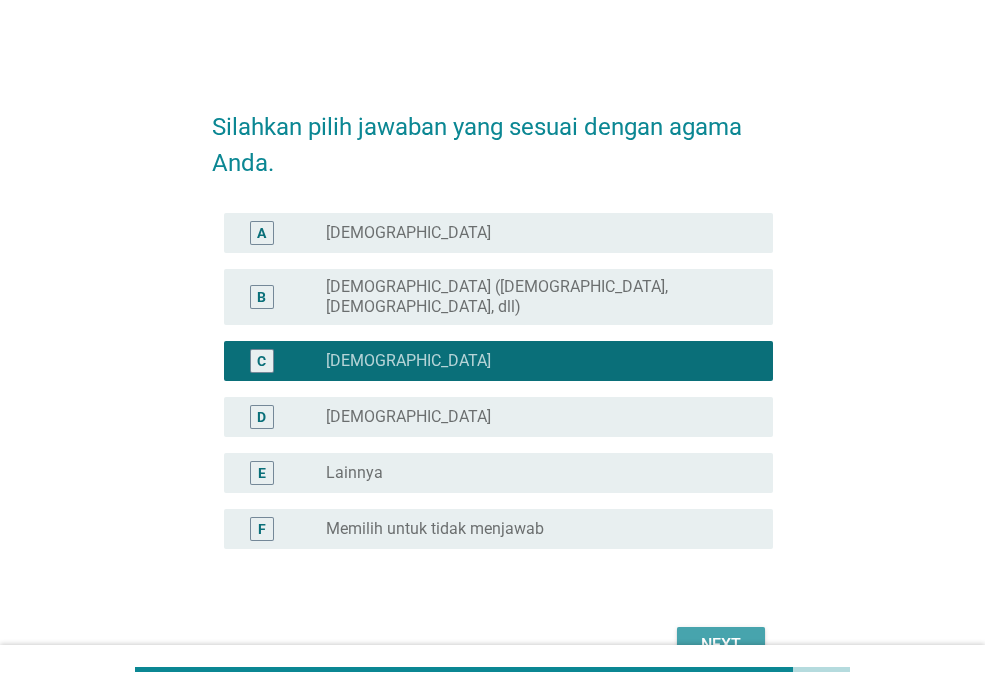 click on "Next" at bounding box center [721, 645] 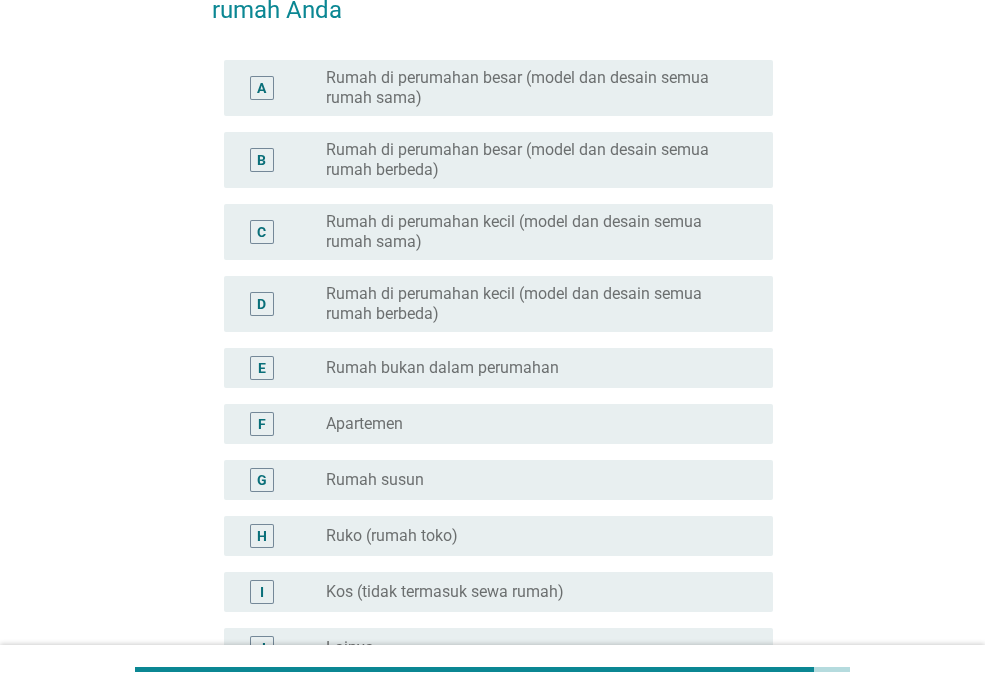 scroll, scrollTop: 161, scrollLeft: 0, axis: vertical 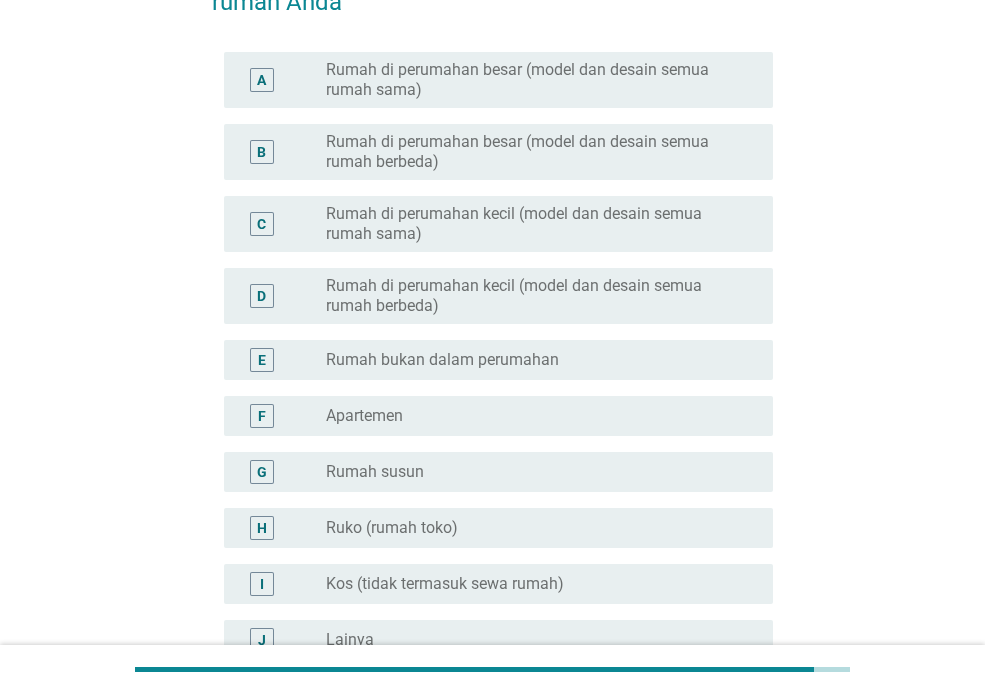drag, startPoint x: 966, startPoint y: 388, endPoint x: 966, endPoint y: 414, distance: 26 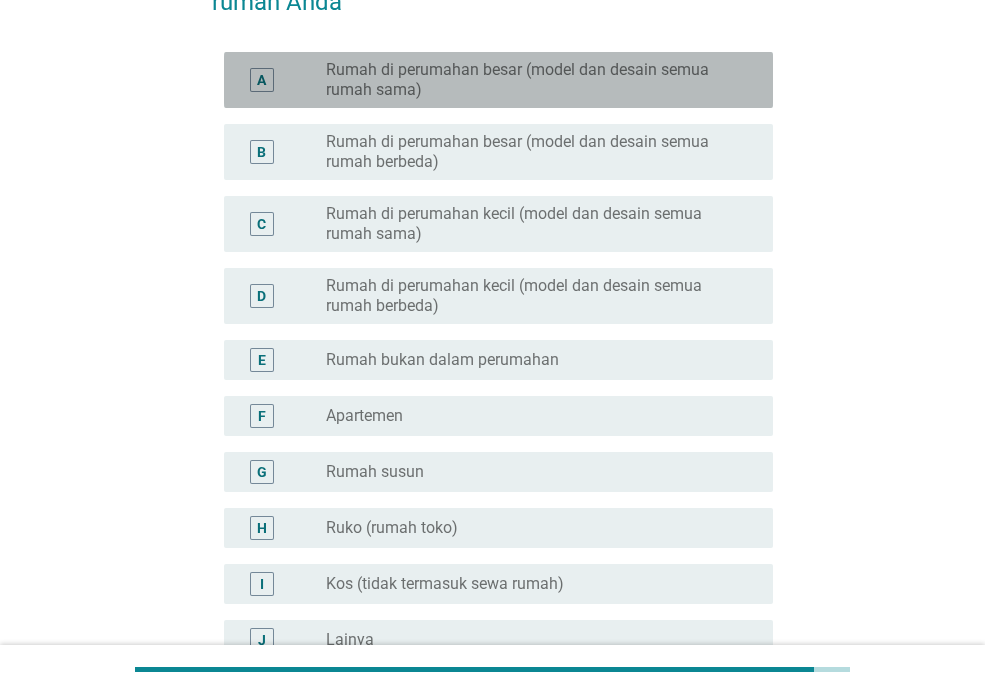 click on "Rumah di perumahan besar (model dan desain semua rumah sama)" at bounding box center [533, 80] 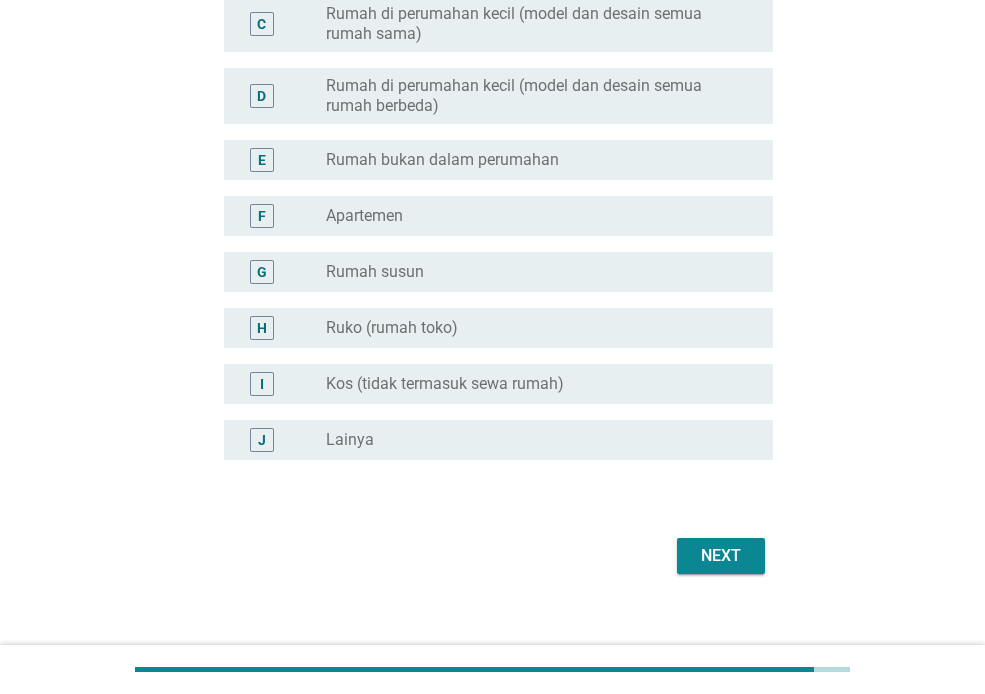 scroll, scrollTop: 363, scrollLeft: 0, axis: vertical 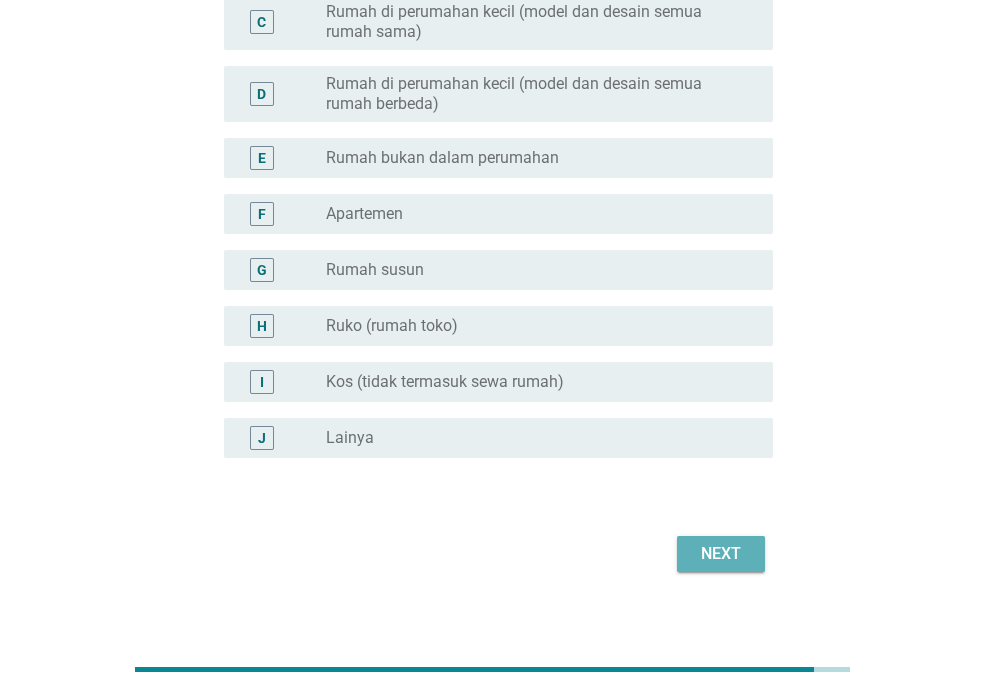 click on "Next" at bounding box center [721, 554] 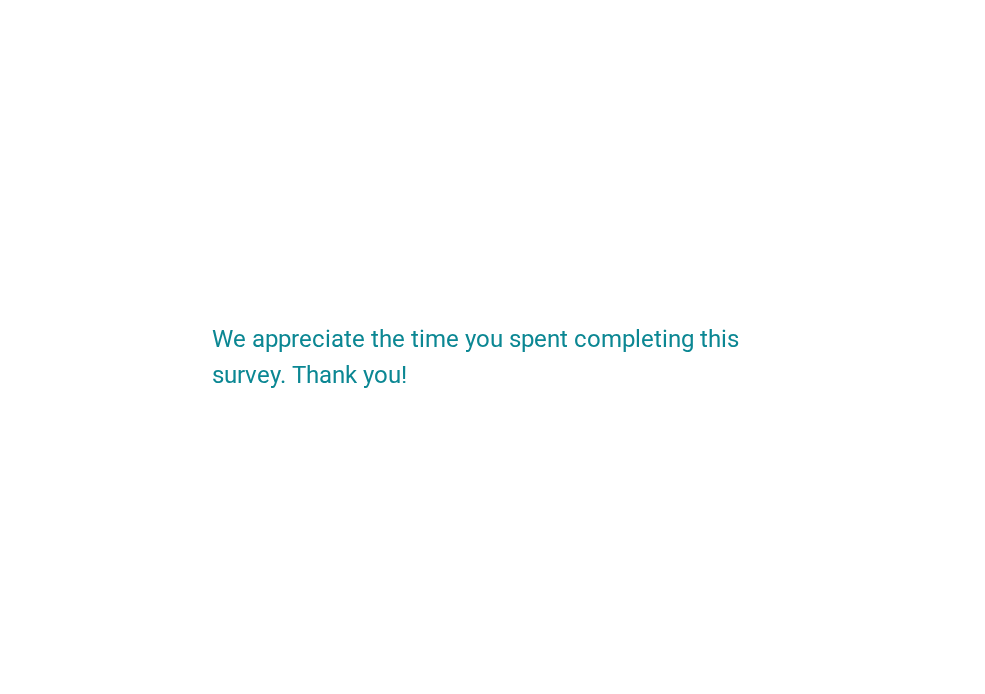 scroll, scrollTop: 0, scrollLeft: 0, axis: both 